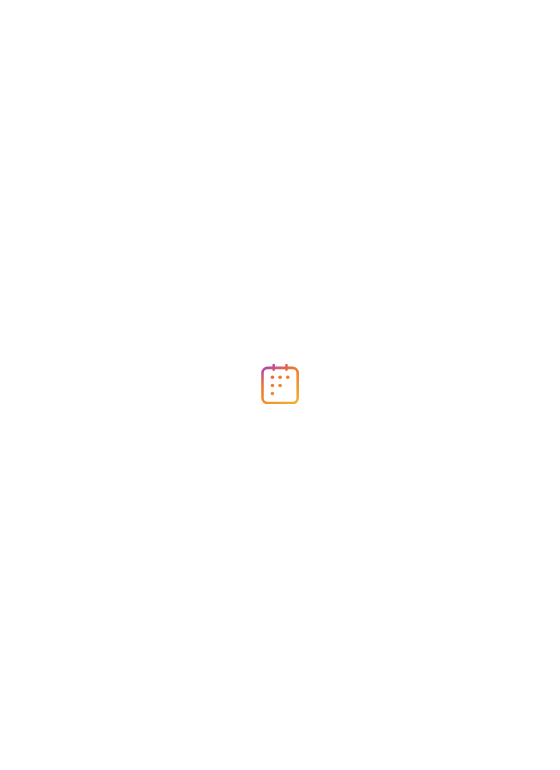 scroll, scrollTop: 0, scrollLeft: 0, axis: both 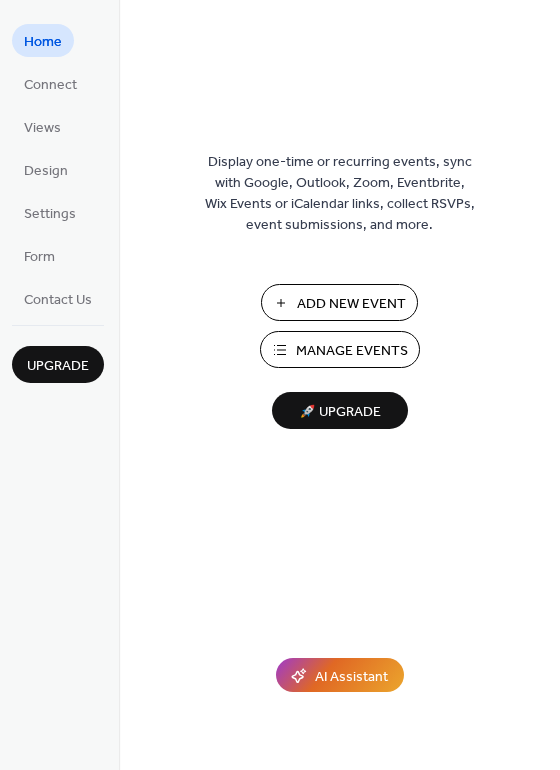 click on "Manage Events" at bounding box center (352, 351) 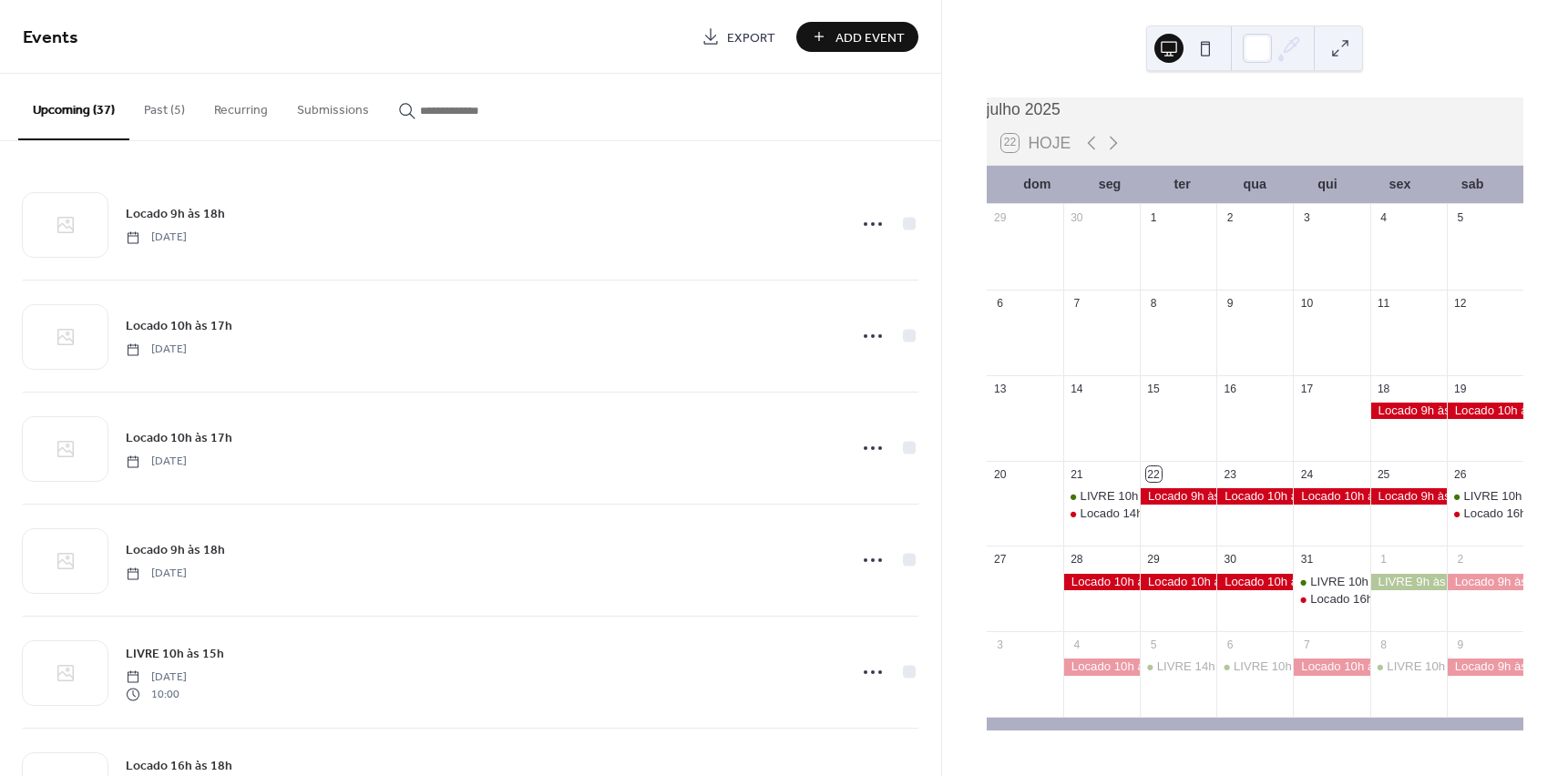 scroll, scrollTop: 0, scrollLeft: 0, axis: both 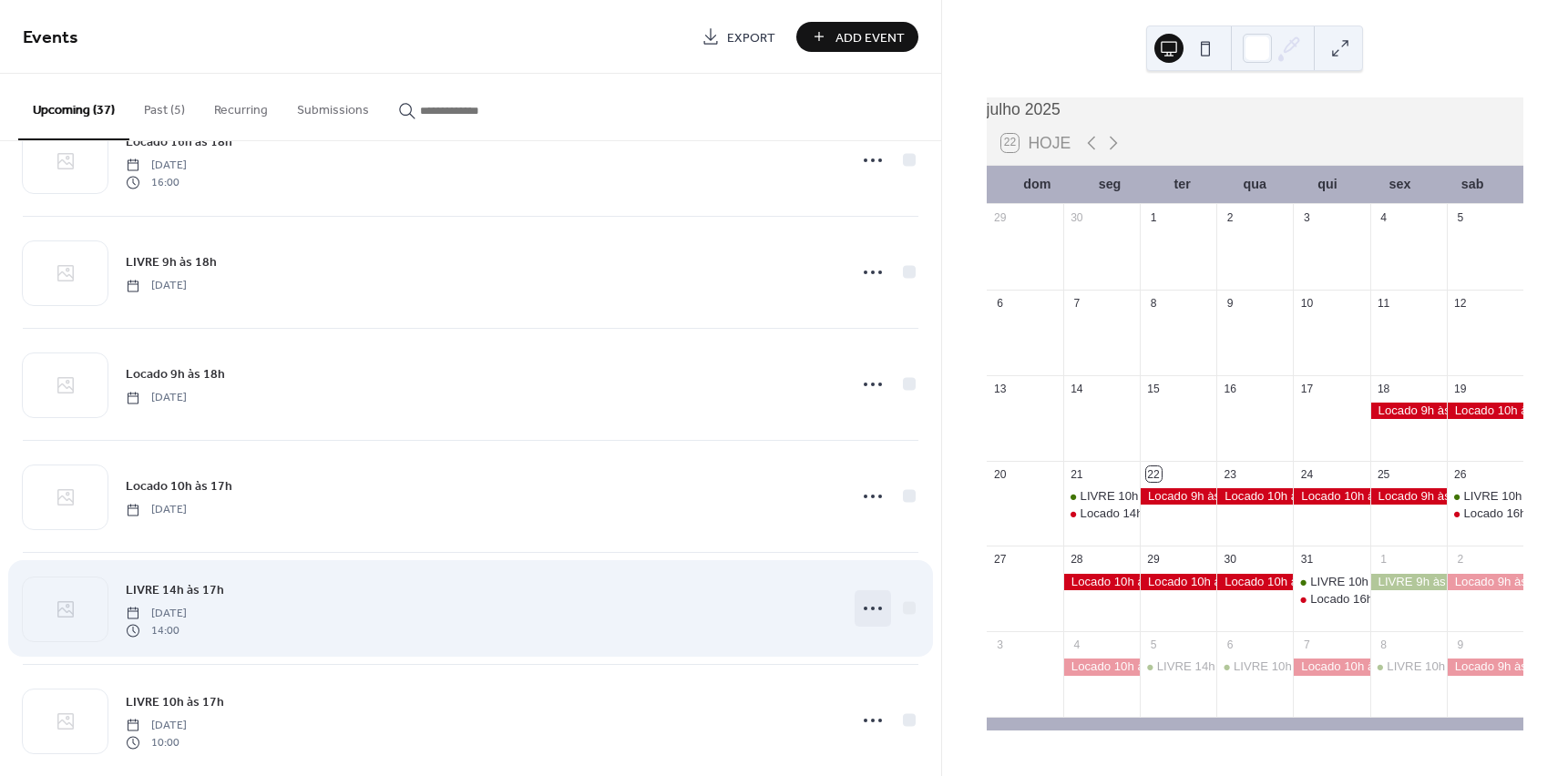 click 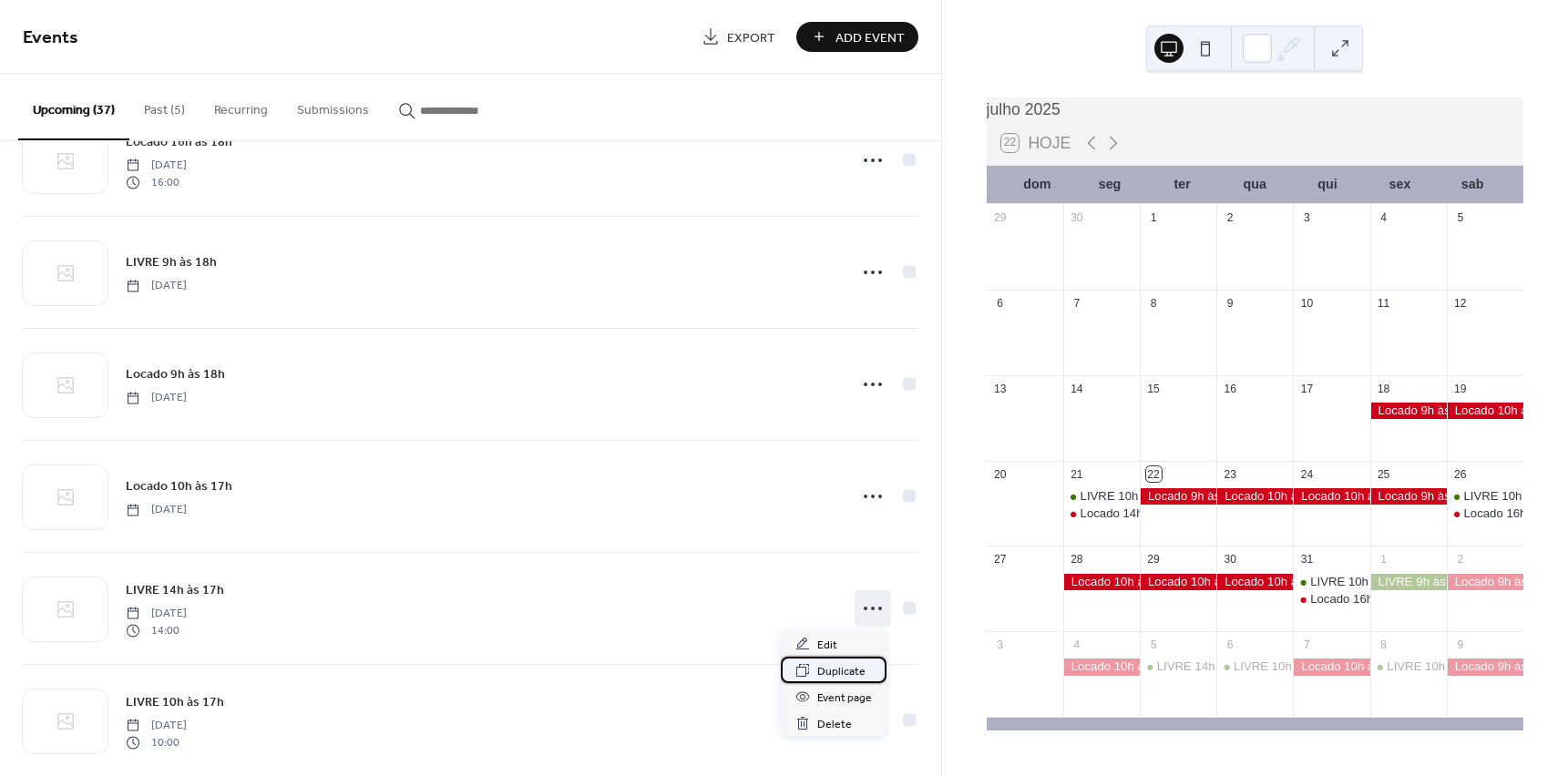 click on "Duplicate" at bounding box center [841, 671] 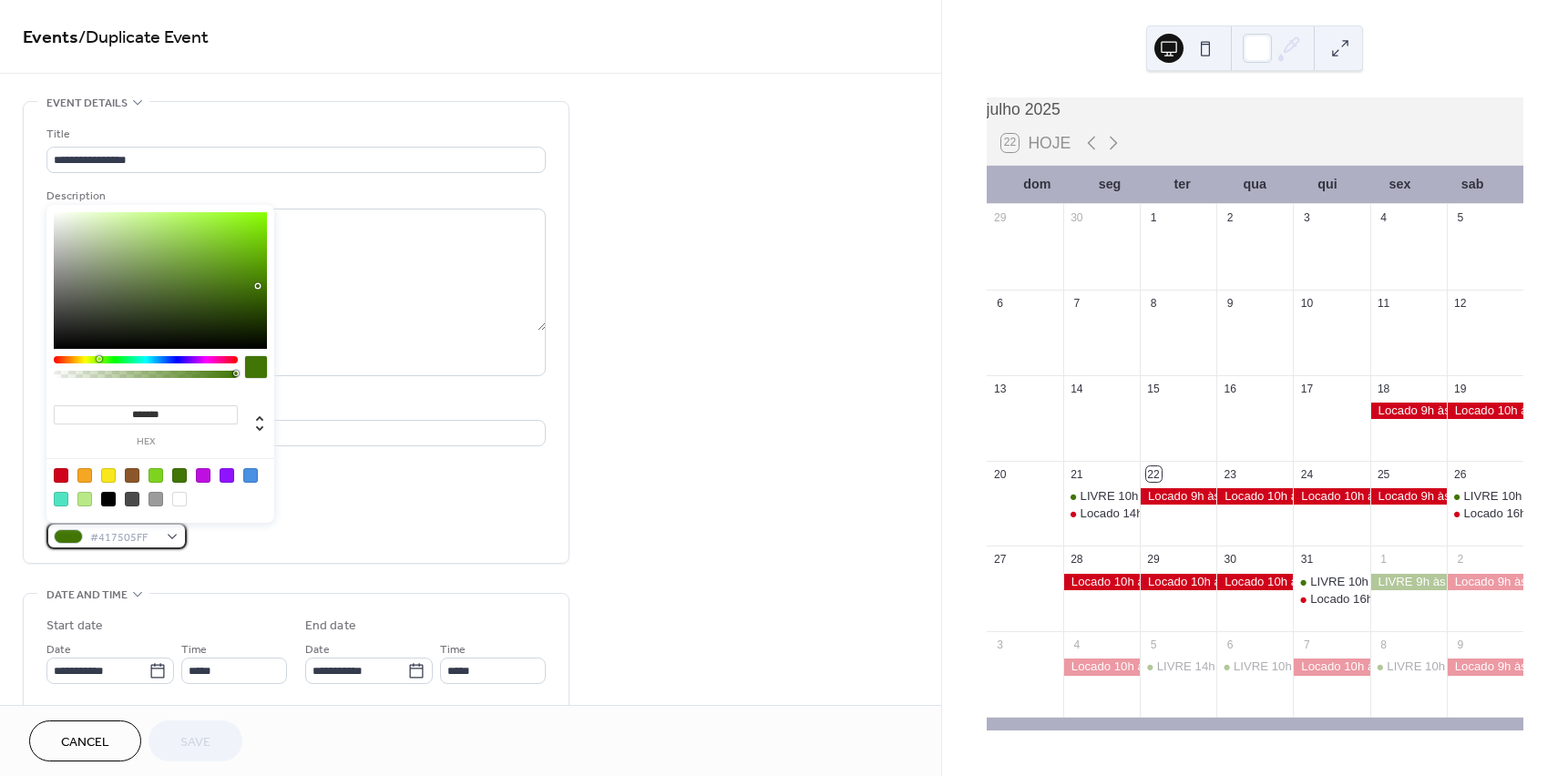 click on "#417505FF" at bounding box center [124, 537] 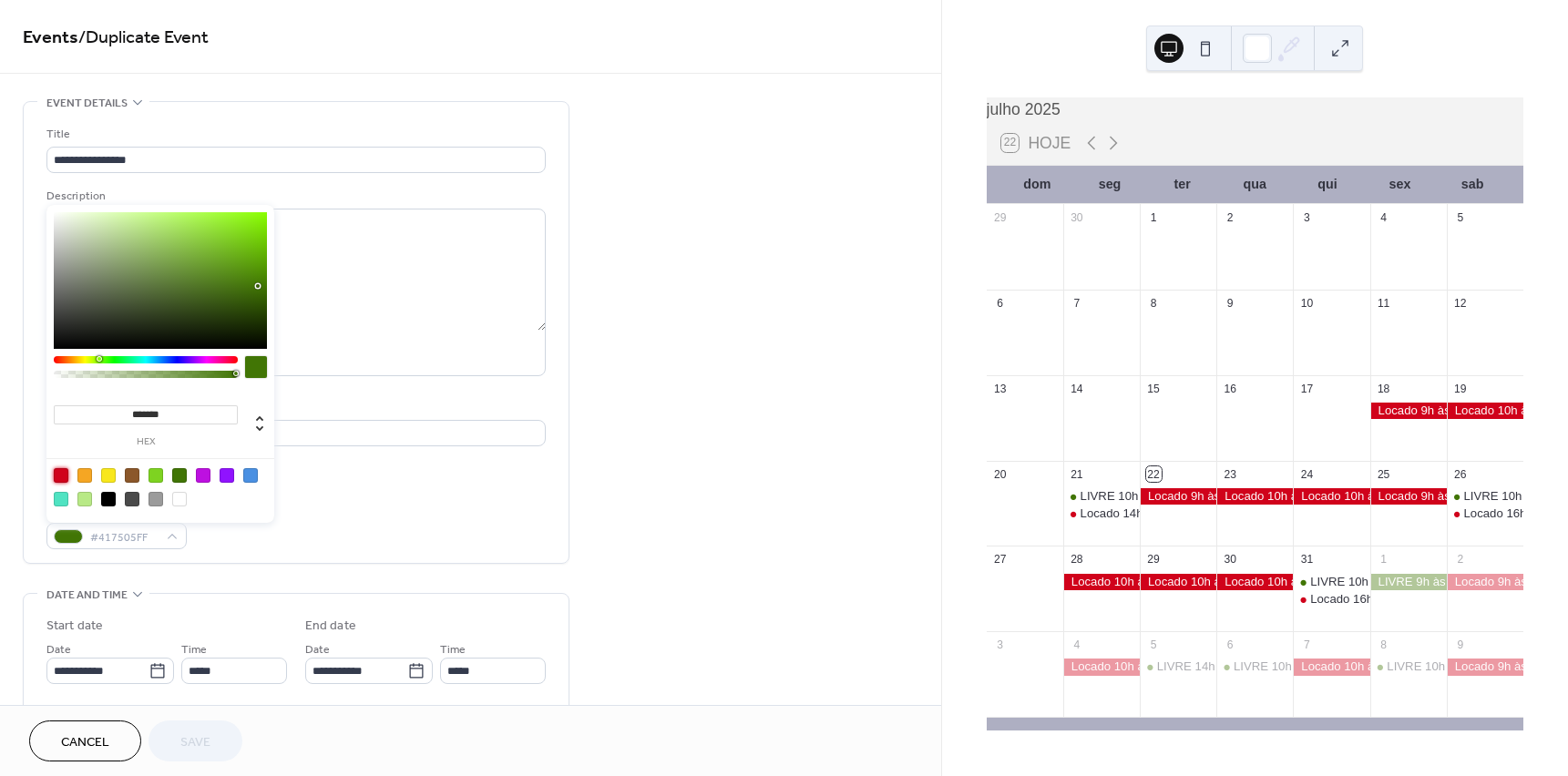 click at bounding box center [61, 475] 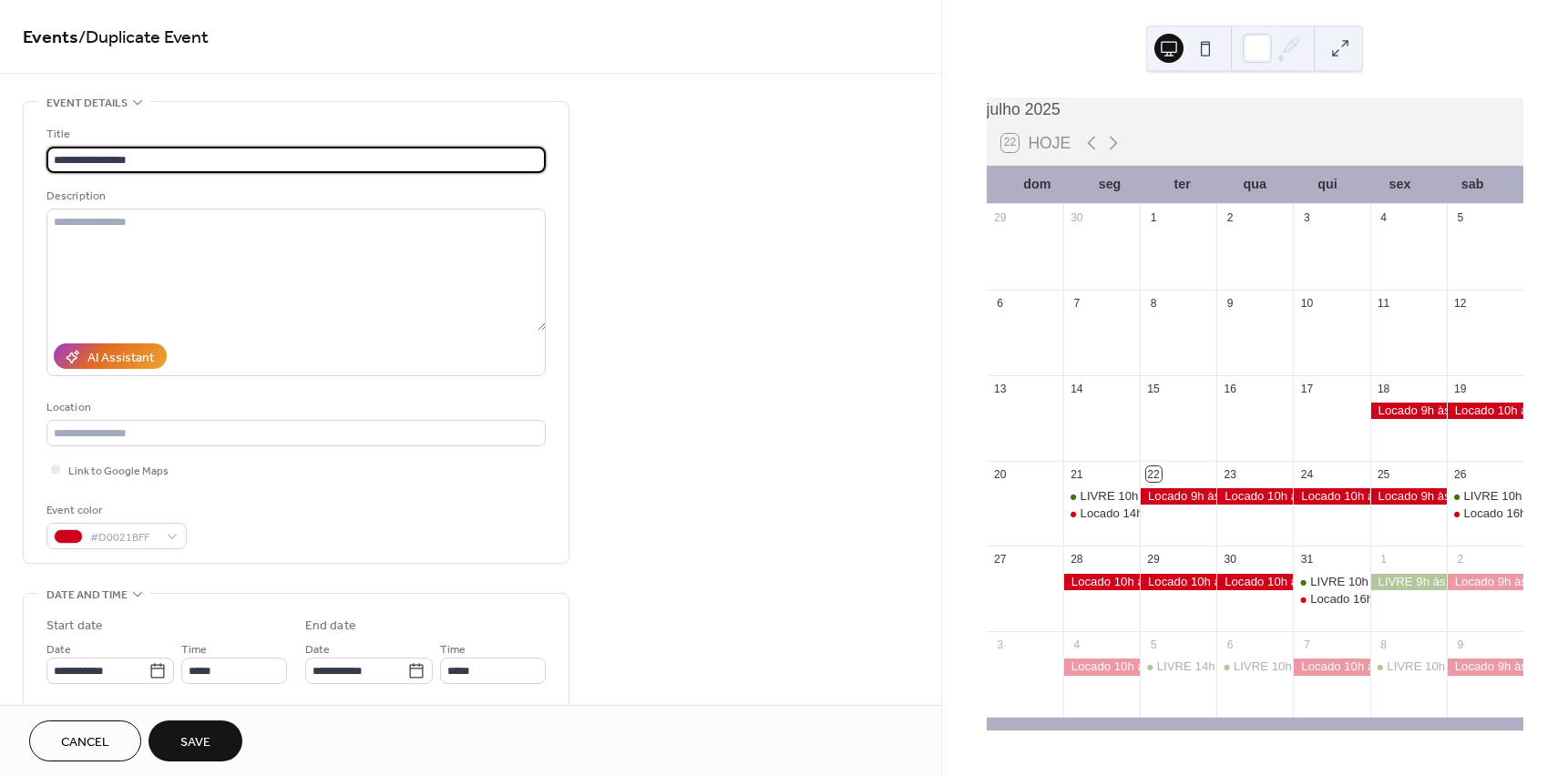 drag, startPoint x: 156, startPoint y: 151, endPoint x: 4, endPoint y: 153, distance: 152.01316 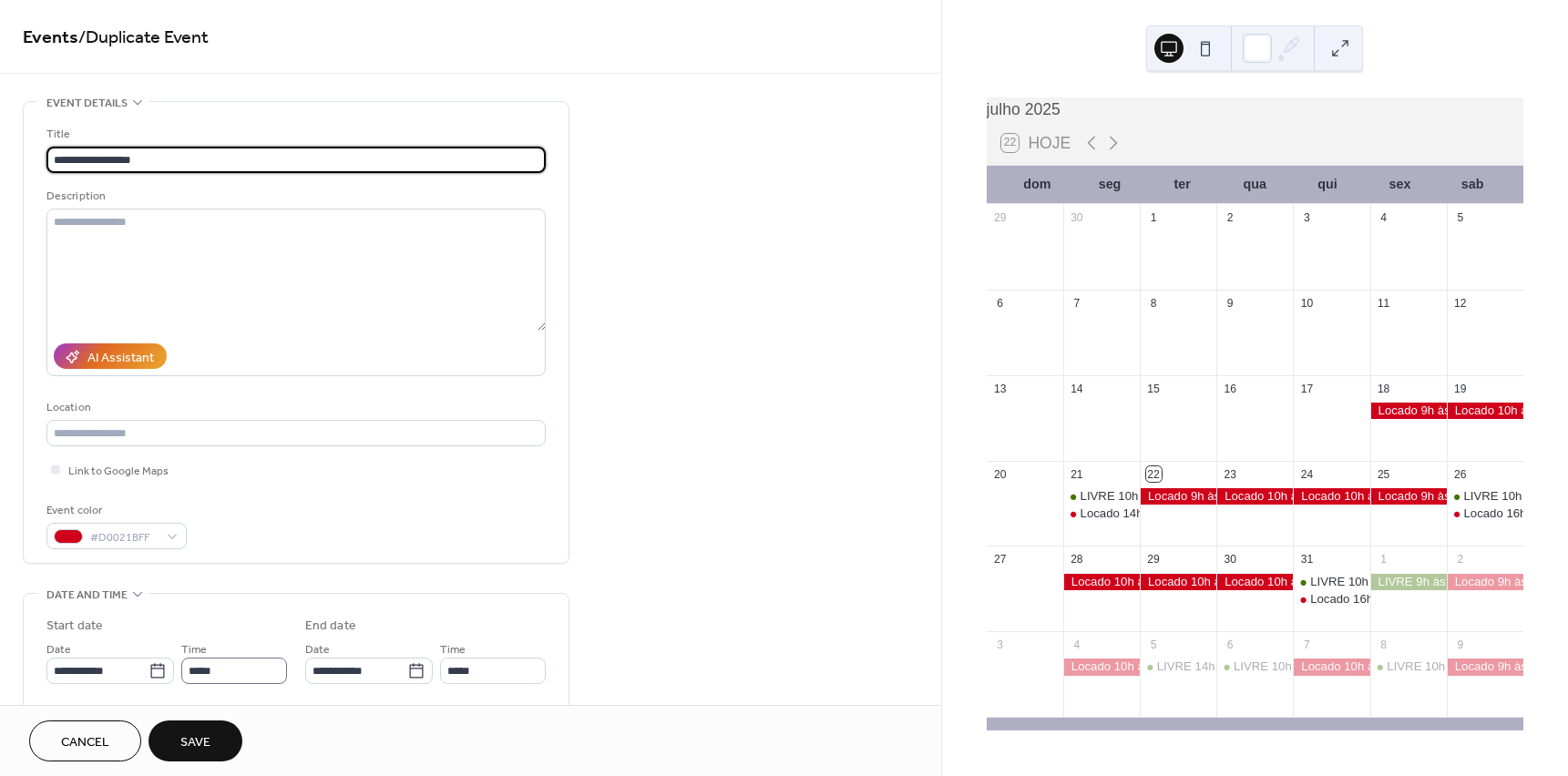 type on "**********" 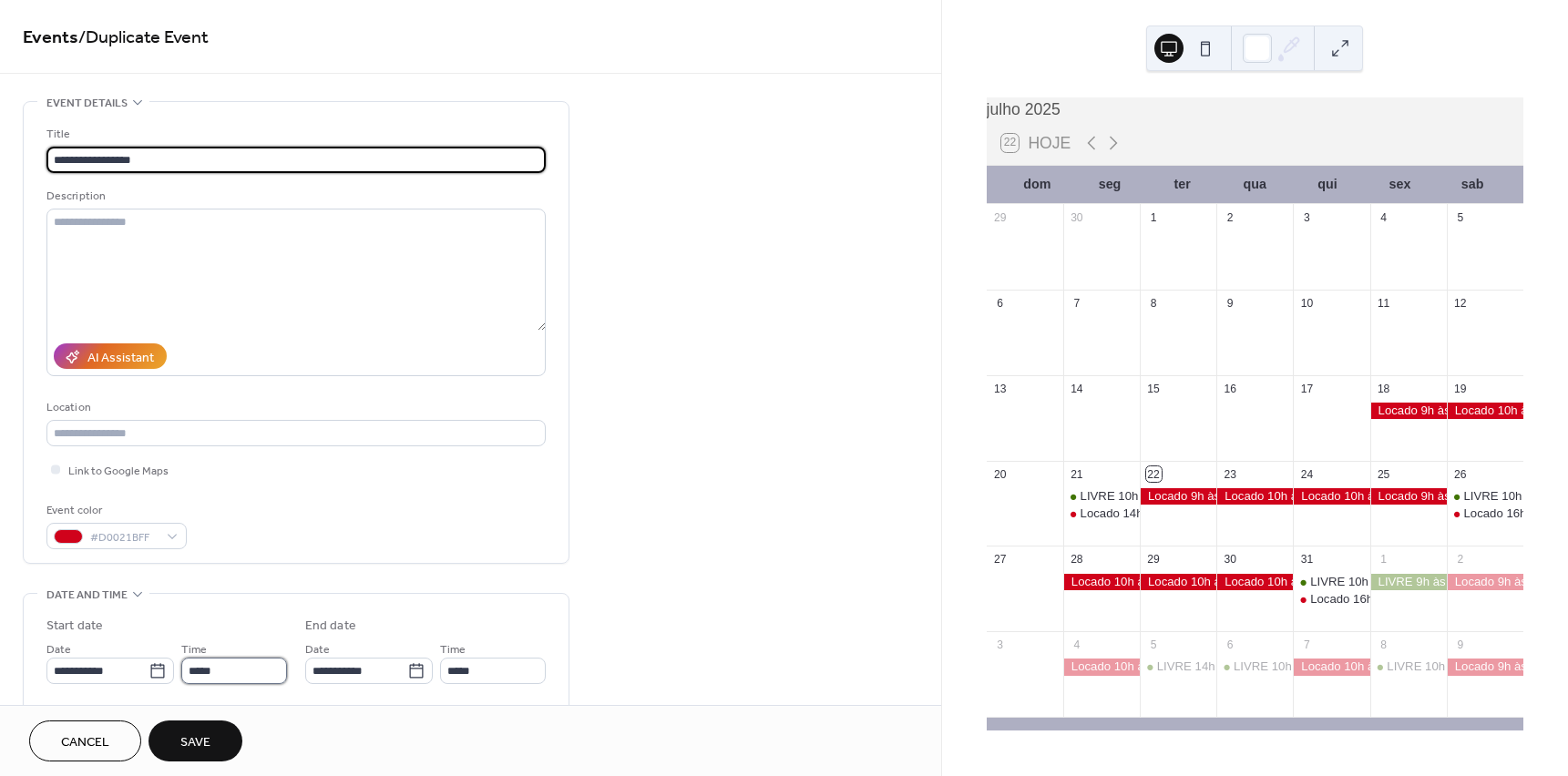 click on "*****" at bounding box center [234, 670] 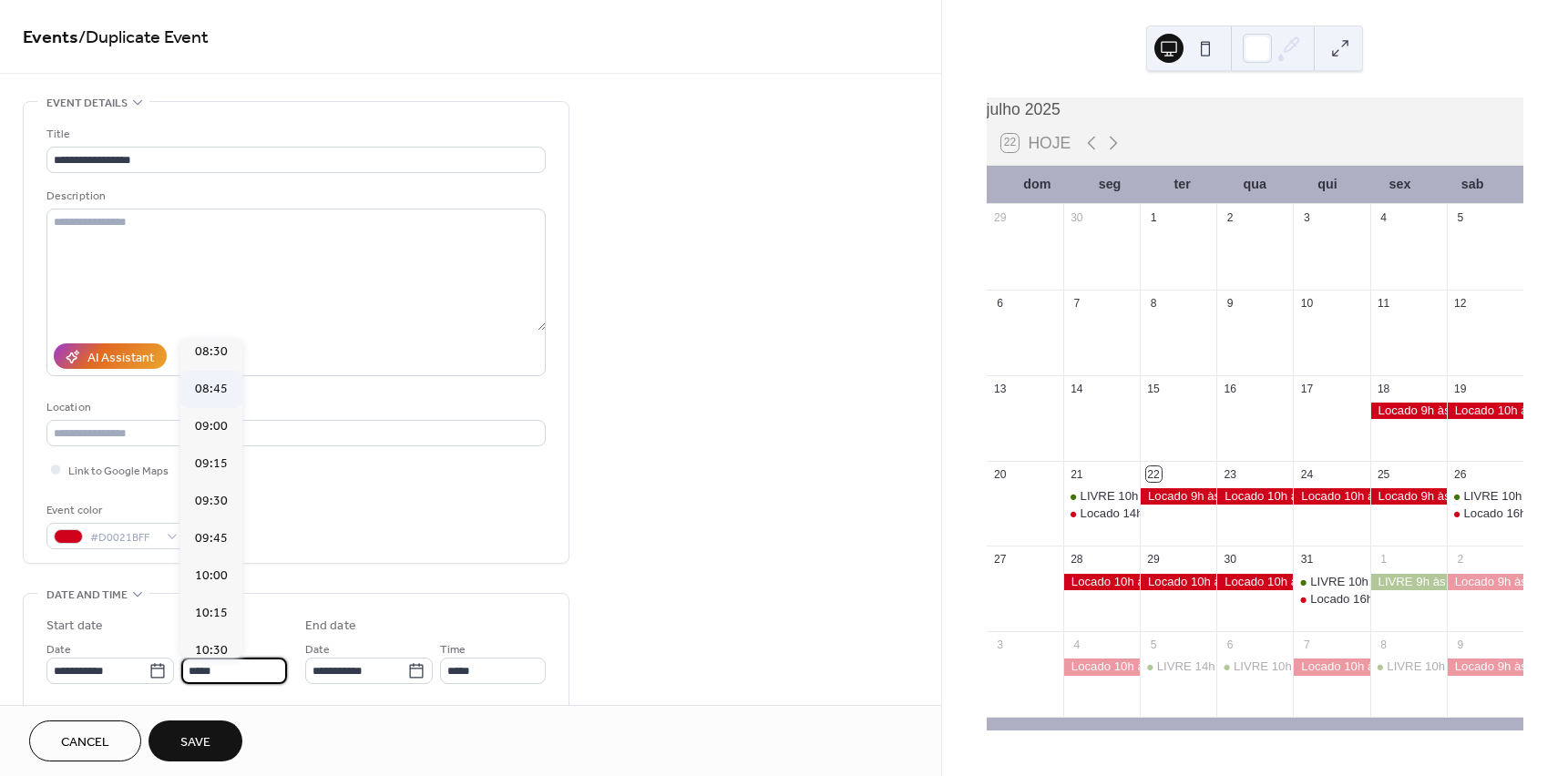 scroll, scrollTop: 1271, scrollLeft: 0, axis: vertical 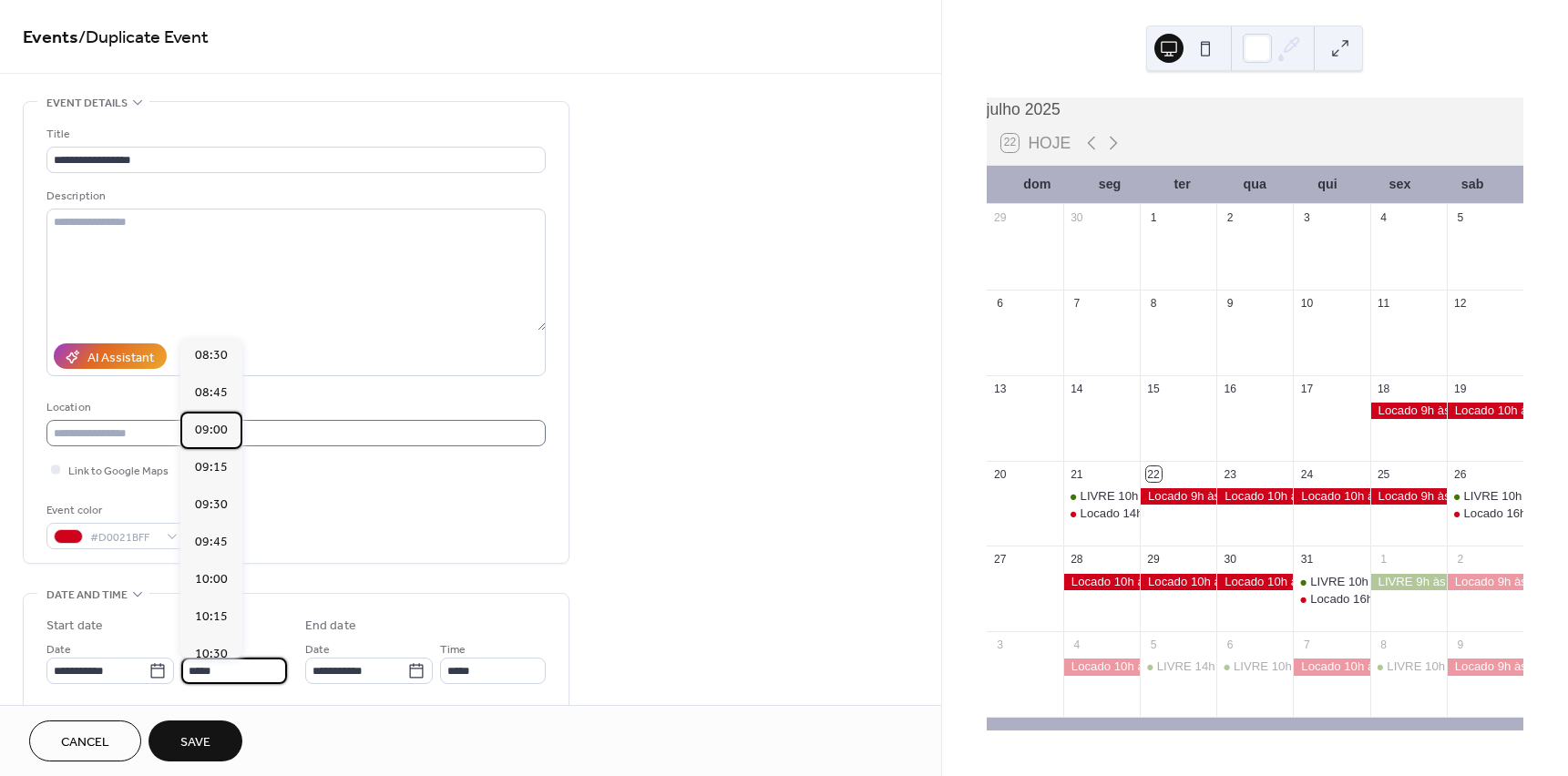 click on "09:00" at bounding box center (211, 430) 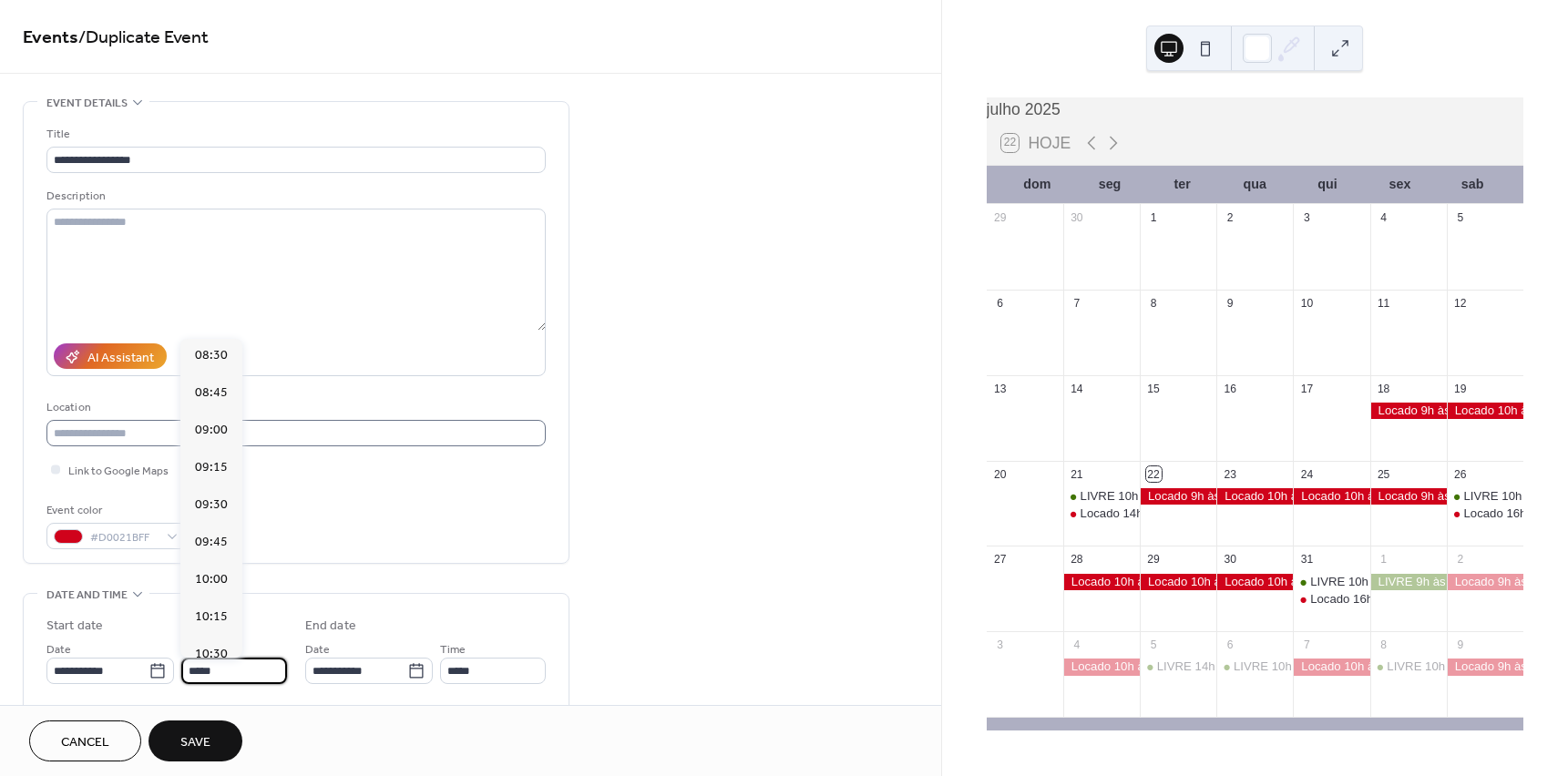 type on "*****" 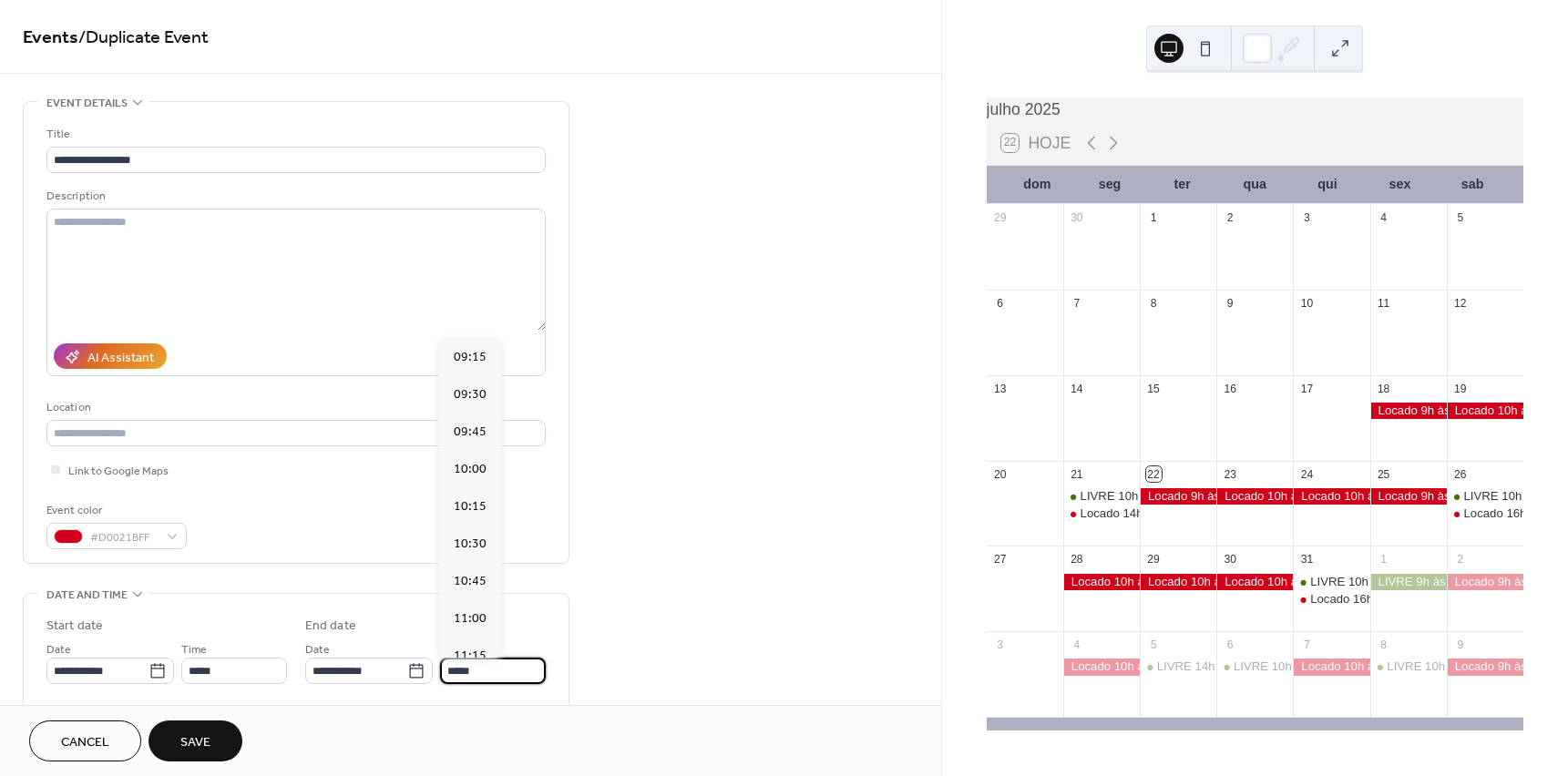 click on "*****" at bounding box center (493, 670) 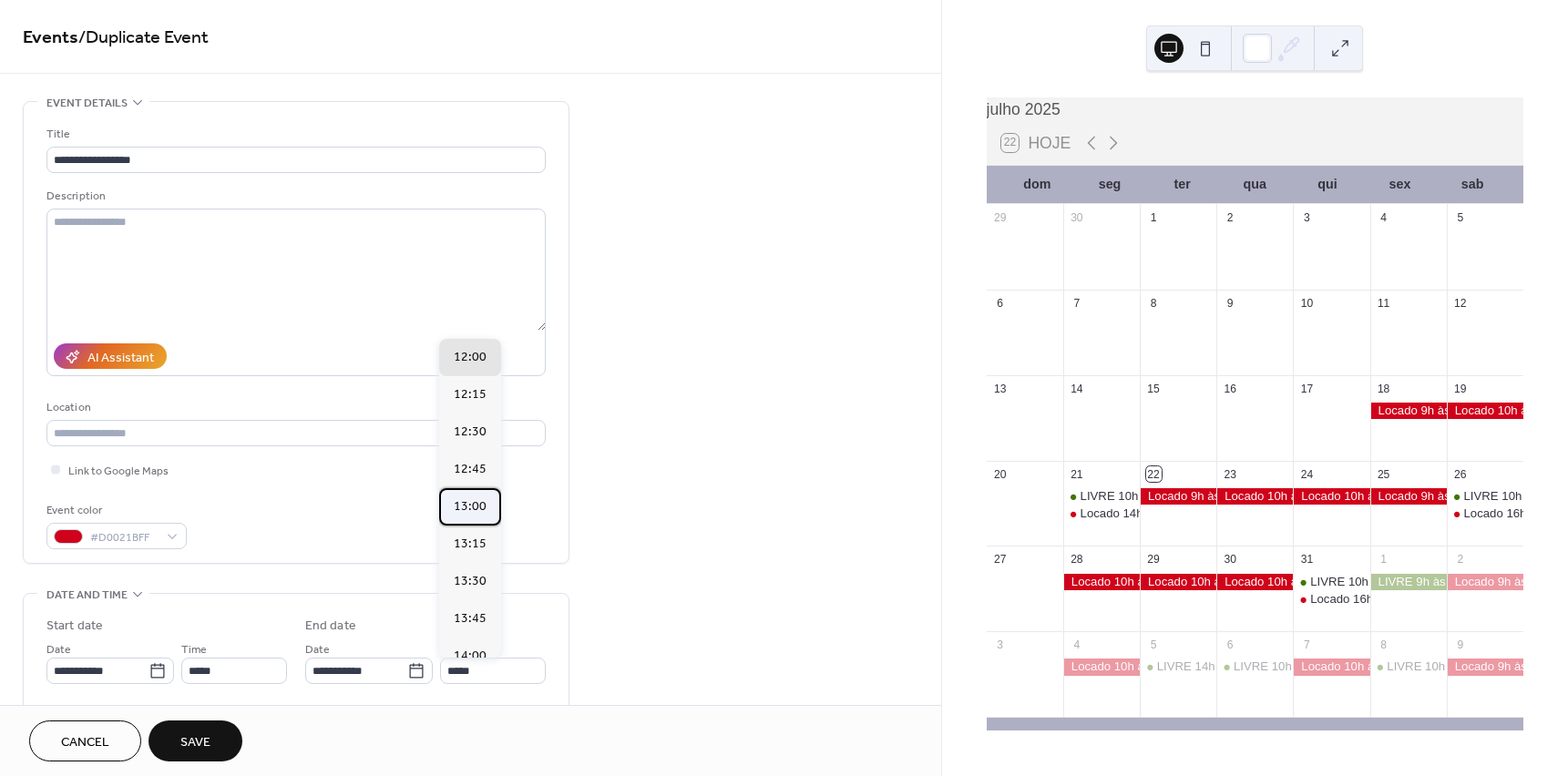 click on "13:00" at bounding box center [470, 506] 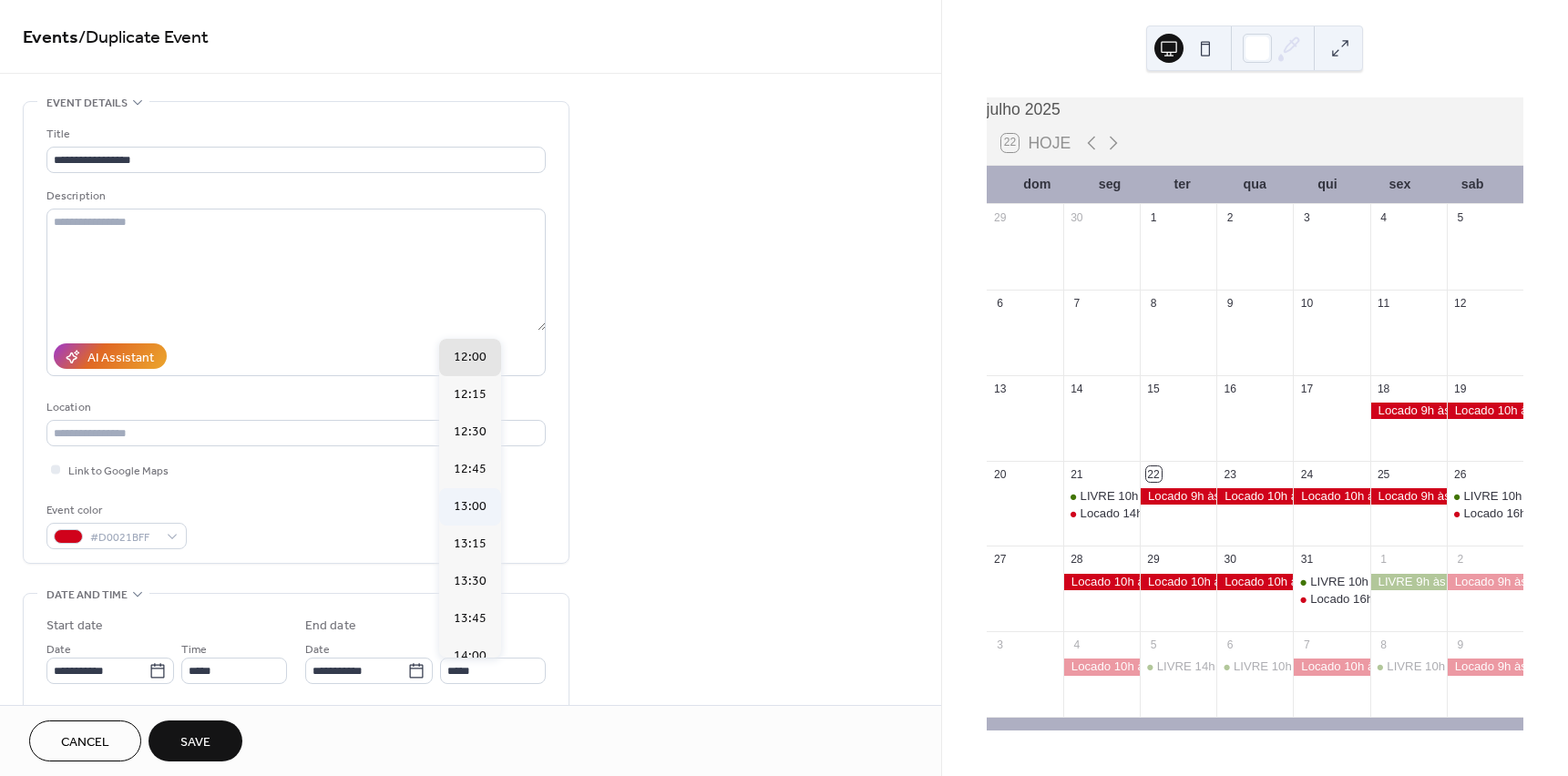 type on "*****" 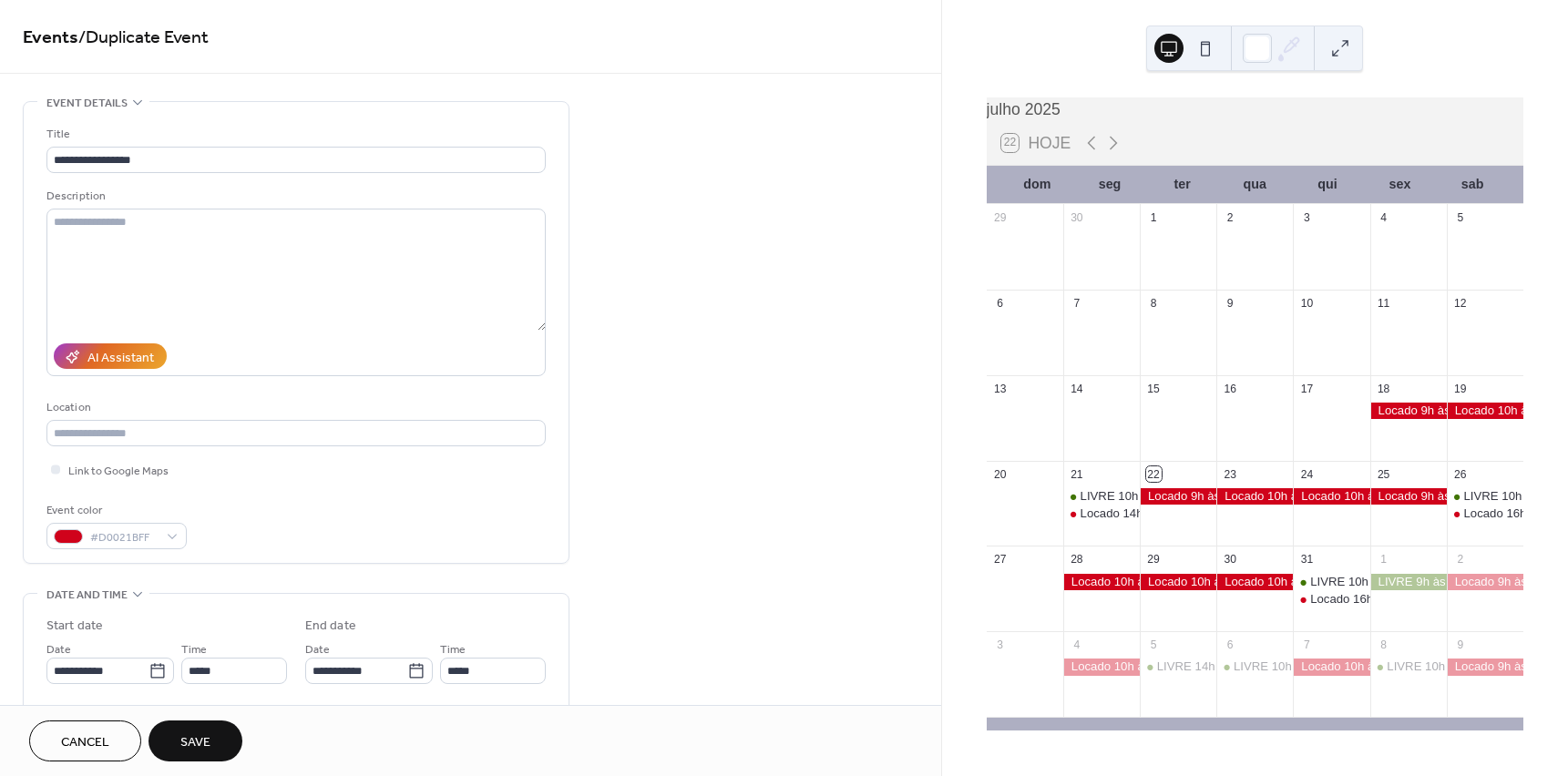 click on "Save" at bounding box center (195, 740) 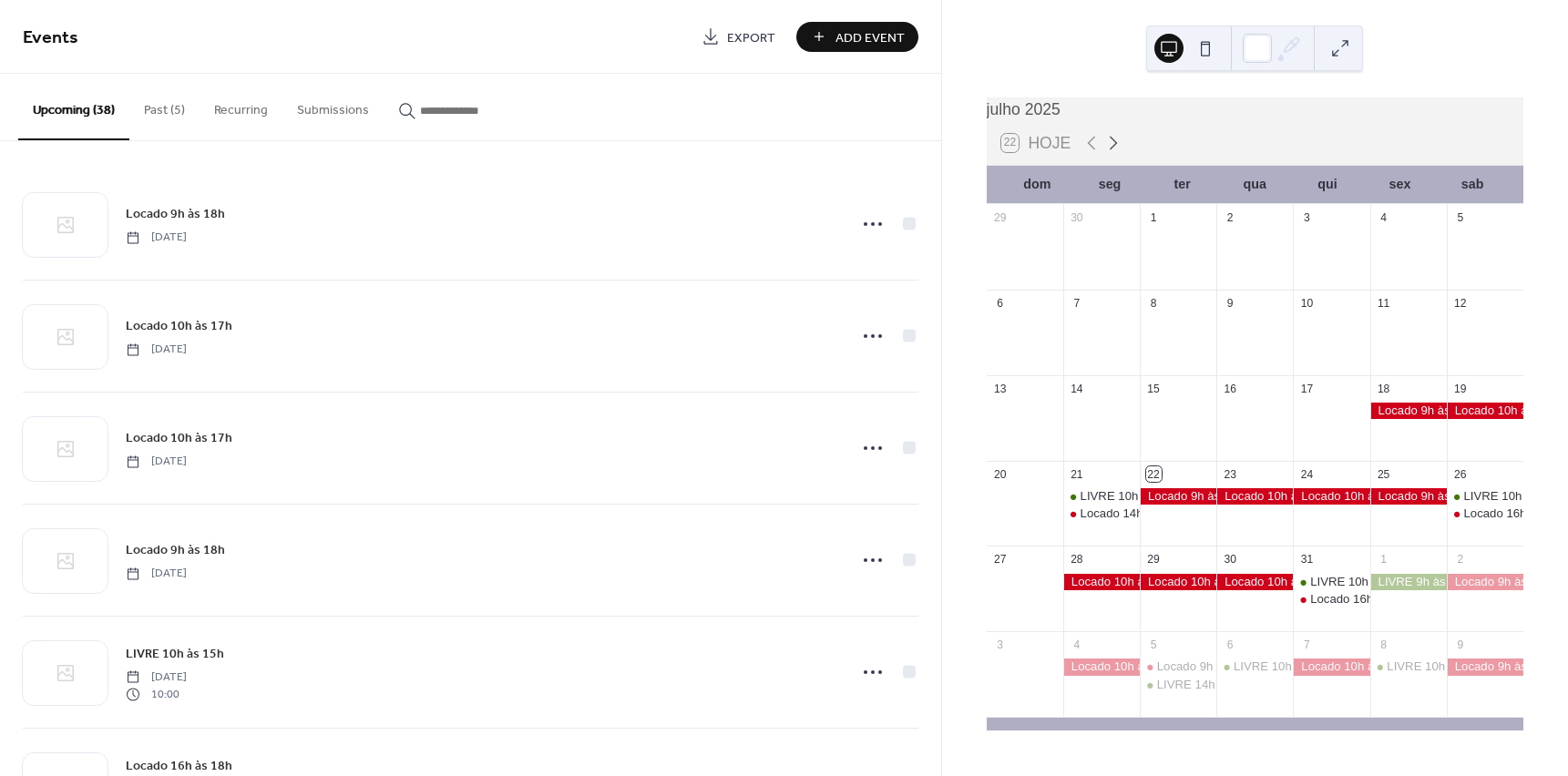 click 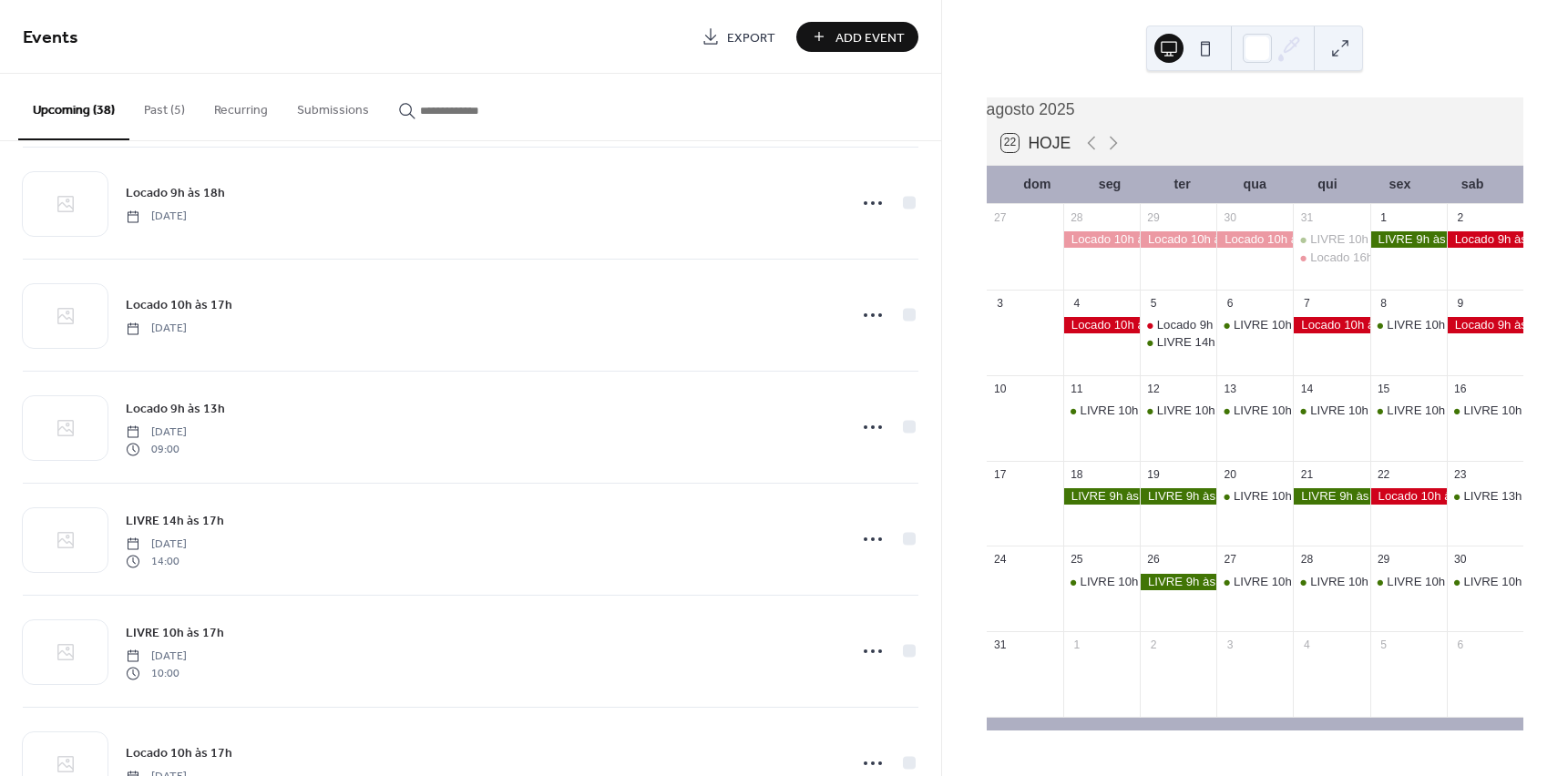scroll, scrollTop: 1366, scrollLeft: 0, axis: vertical 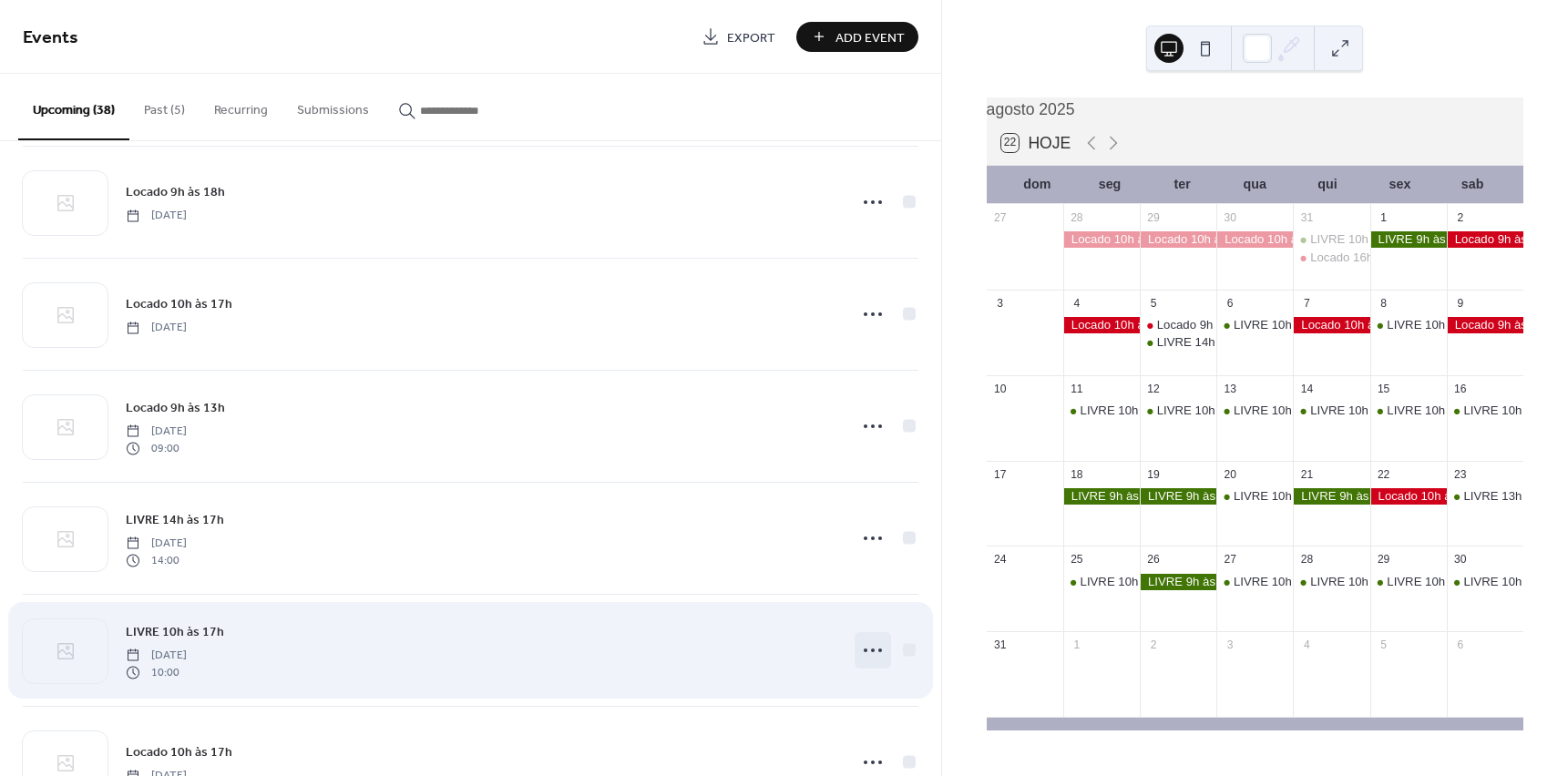 click 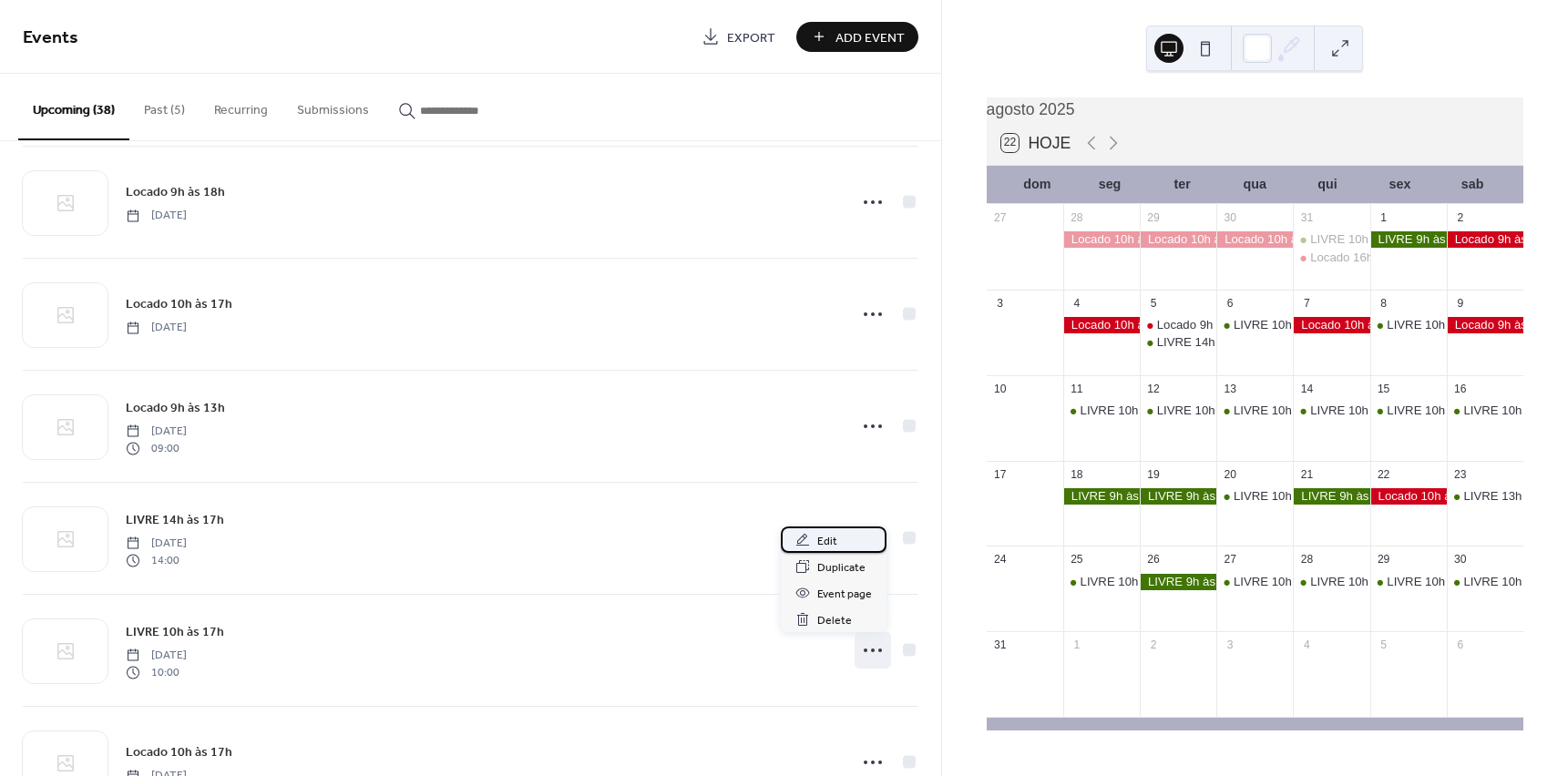 click on "Edit" at bounding box center (834, 539) 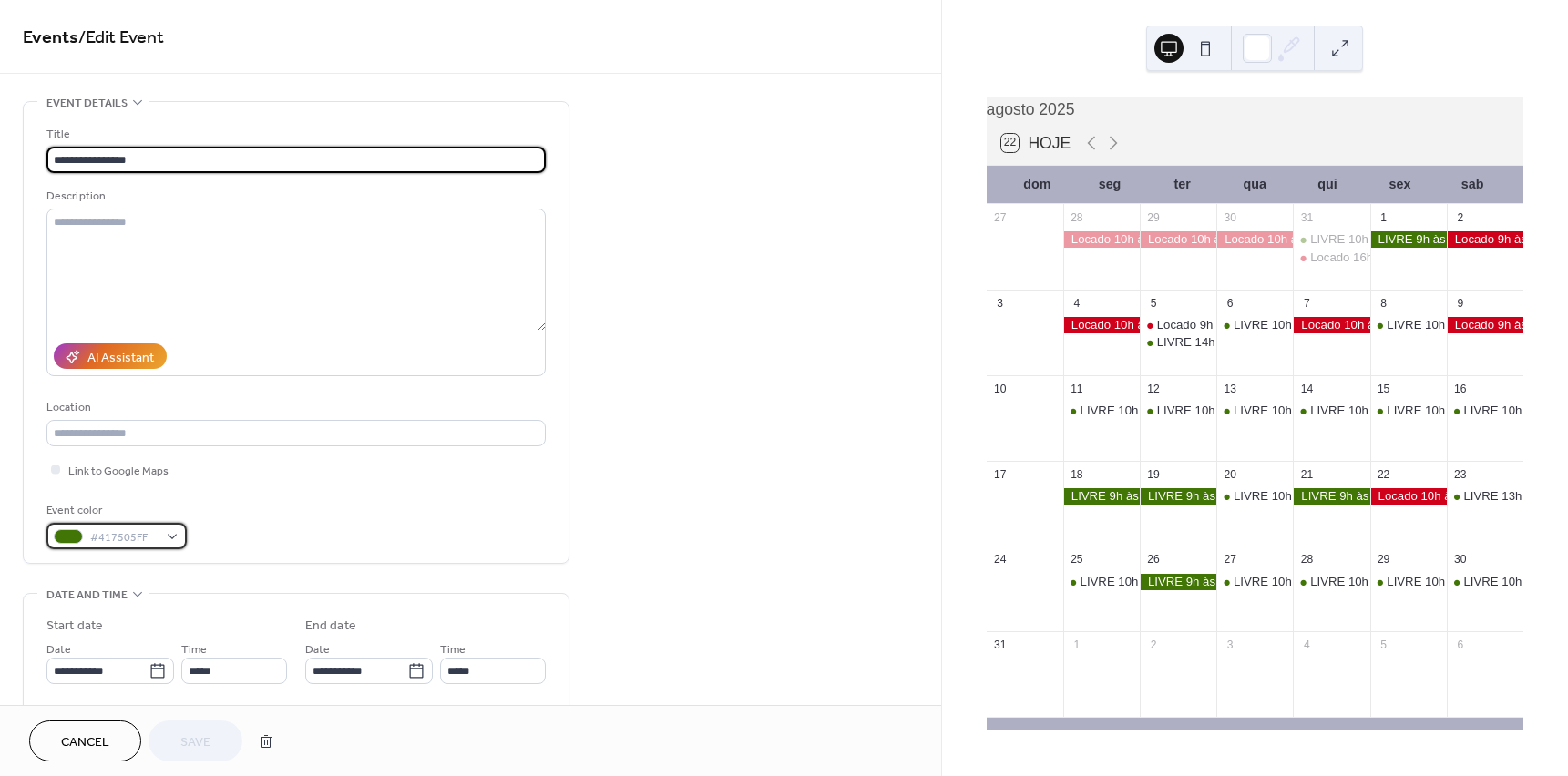 click on "#417505FF" at bounding box center [117, 536] 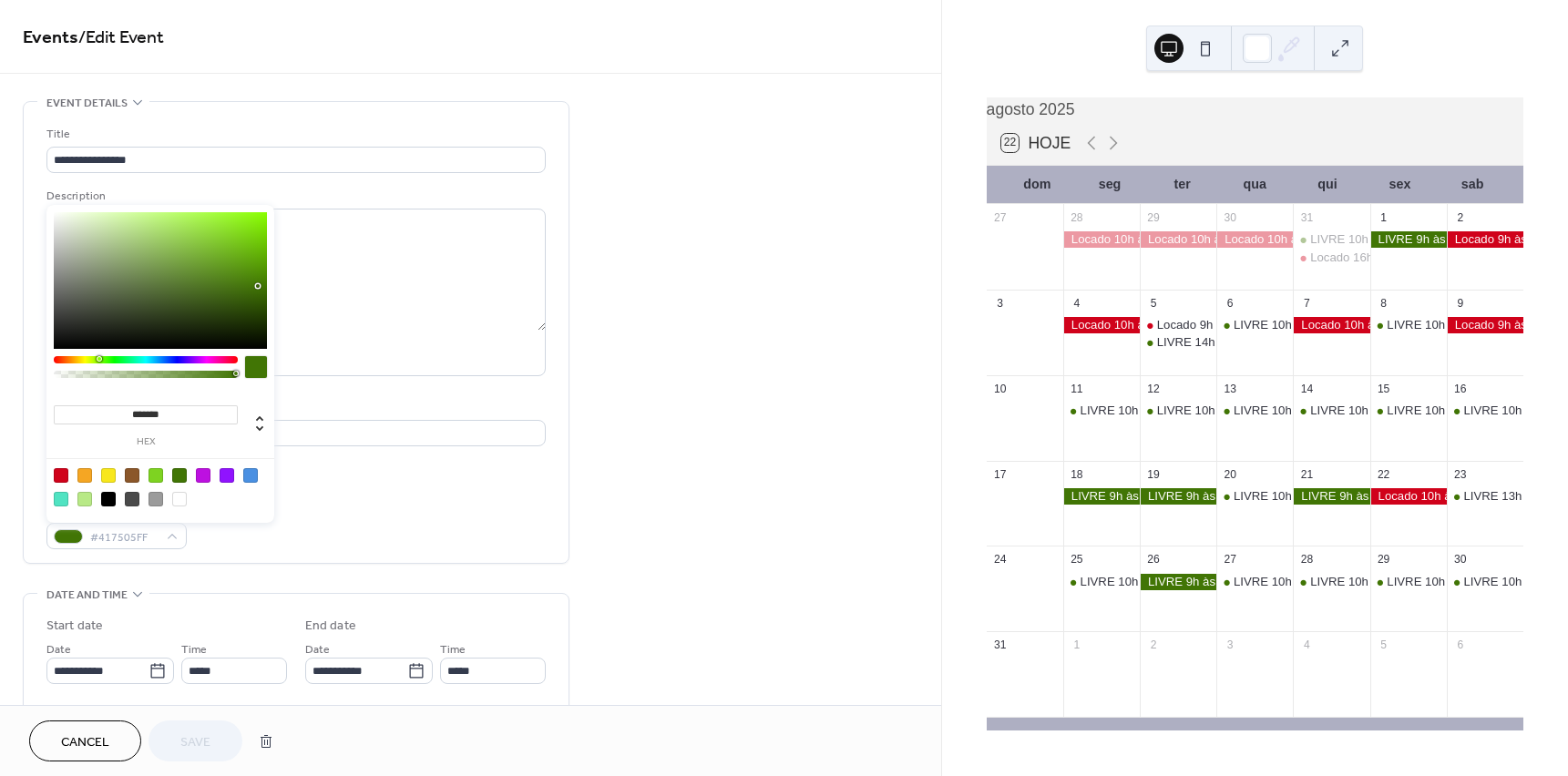 click at bounding box center (160, 486) 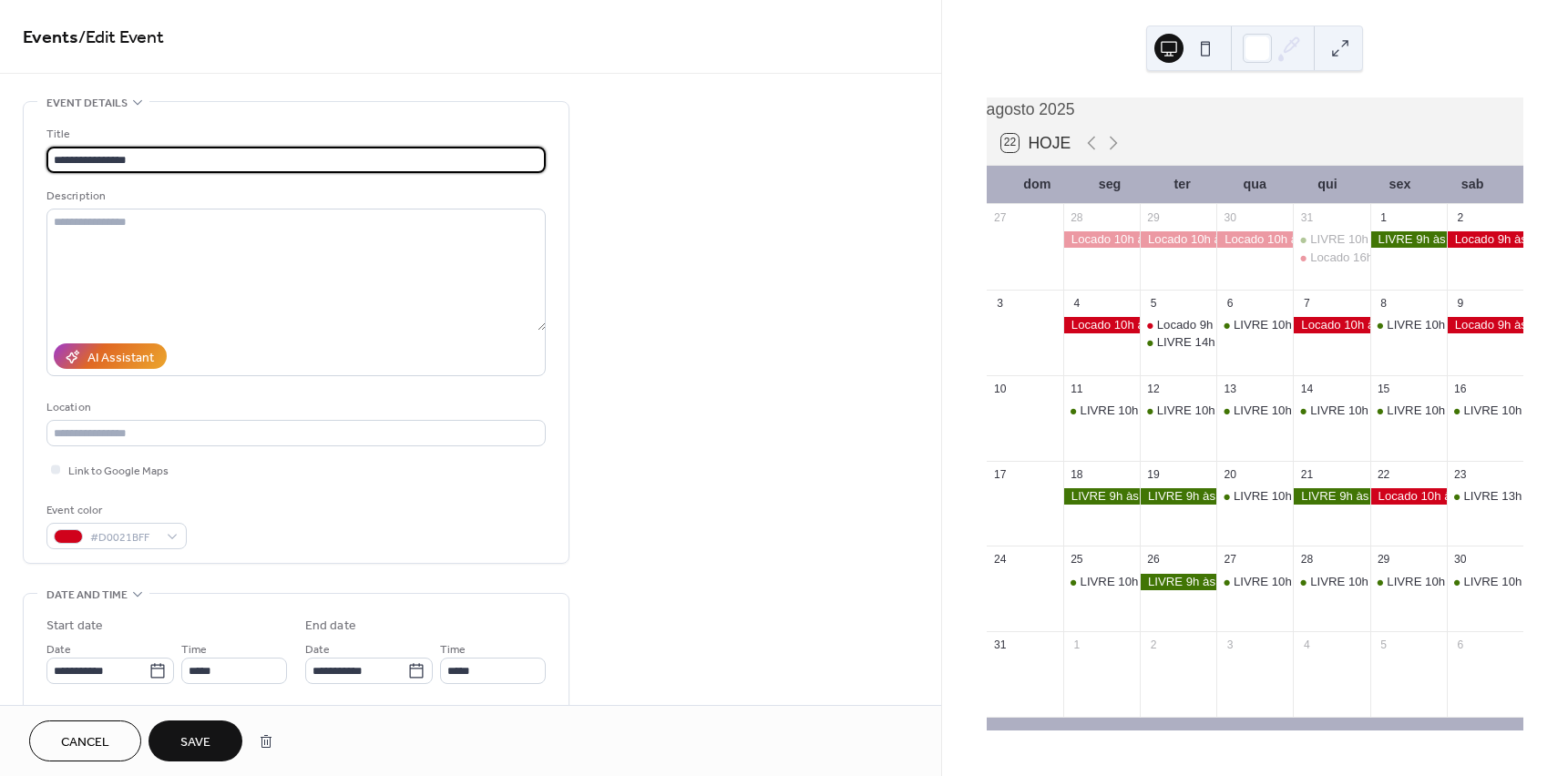 scroll, scrollTop: 1, scrollLeft: 0, axis: vertical 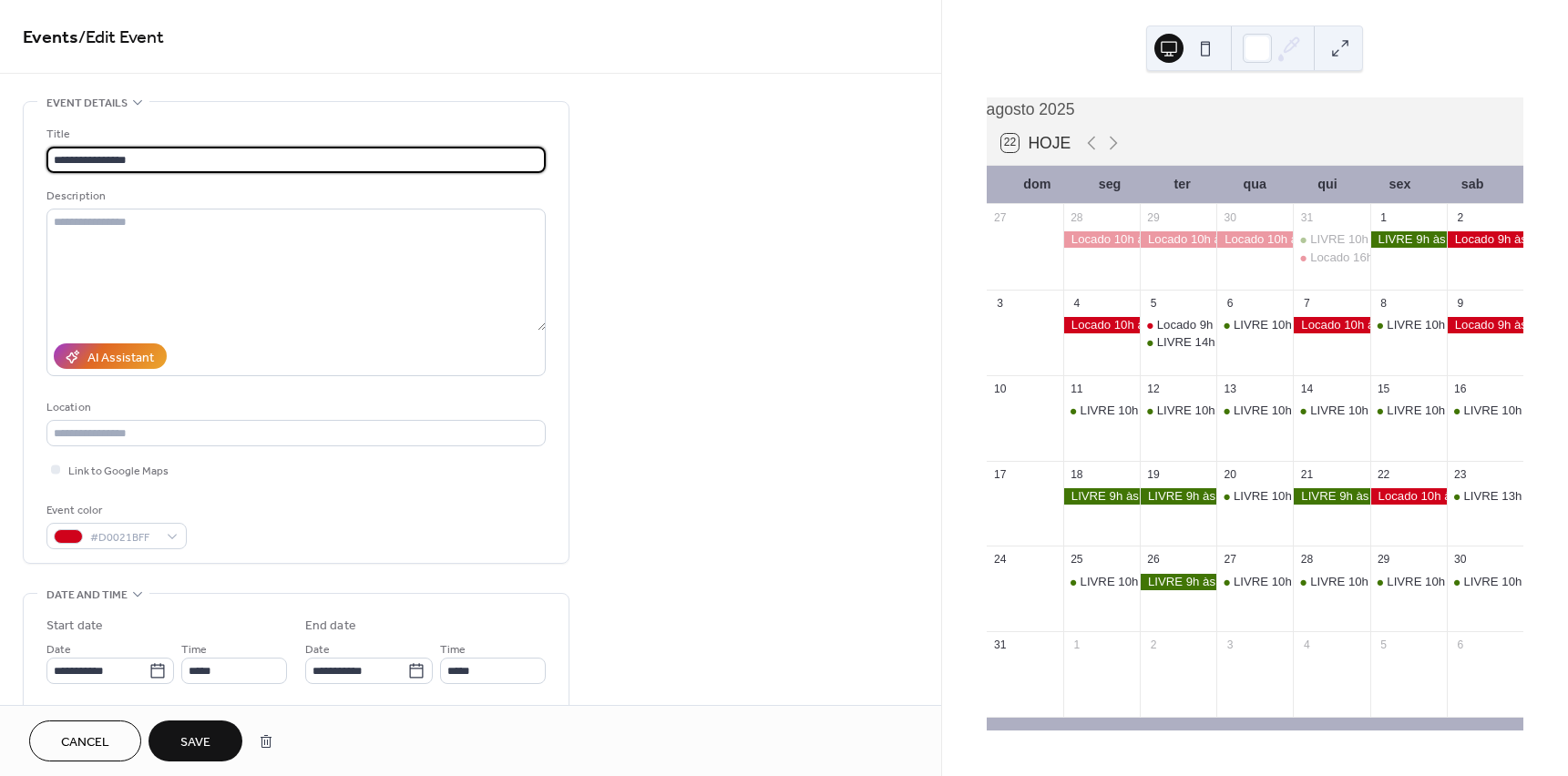 drag, startPoint x: 82, startPoint y: 162, endPoint x: -26, endPoint y: 180, distance: 109.489726 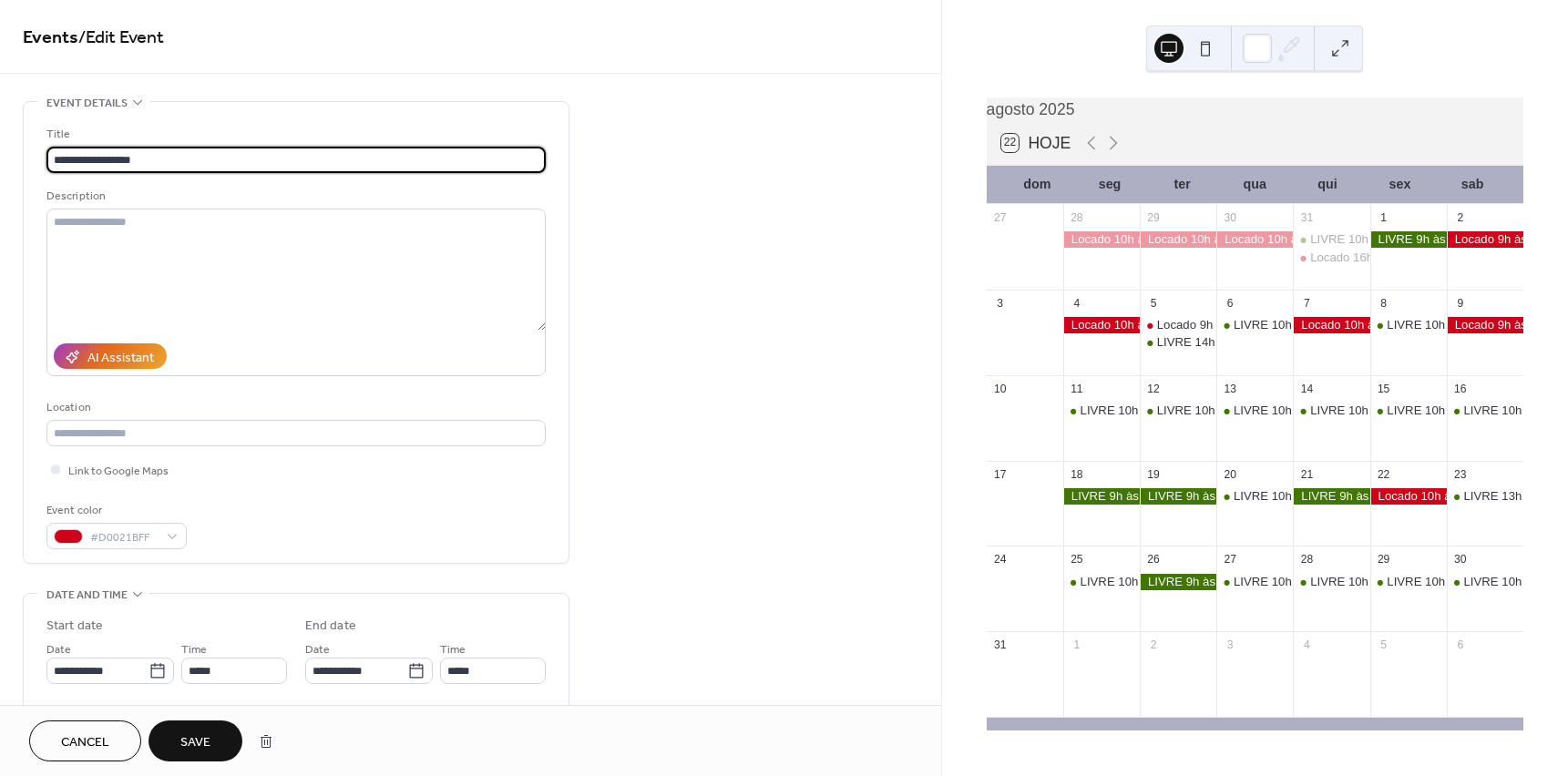 type on "**********" 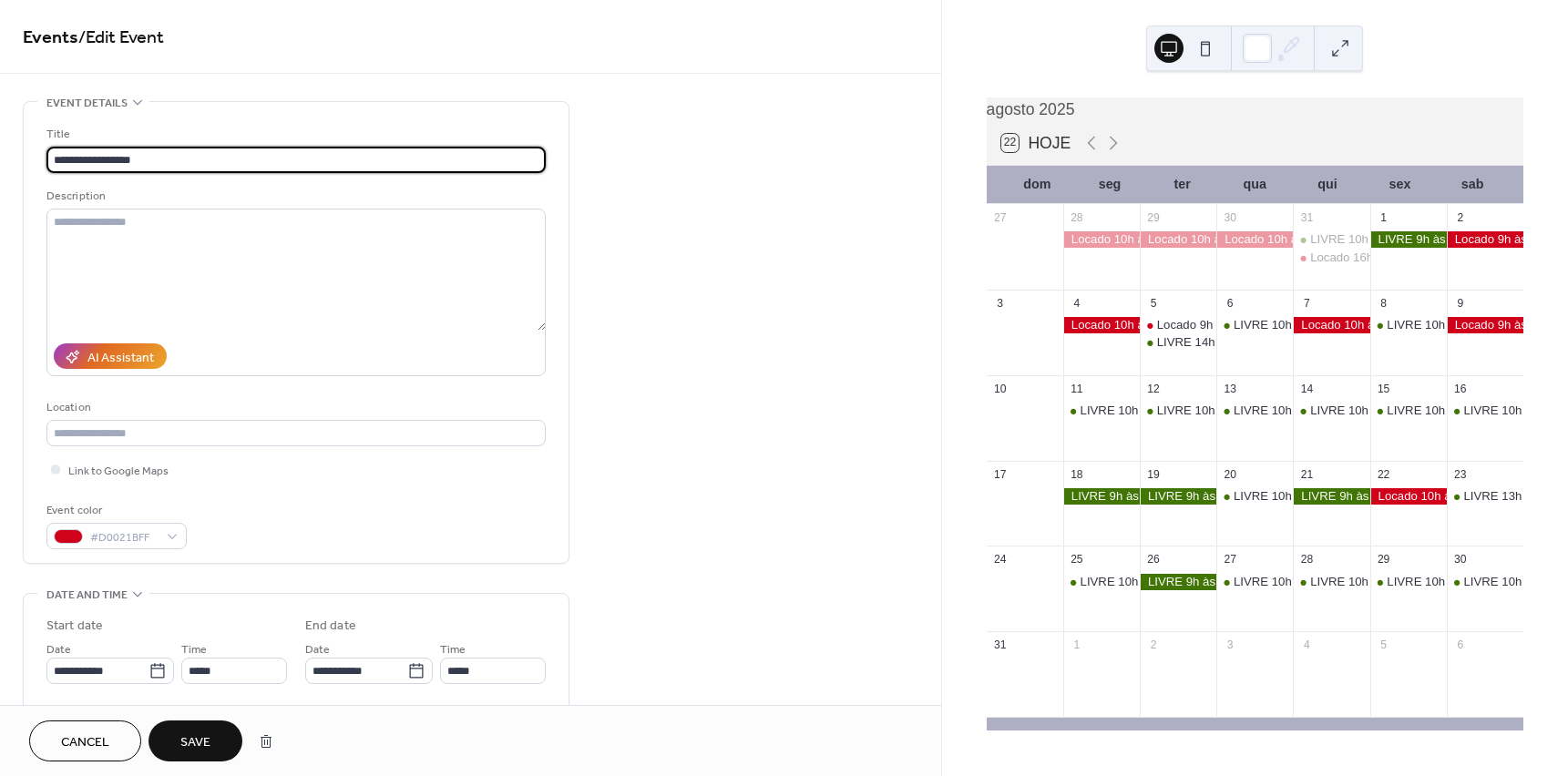 click on "Save" at bounding box center (195, 740) 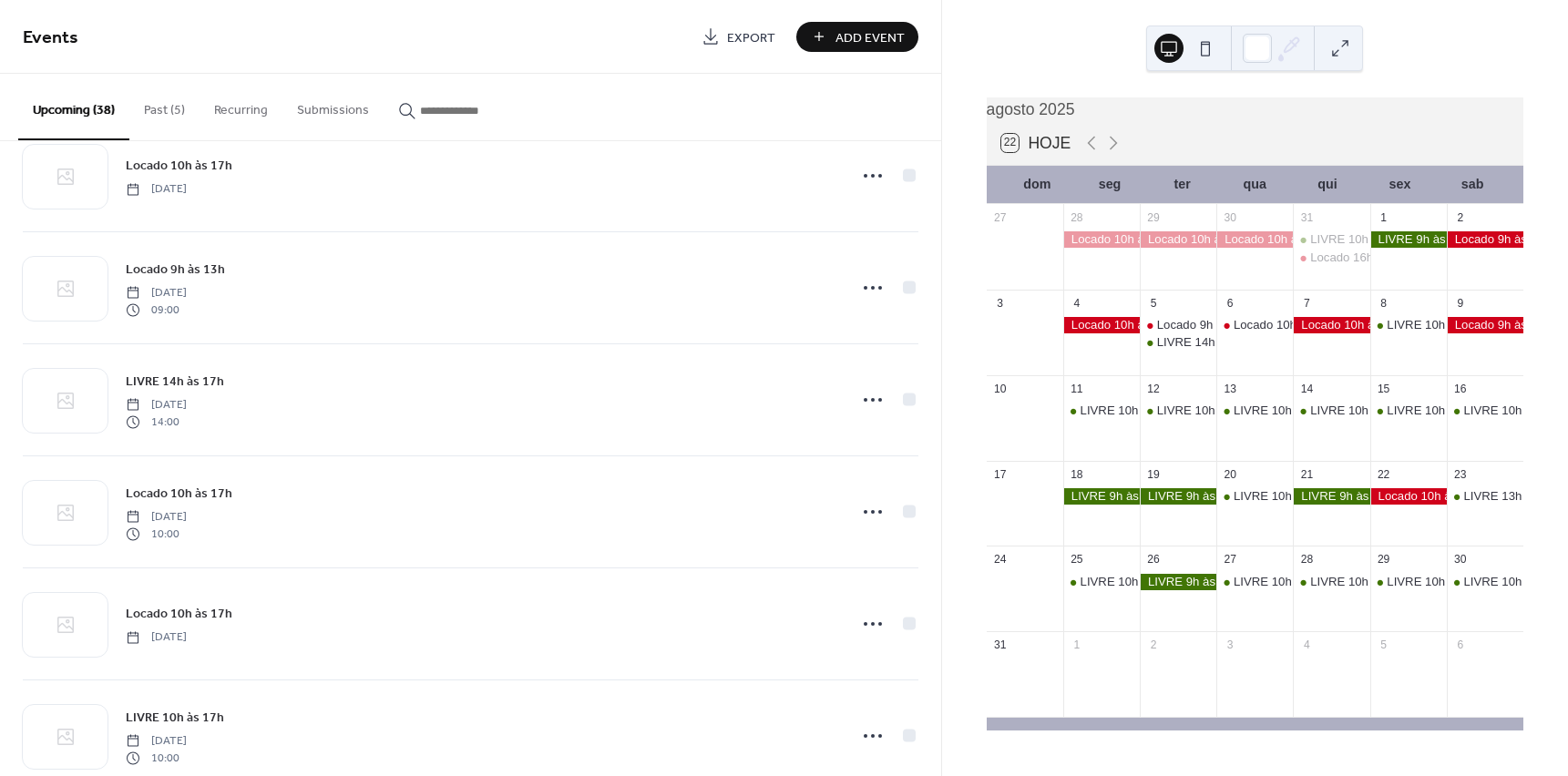 scroll, scrollTop: 1731, scrollLeft: 0, axis: vertical 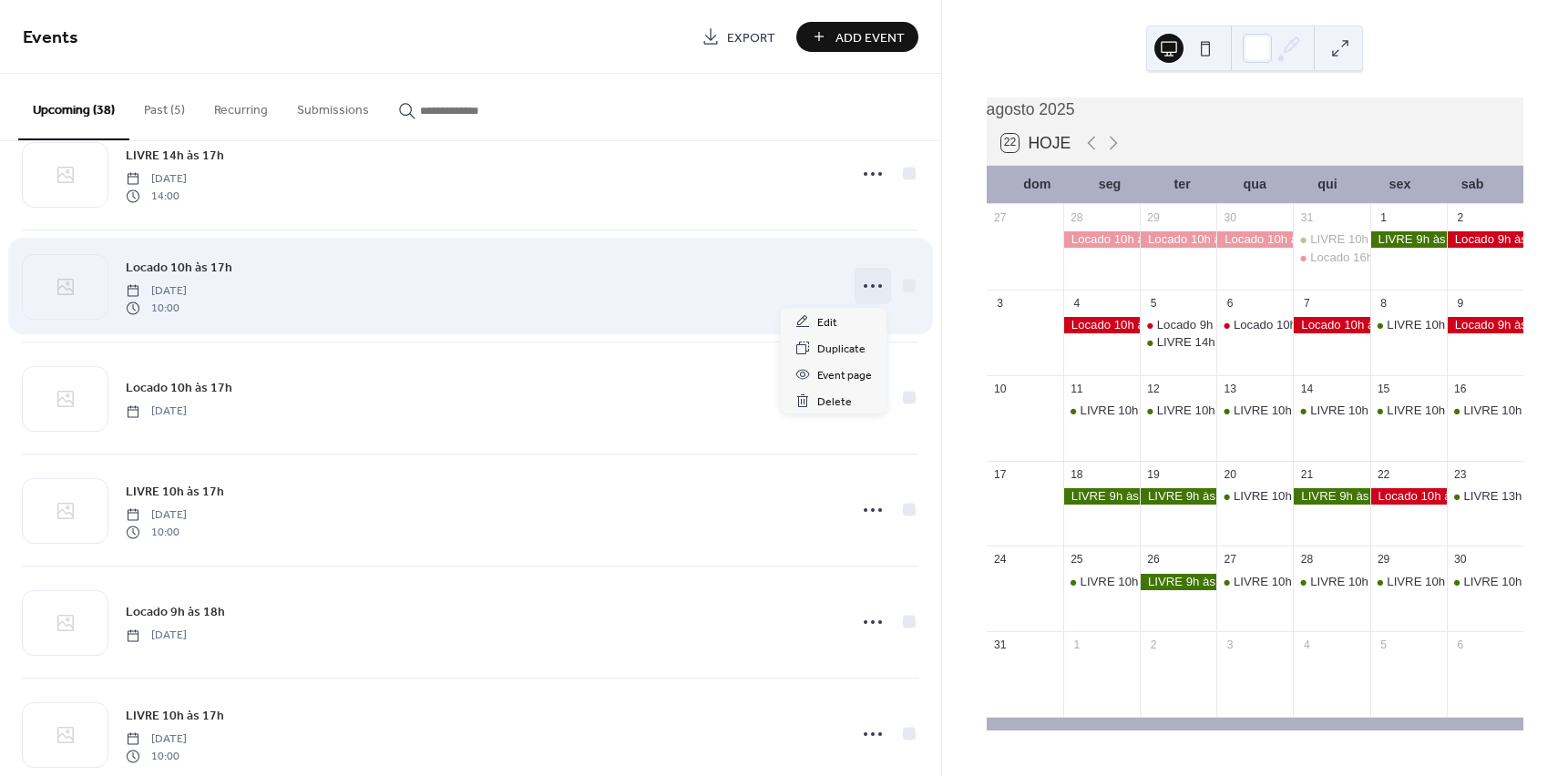 click 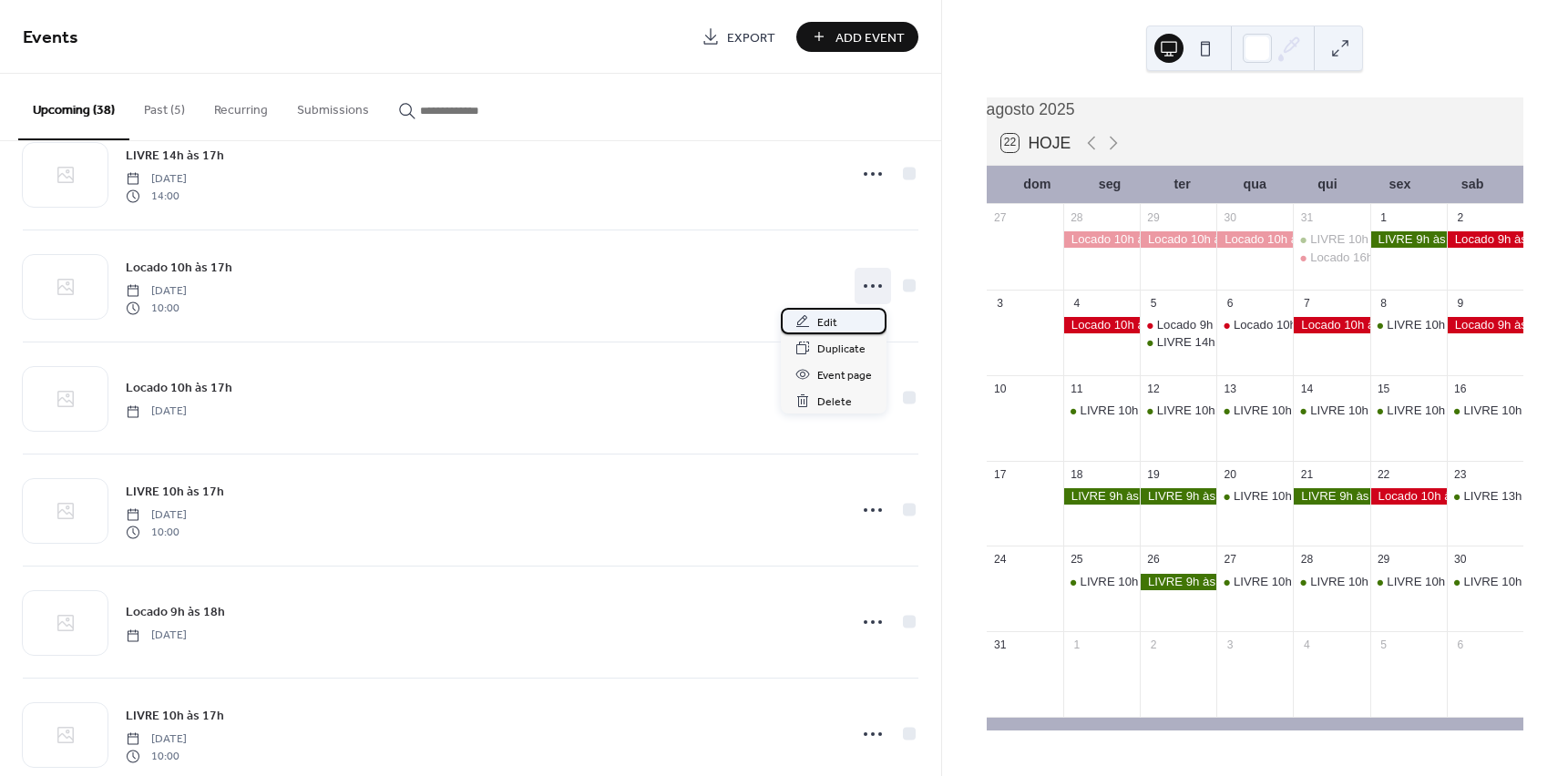 click on "Edit" at bounding box center [827, 322] 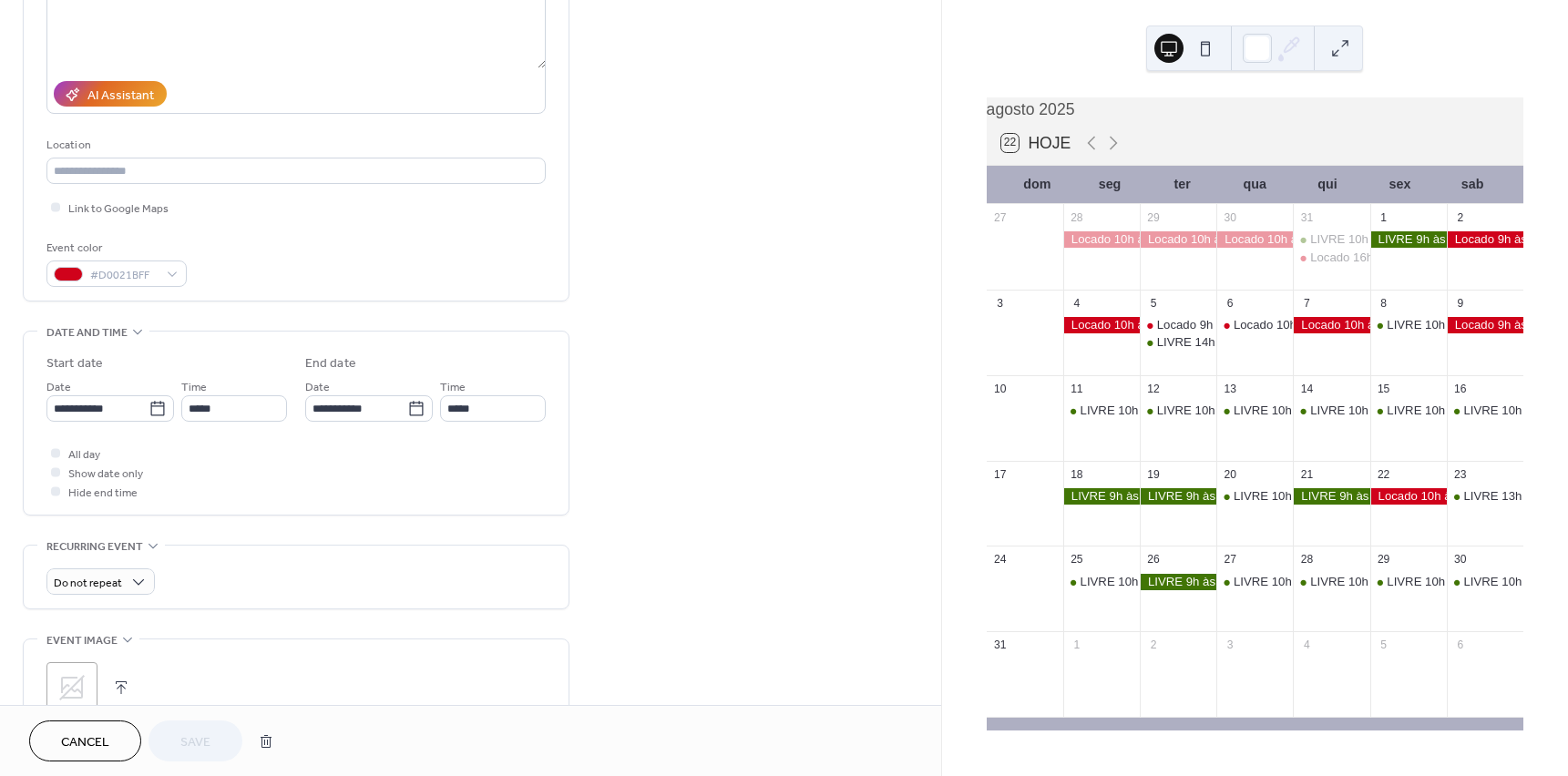 scroll, scrollTop: 273, scrollLeft: 0, axis: vertical 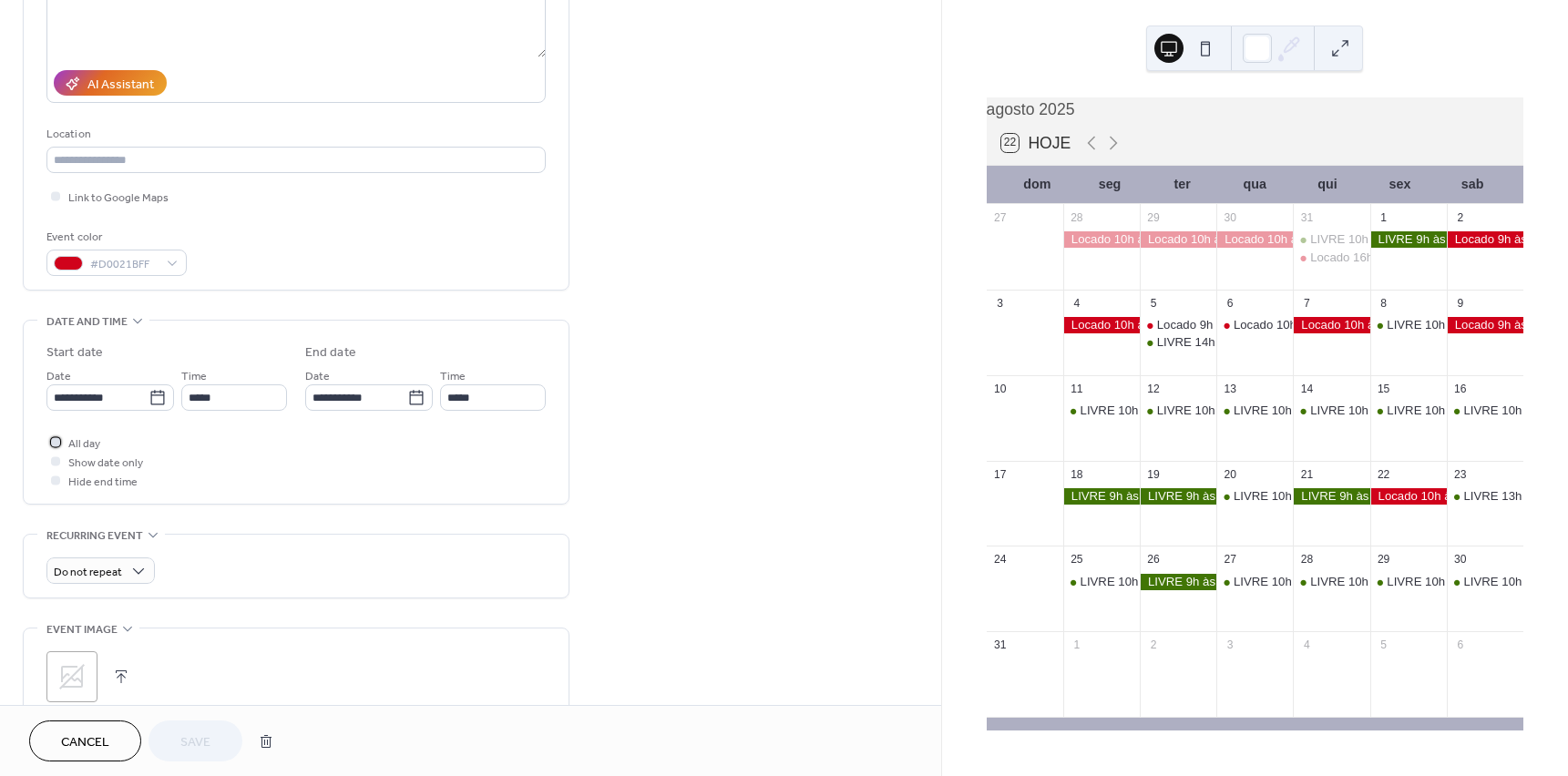 click at bounding box center (56, 442) 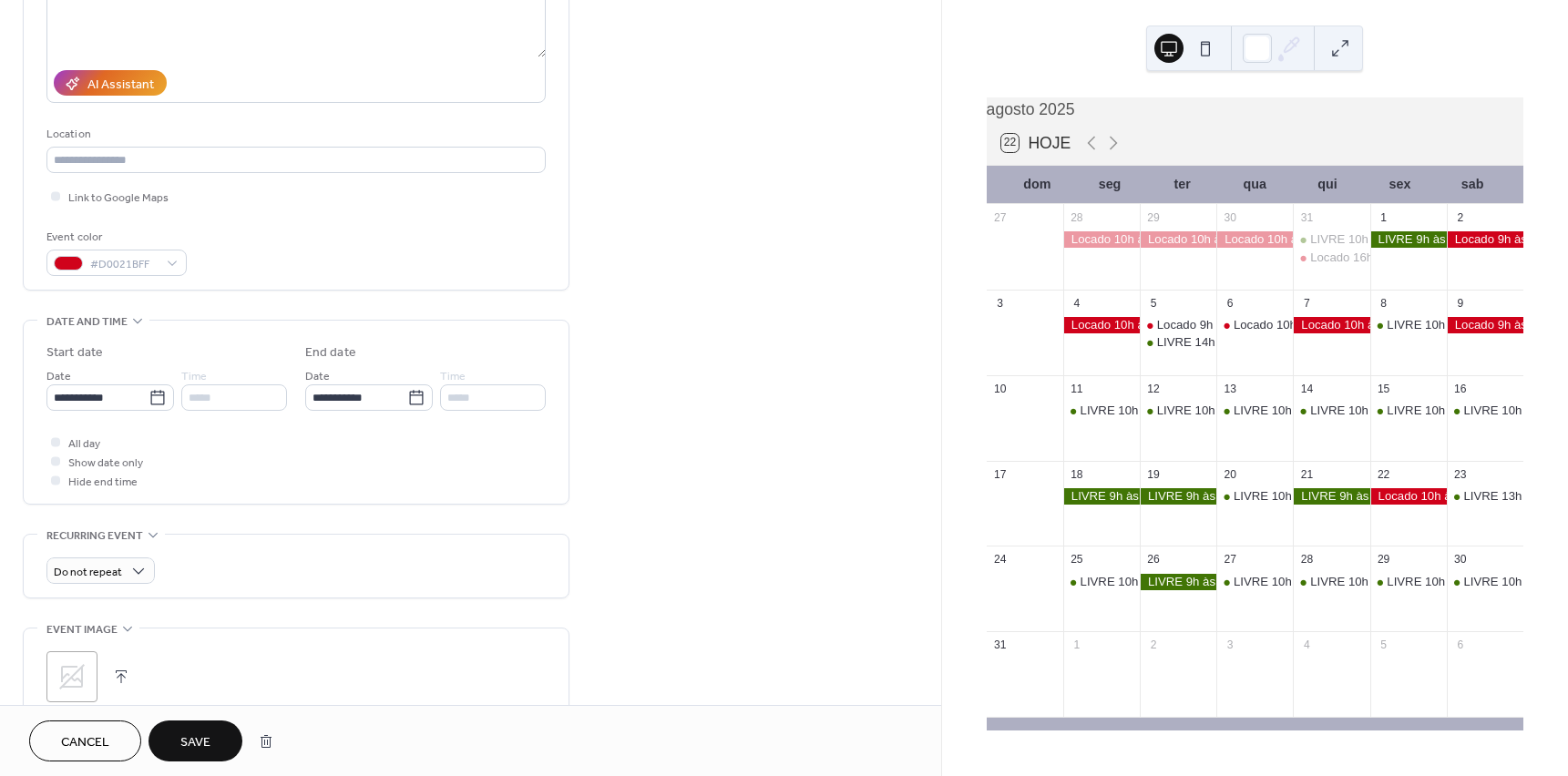 click on "Save" at bounding box center (195, 742) 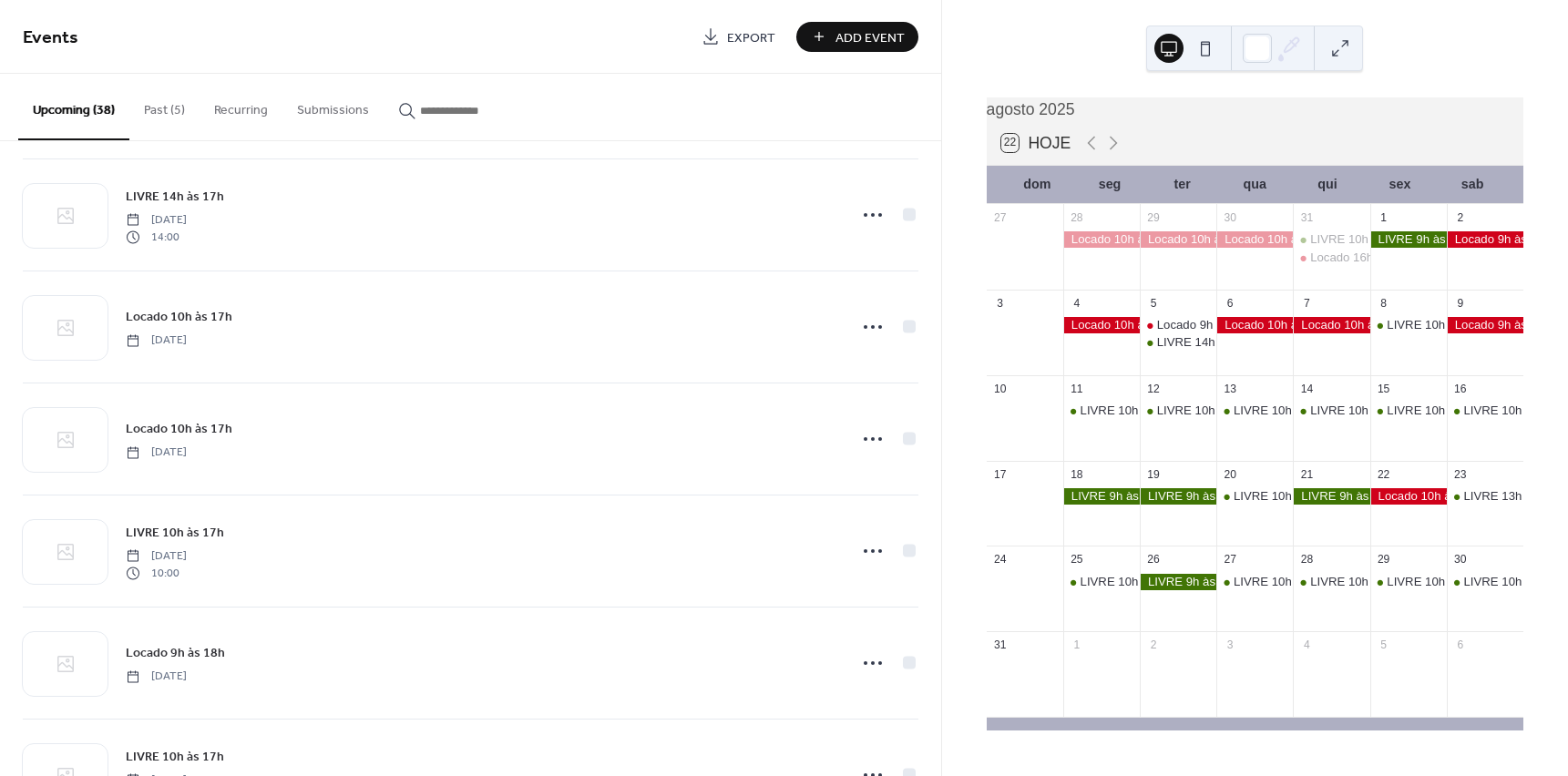 scroll, scrollTop: 1731, scrollLeft: 0, axis: vertical 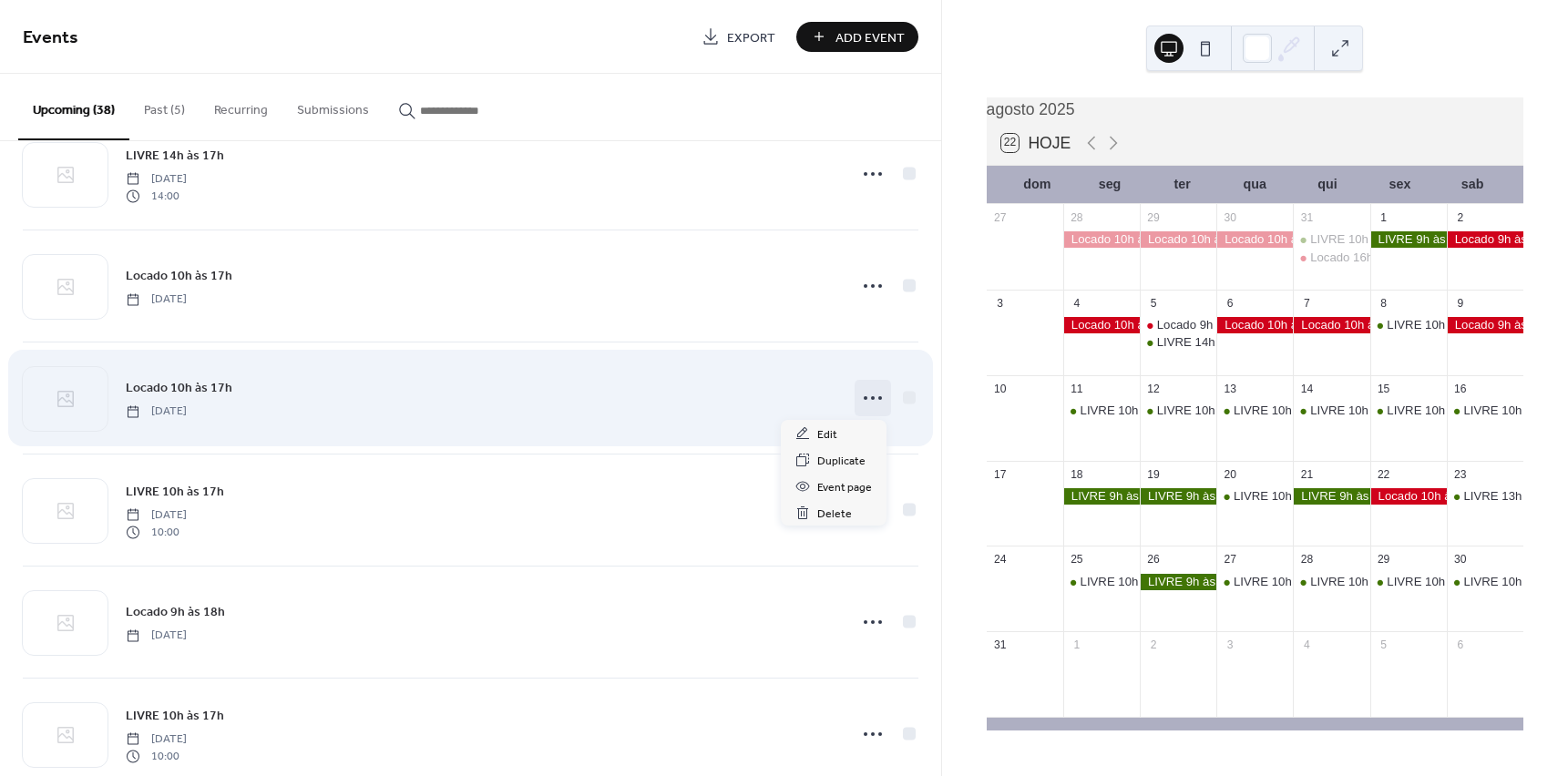click 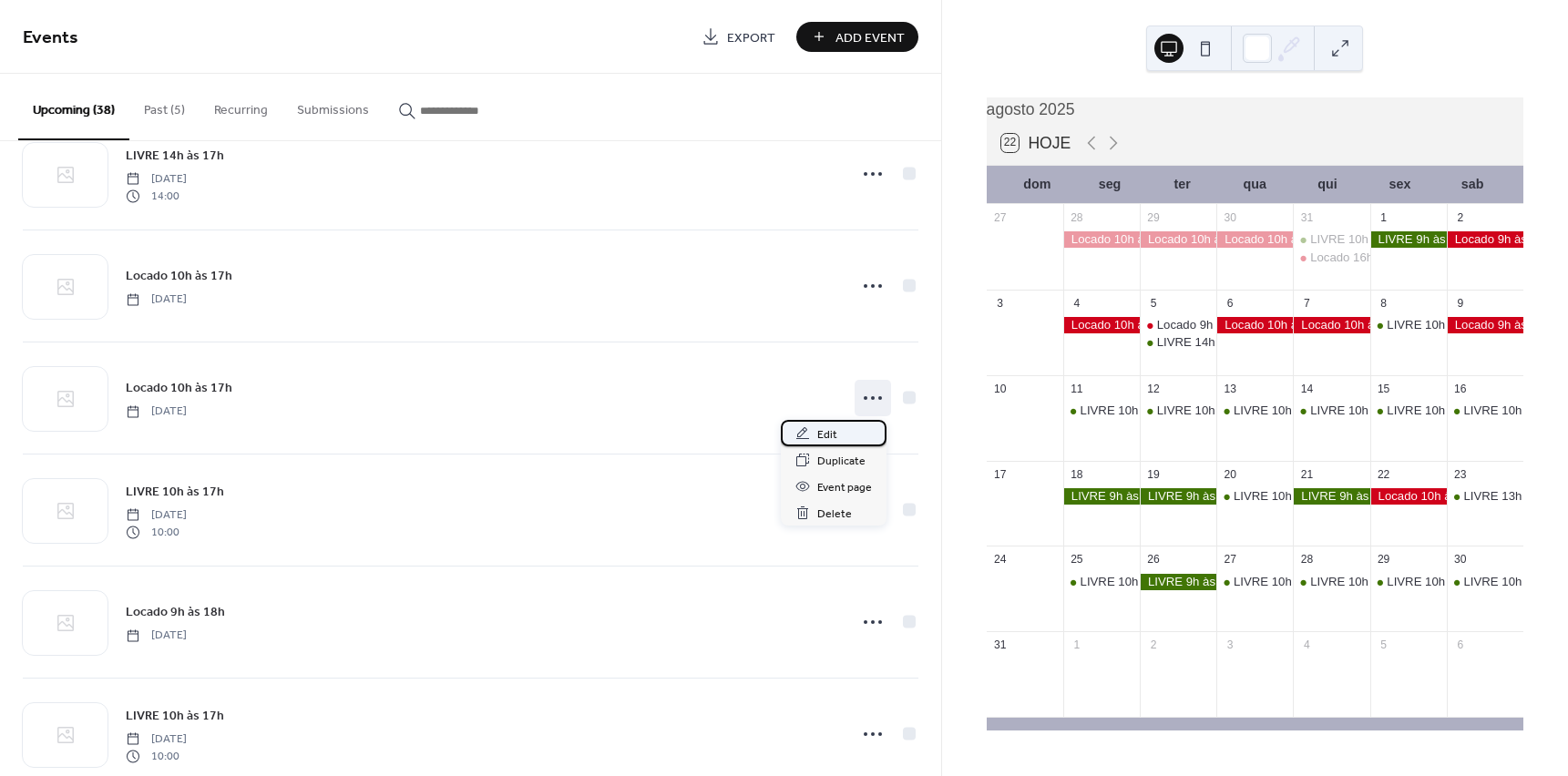 click on "Edit" at bounding box center [827, 434] 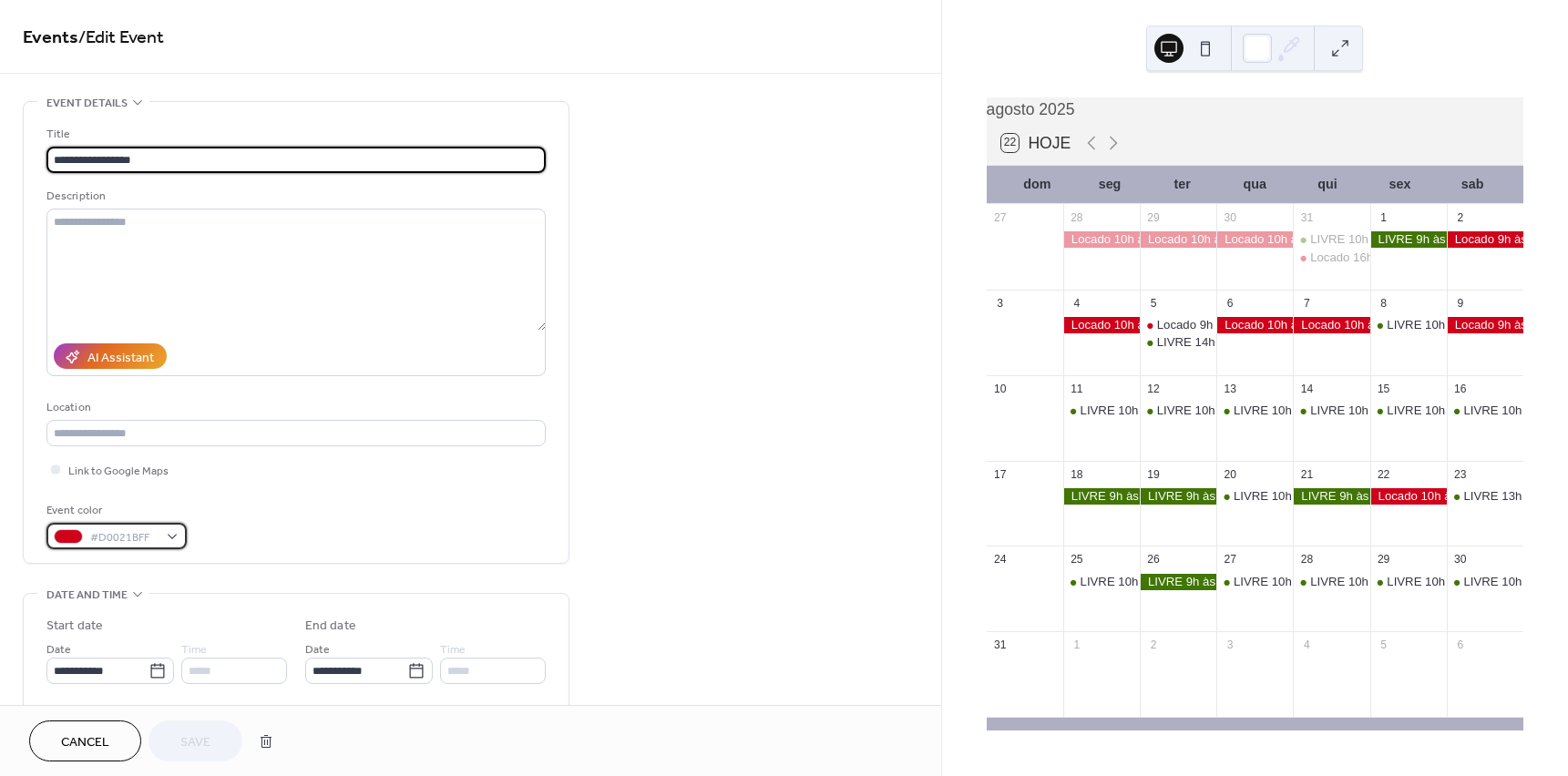 click on "#D0021BFF" at bounding box center (117, 536) 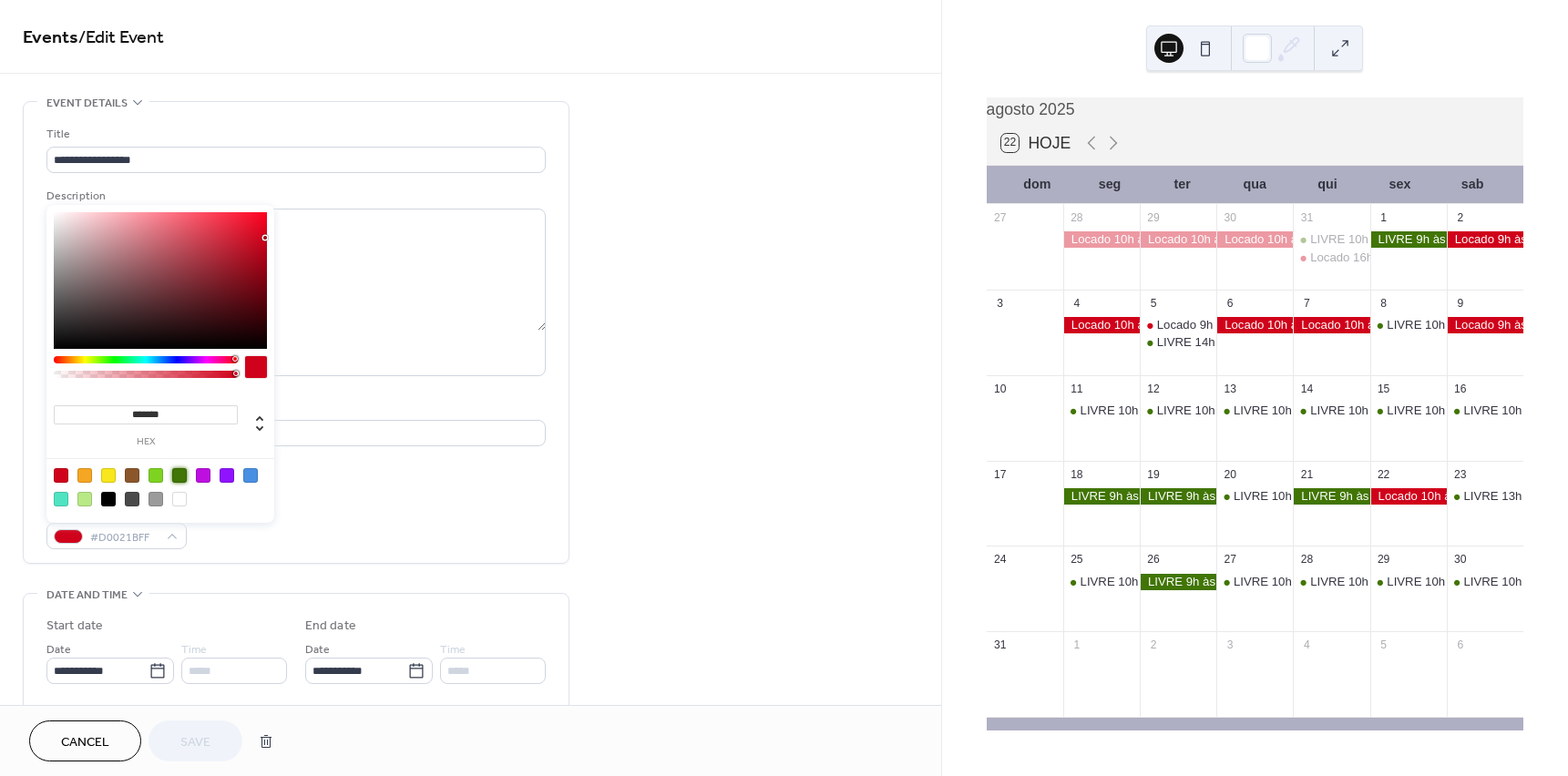 click at bounding box center [179, 475] 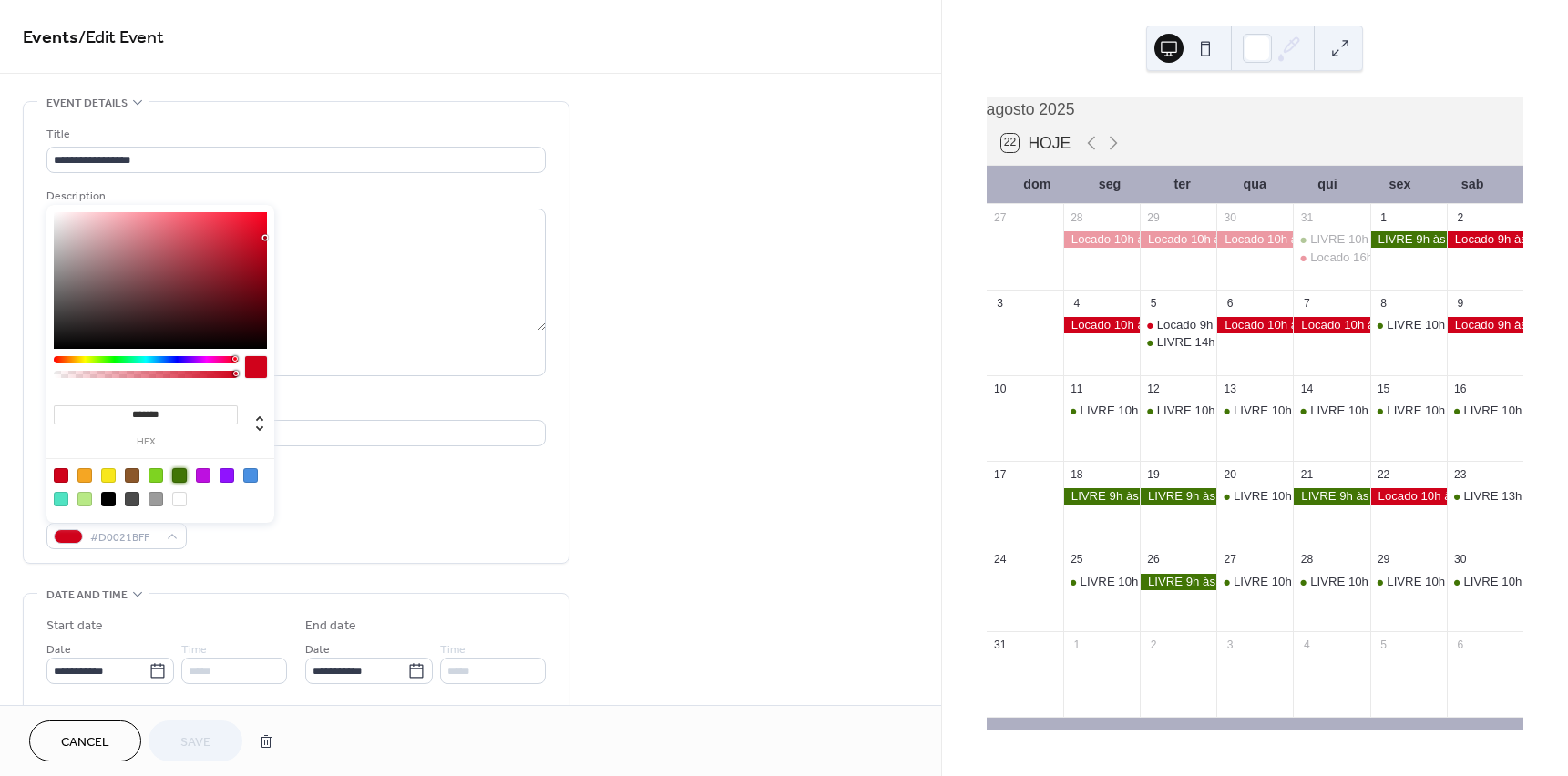 type on "*******" 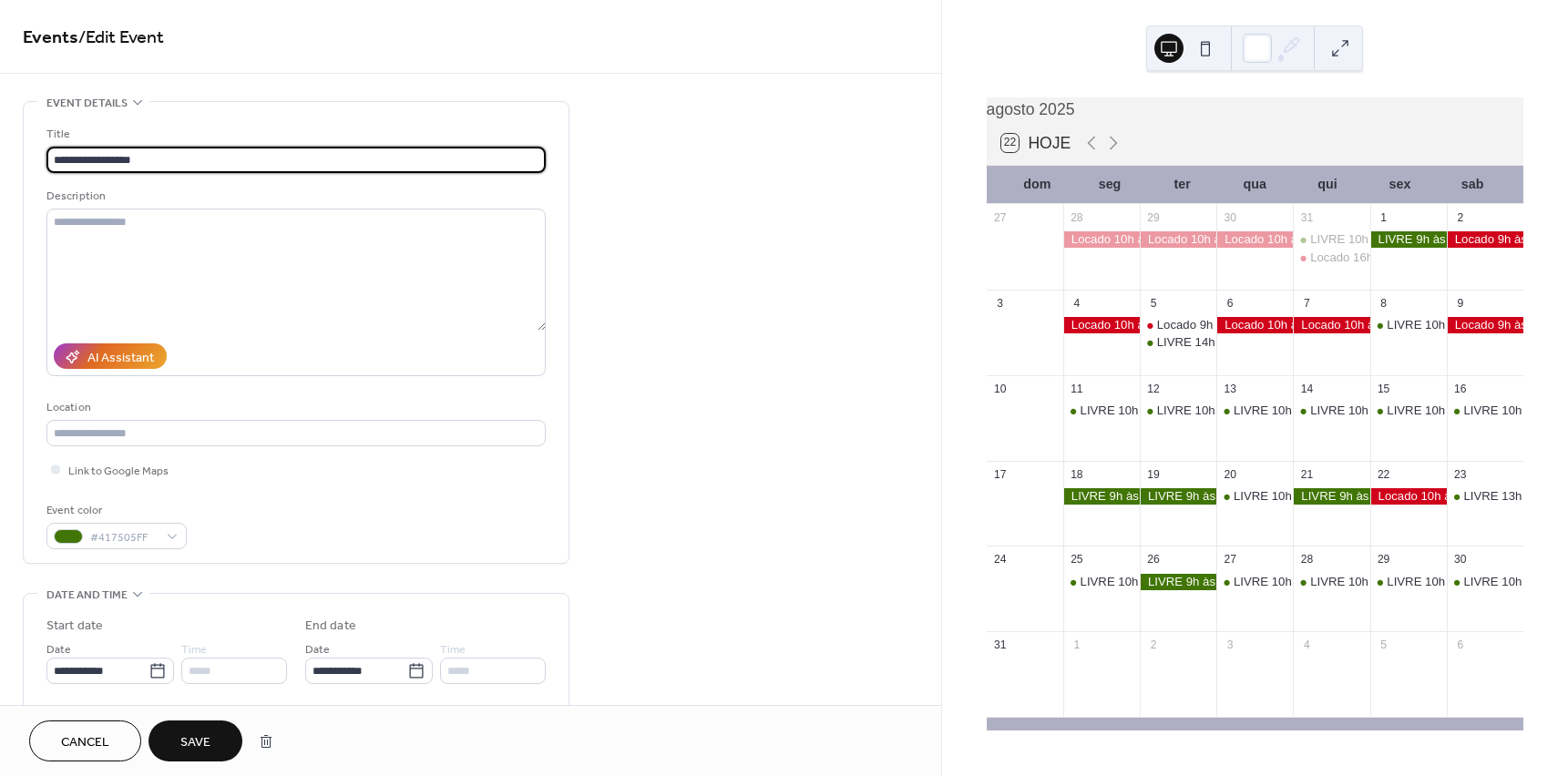 drag, startPoint x: 87, startPoint y: 163, endPoint x: 10, endPoint y: 166, distance: 77.058419 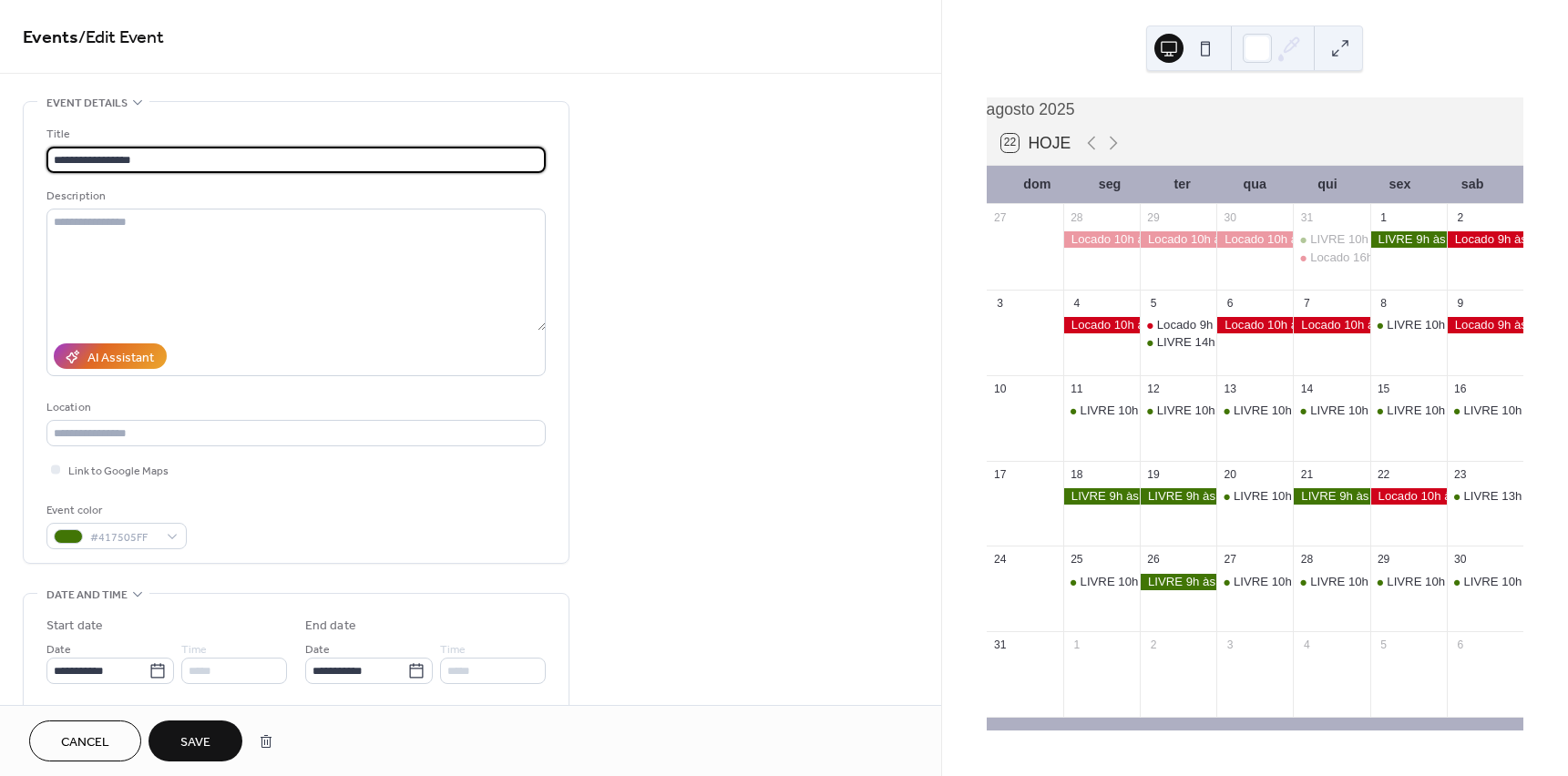 click on "**********" at bounding box center [470, 656] 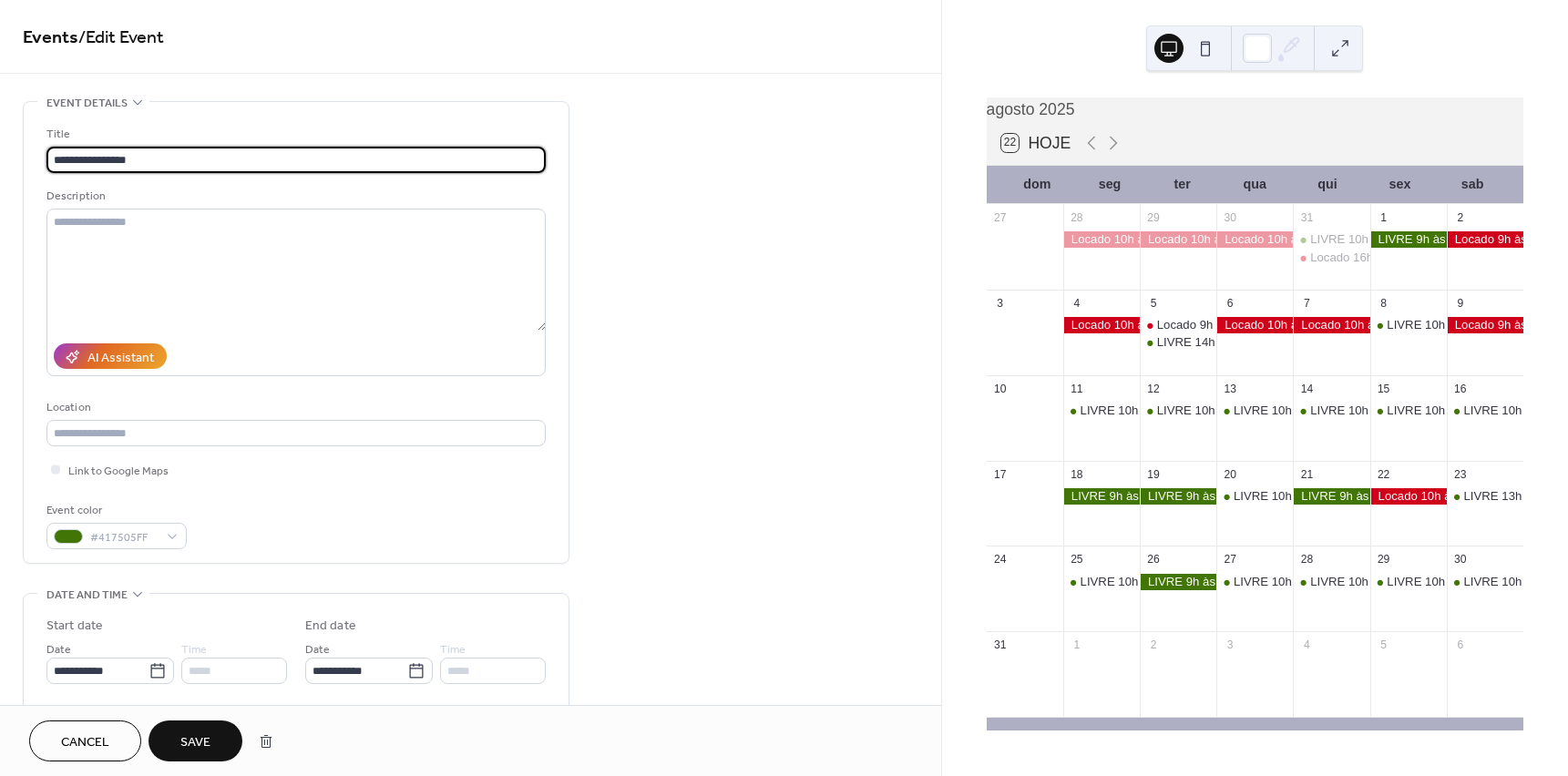 type on "**********" 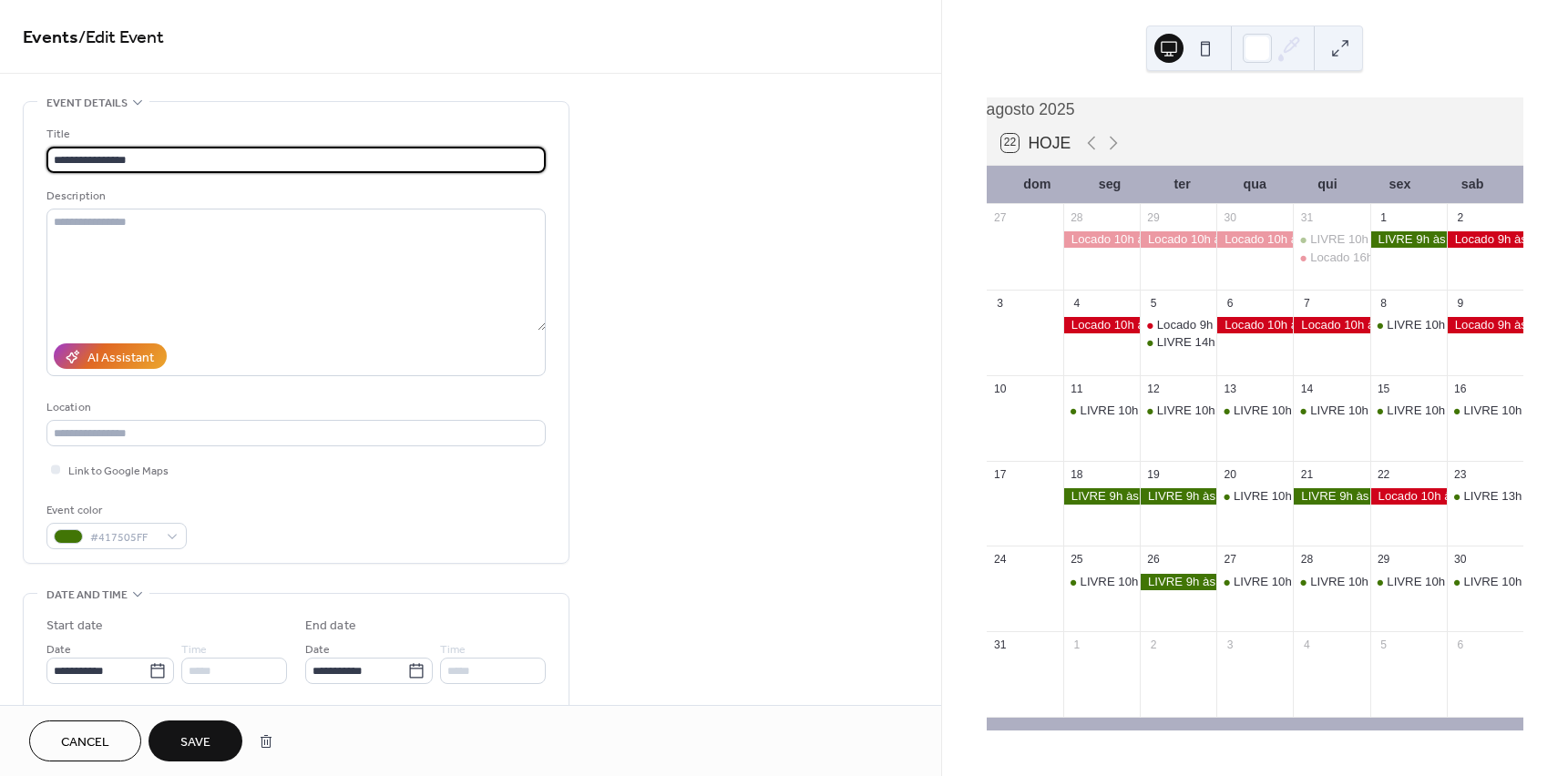 click on "Save" at bounding box center [195, 742] 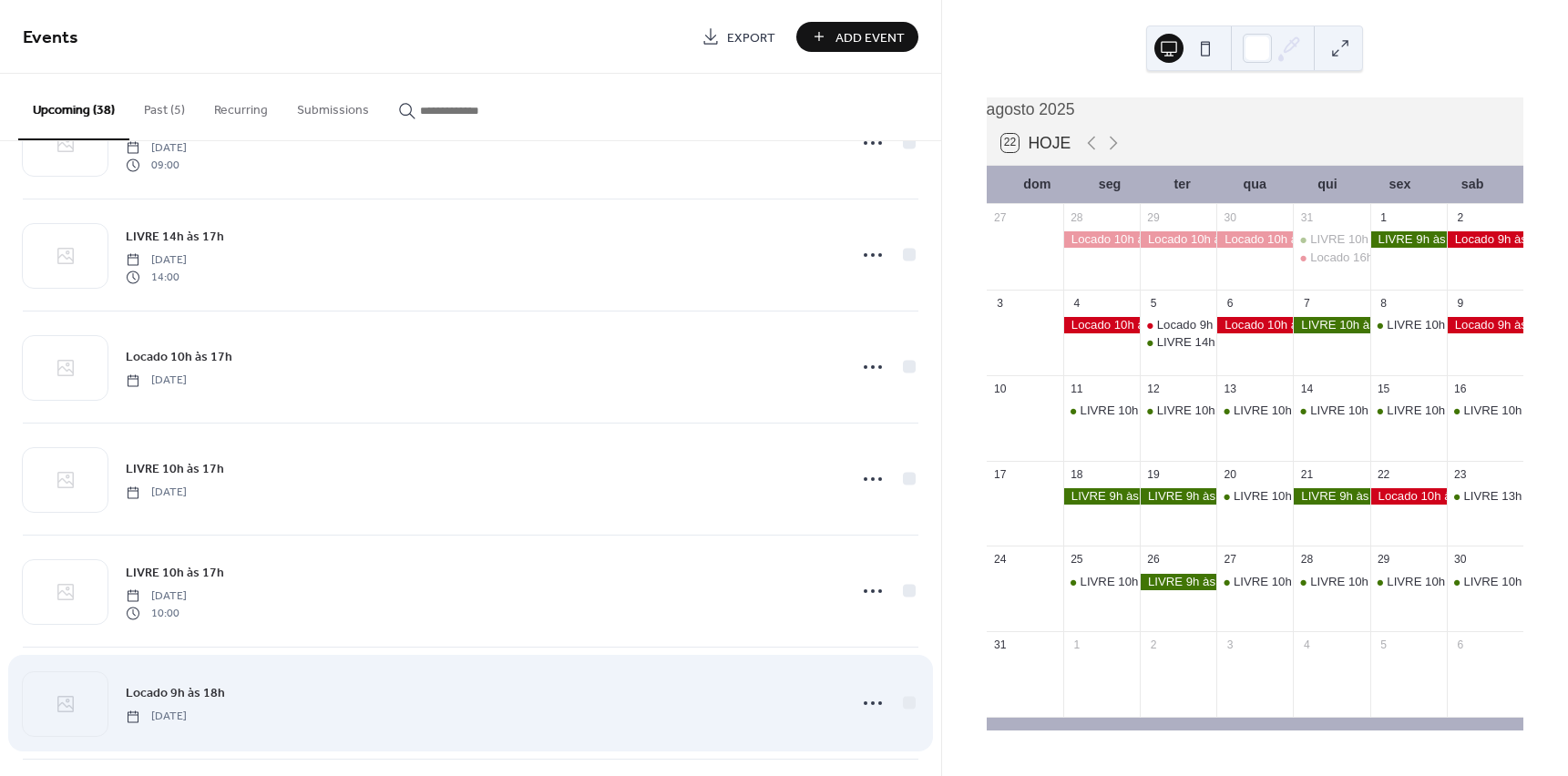 scroll, scrollTop: 1731, scrollLeft: 0, axis: vertical 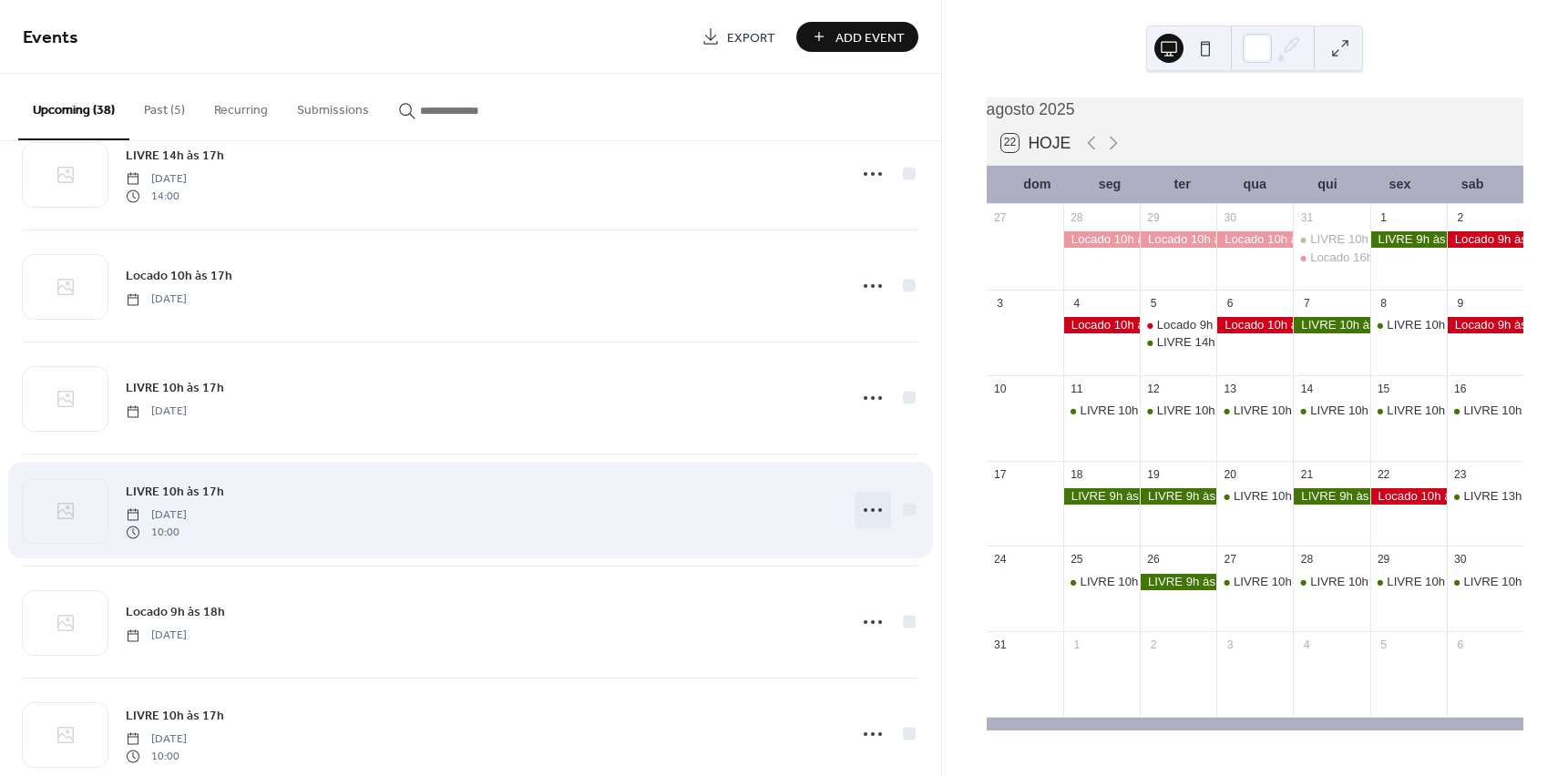 click 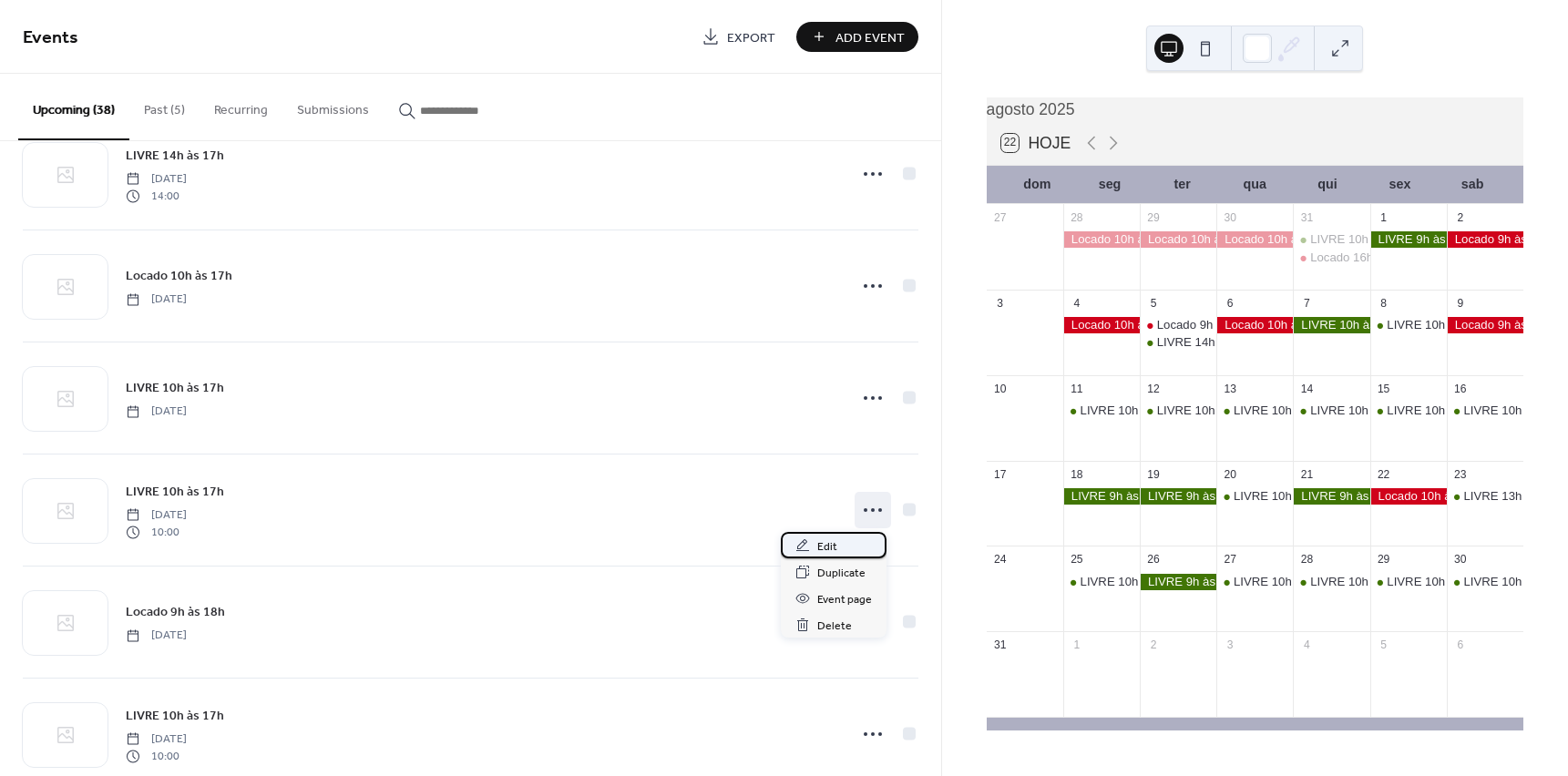 click on "Edit" at bounding box center [834, 545] 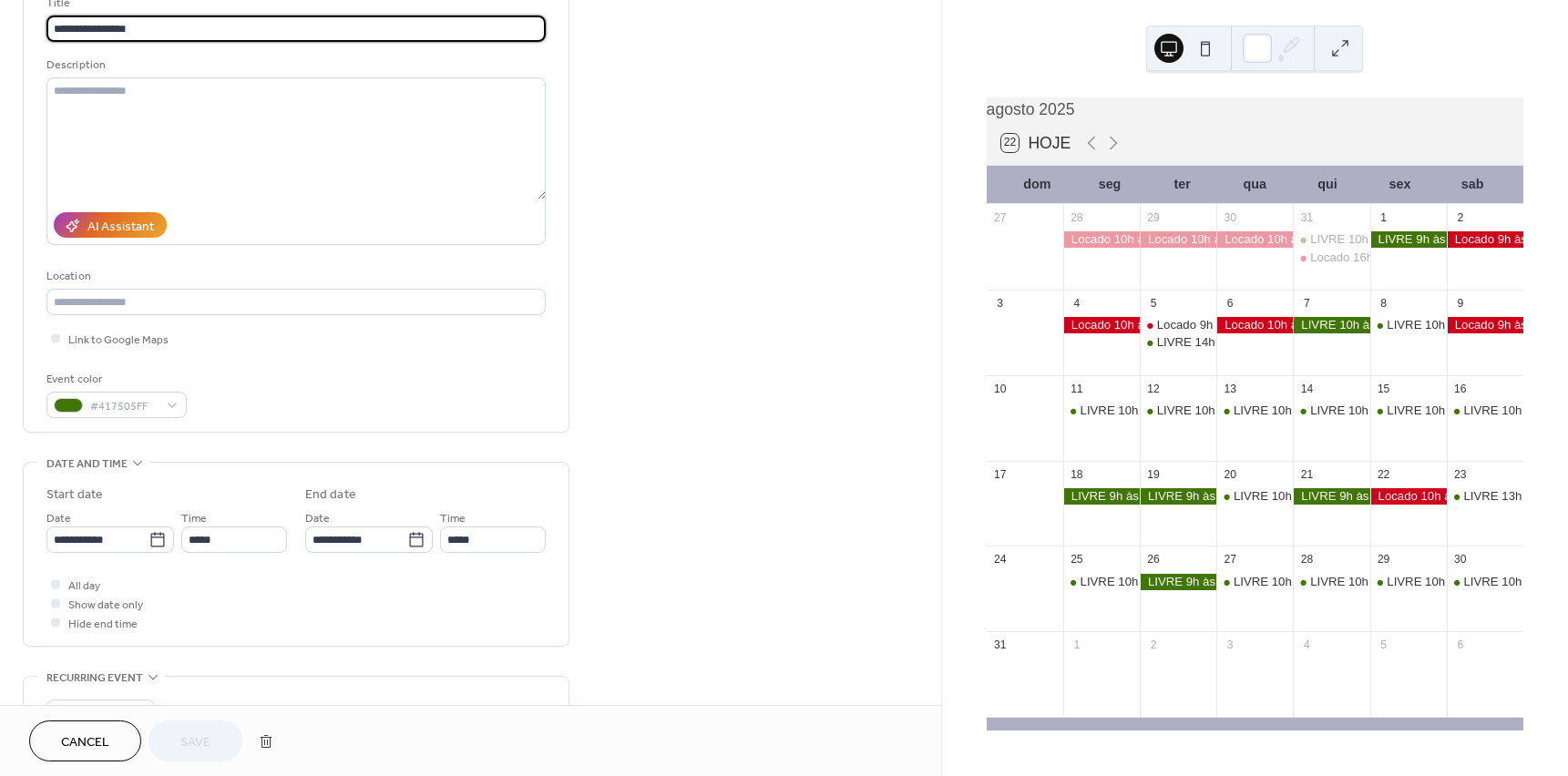 scroll, scrollTop: 182, scrollLeft: 0, axis: vertical 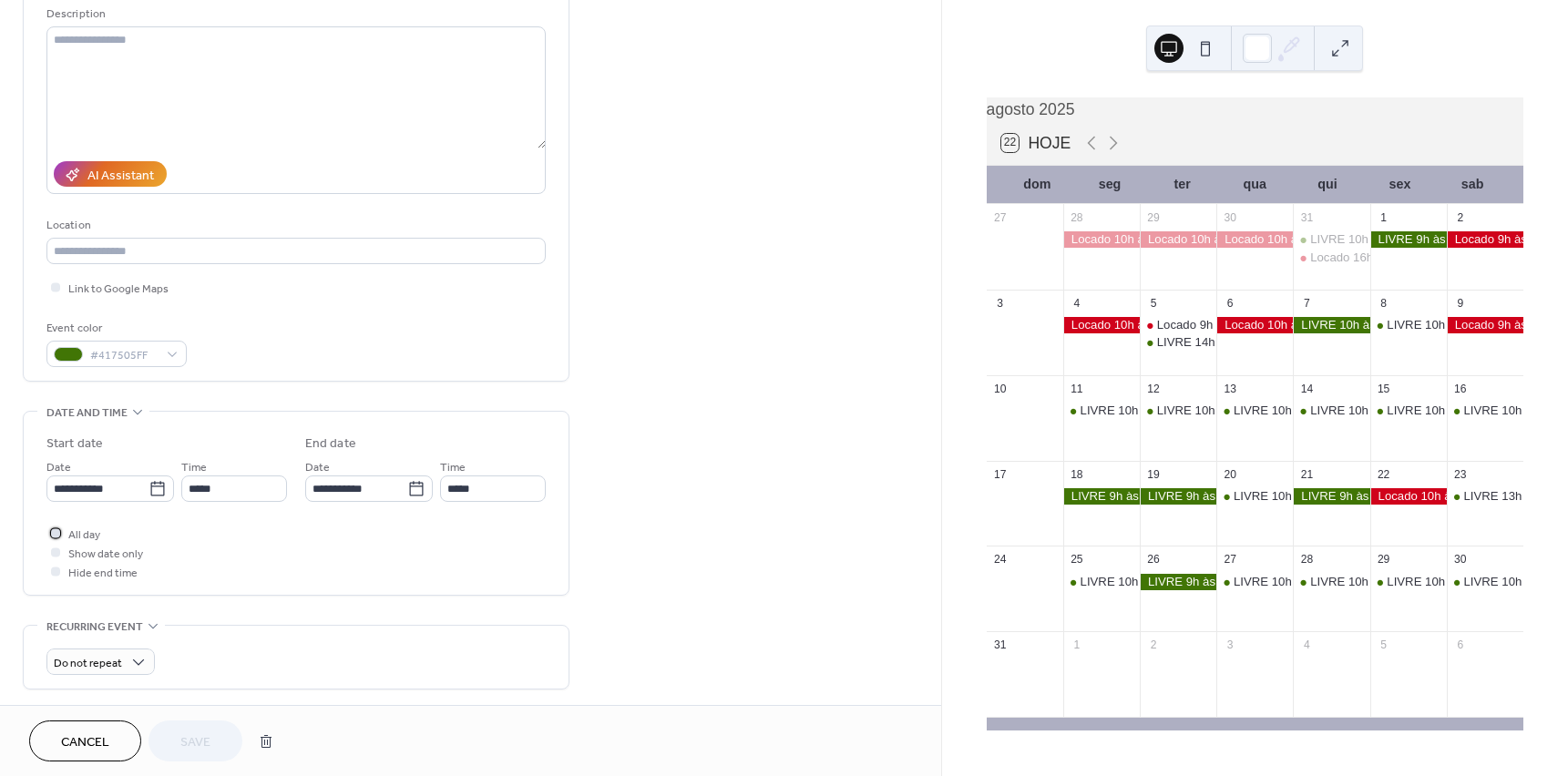 click at bounding box center (56, 533) 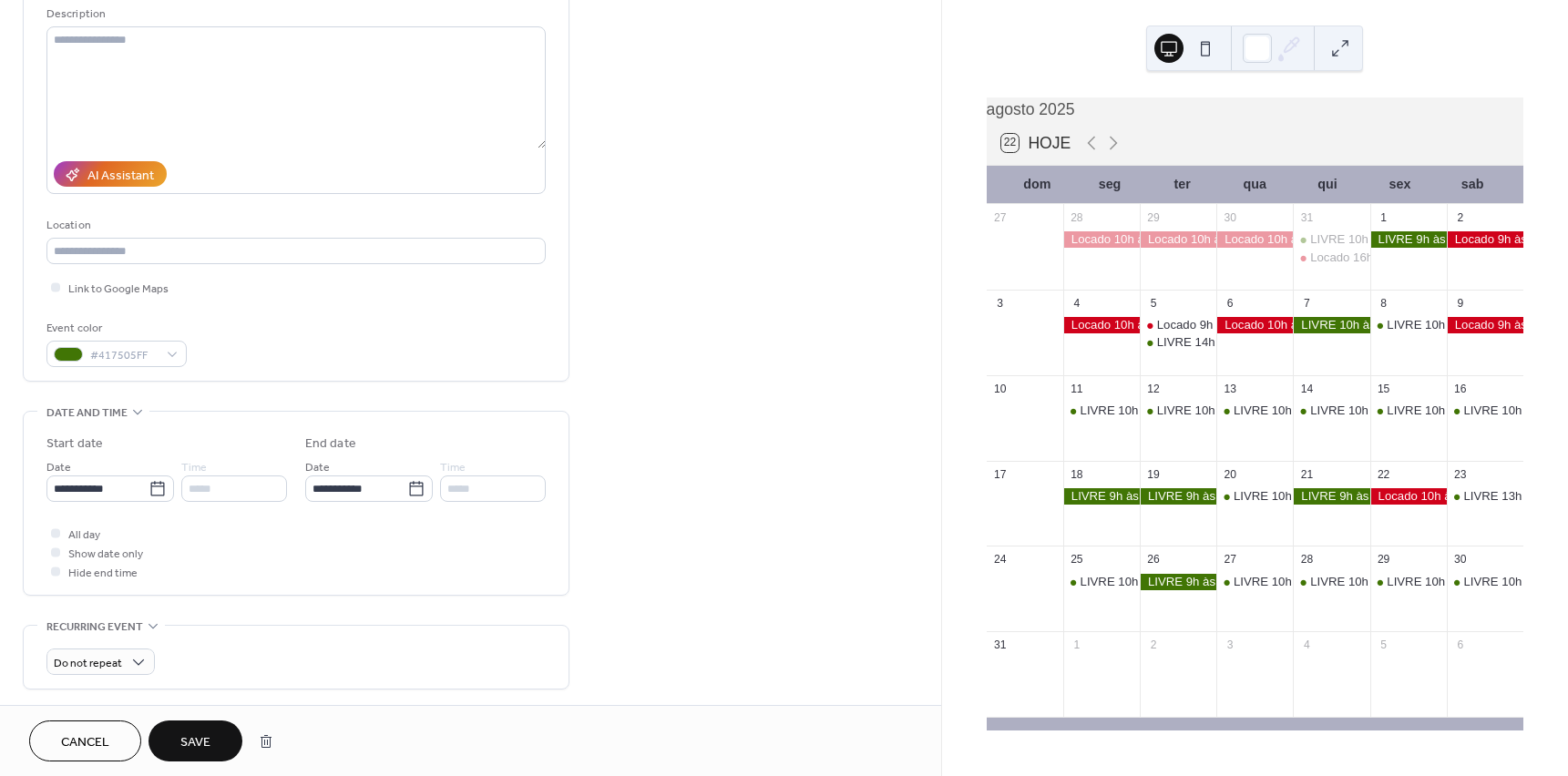 click on "Save" at bounding box center (195, 742) 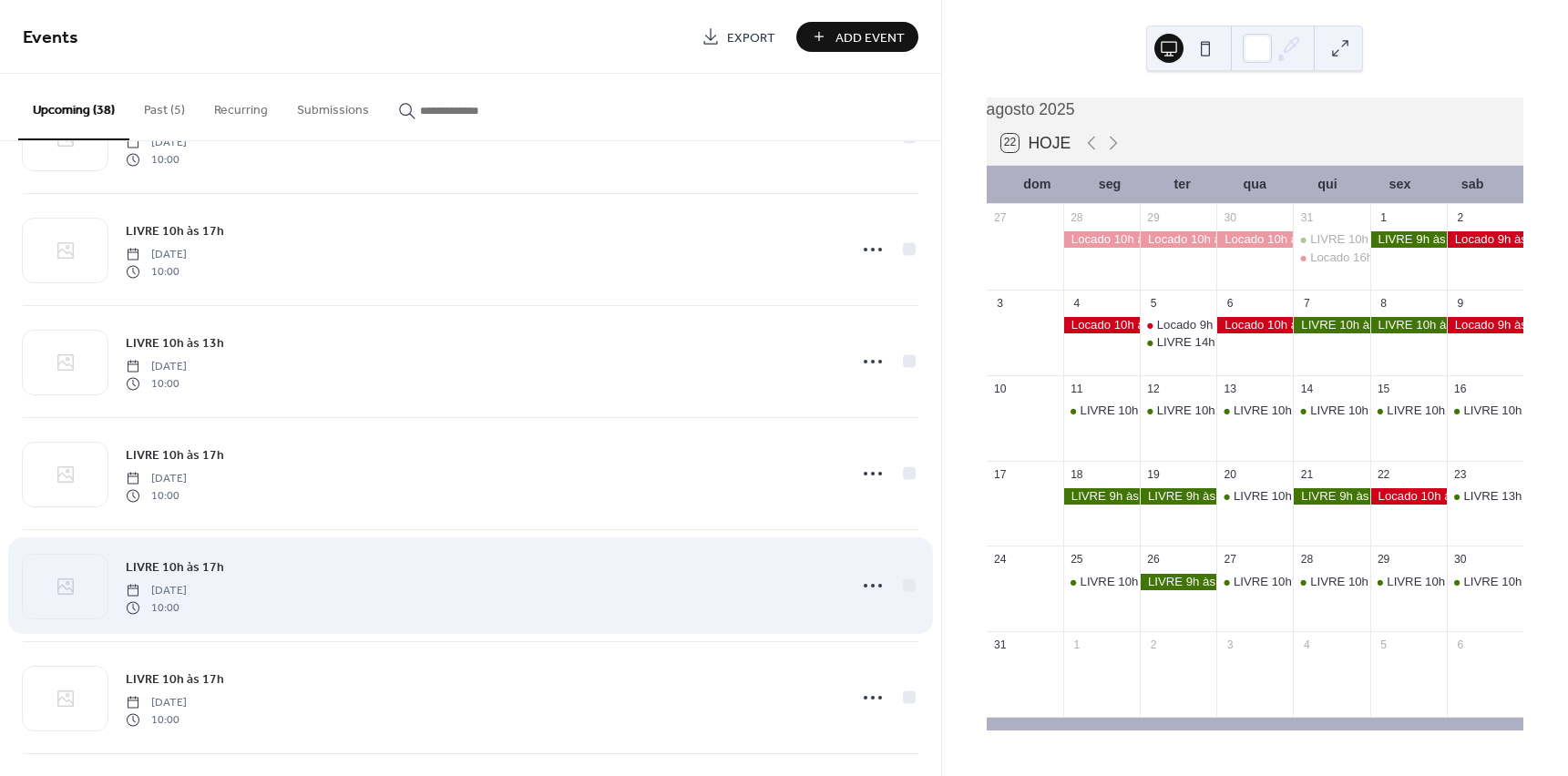 scroll, scrollTop: 2277, scrollLeft: 0, axis: vertical 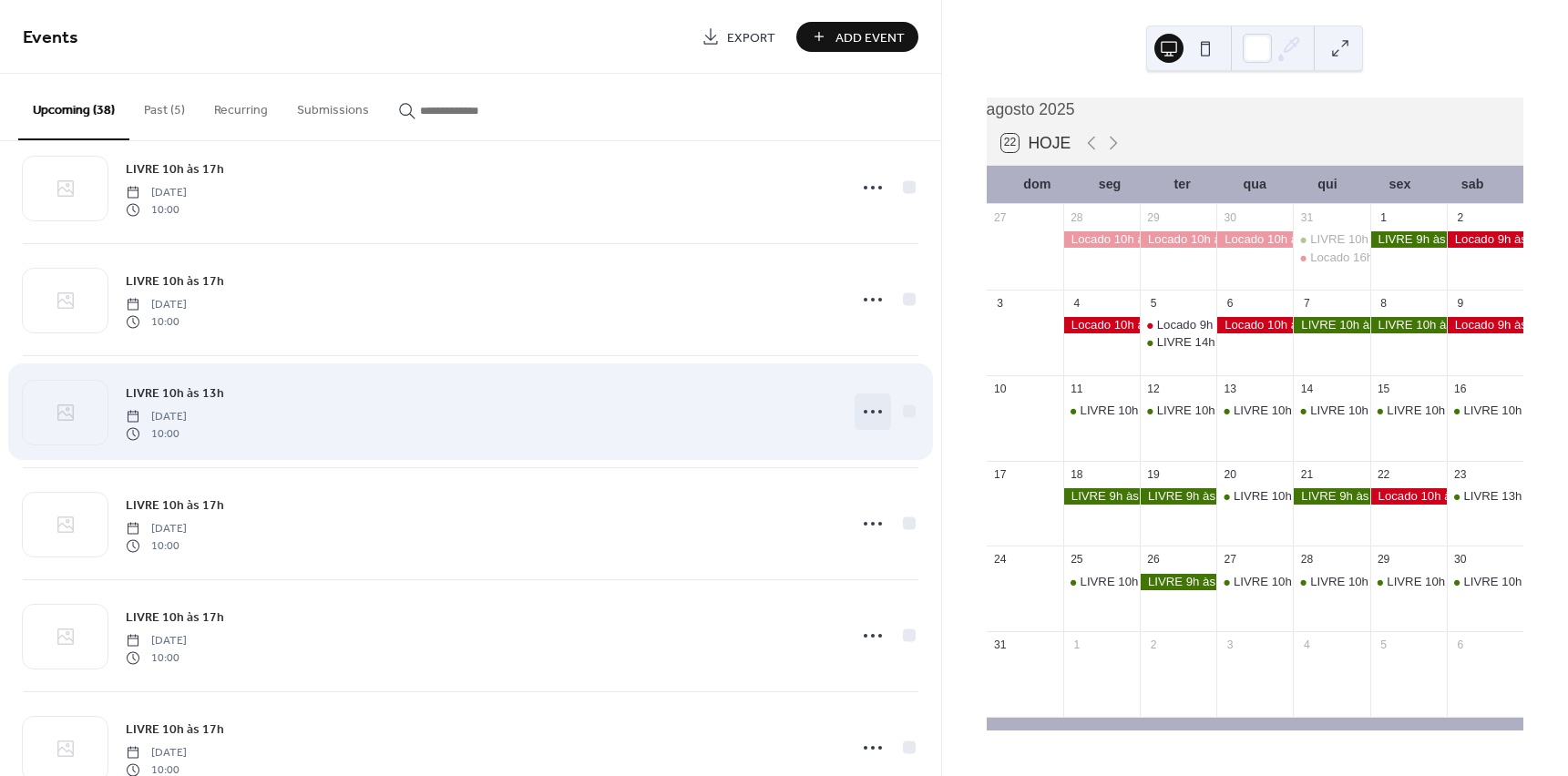 click 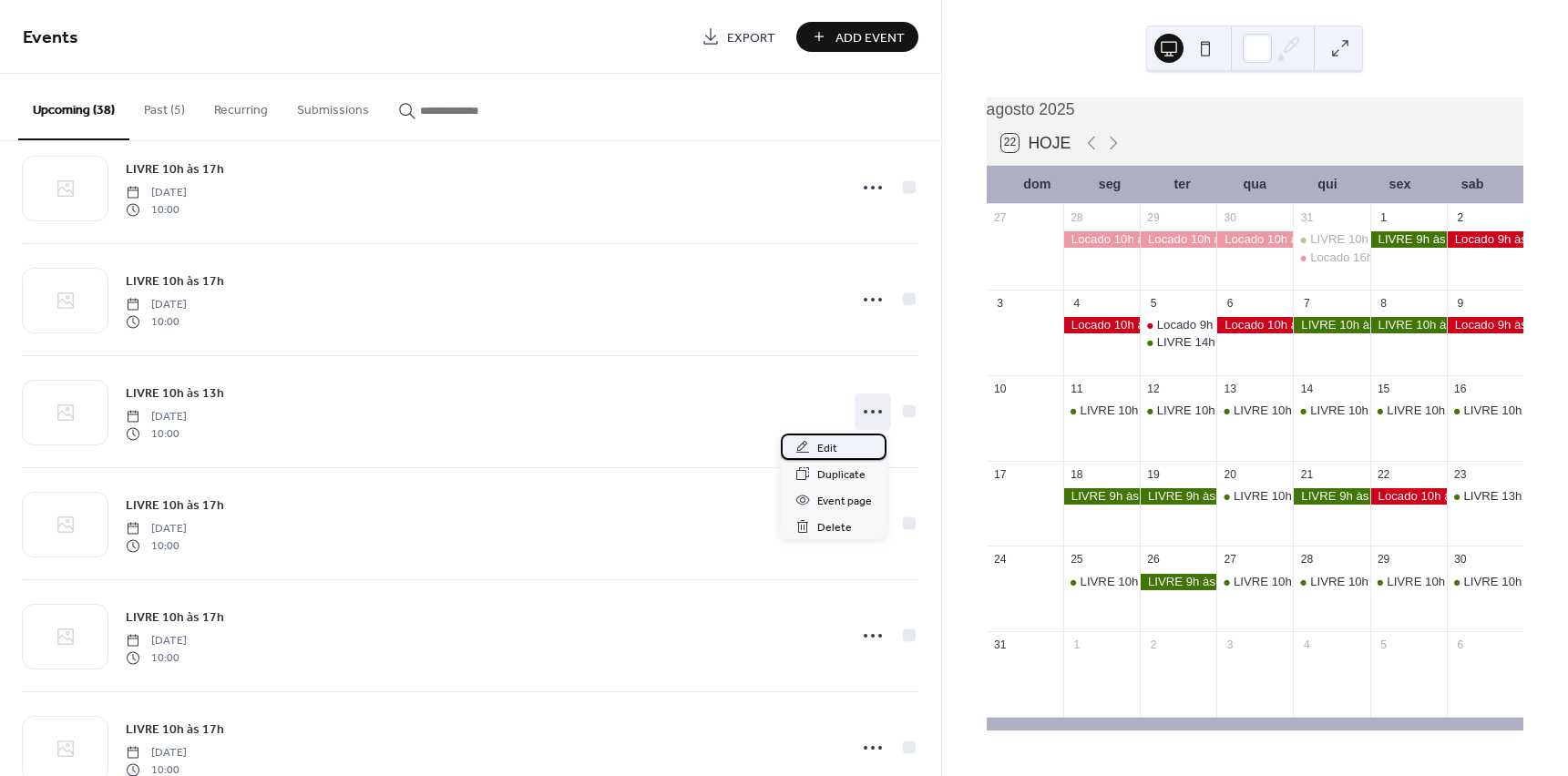 click on "Edit" at bounding box center (827, 448) 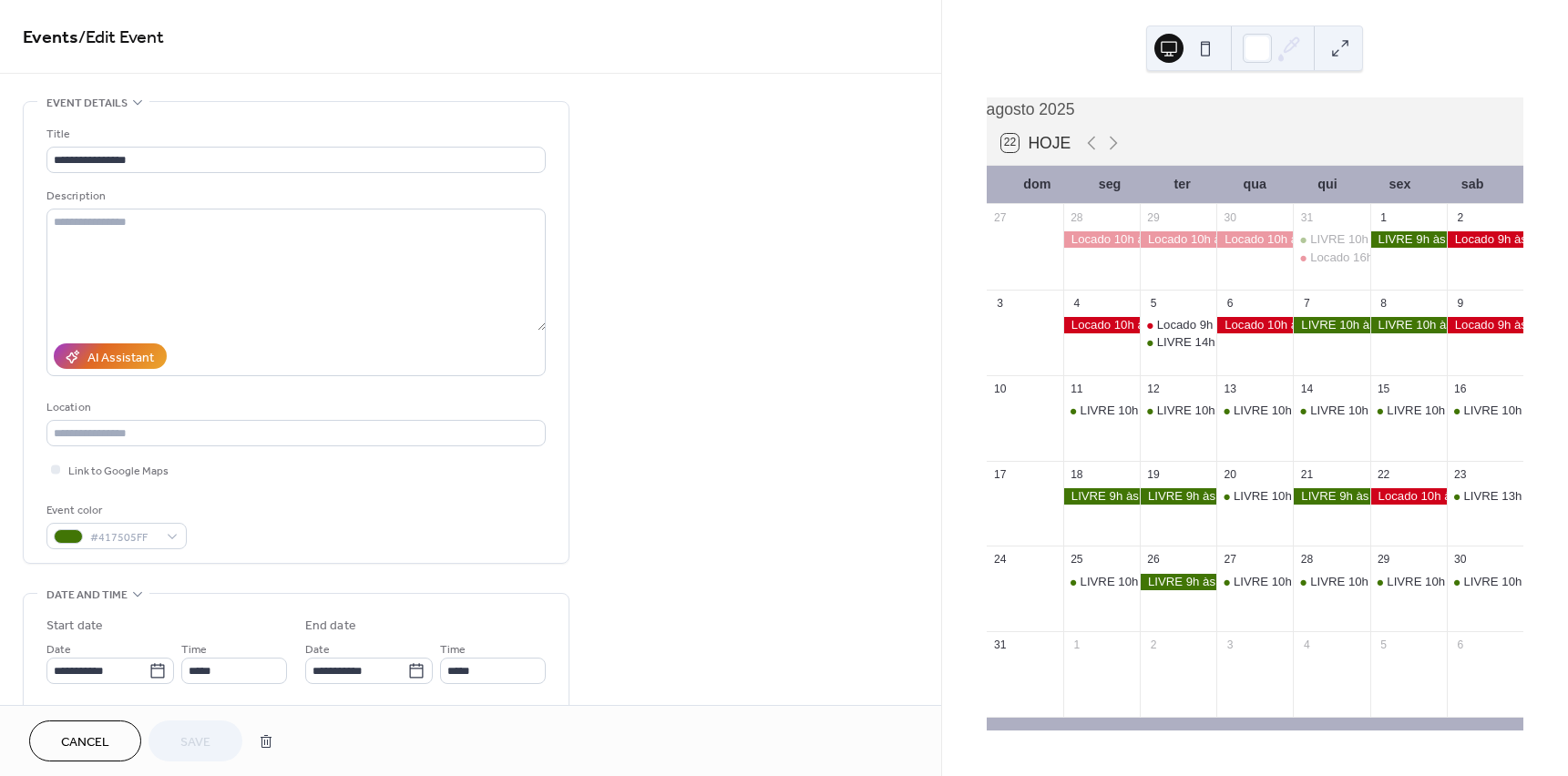 click on "Cancel" at bounding box center [85, 742] 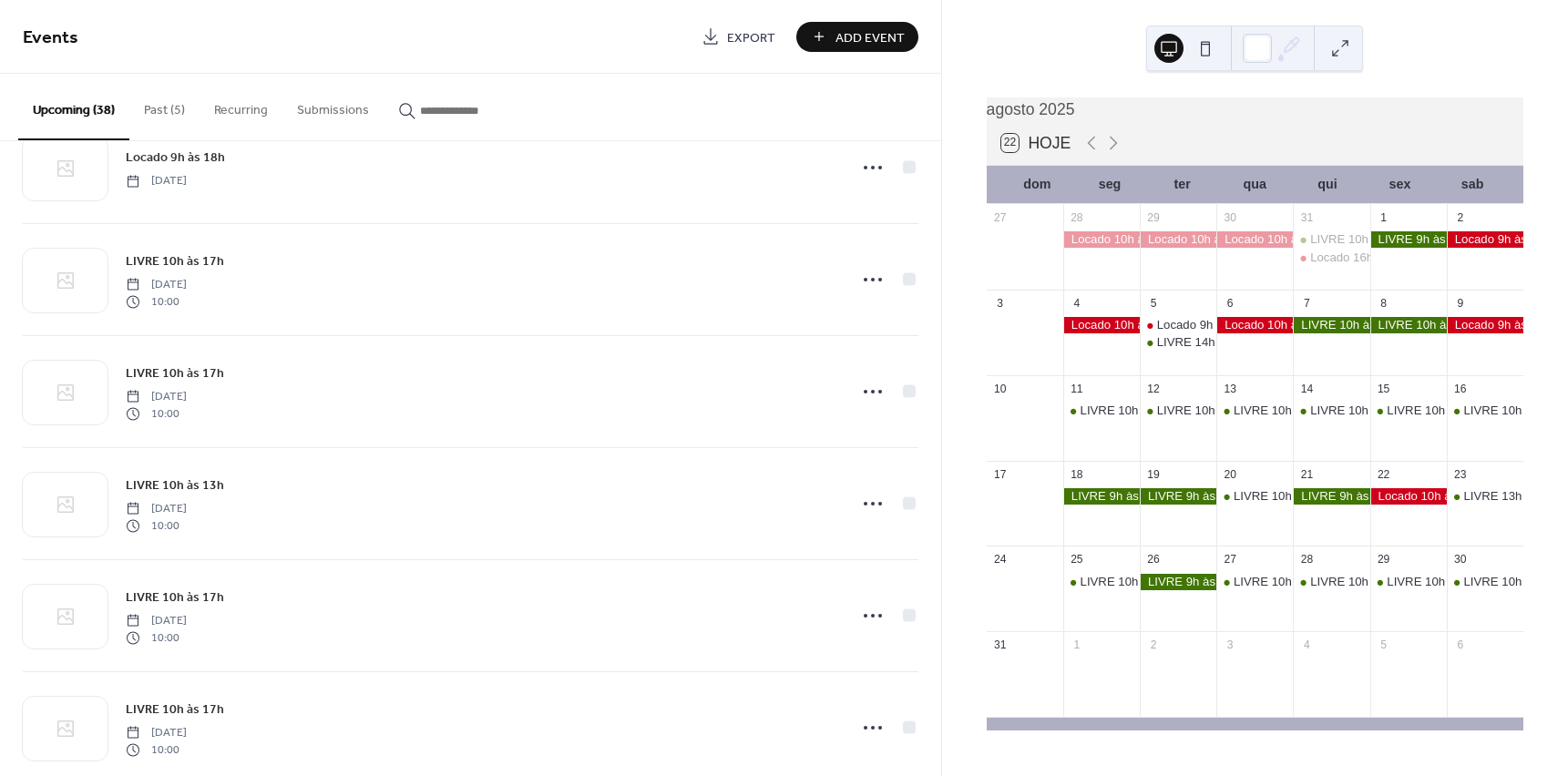 scroll, scrollTop: 2186, scrollLeft: 0, axis: vertical 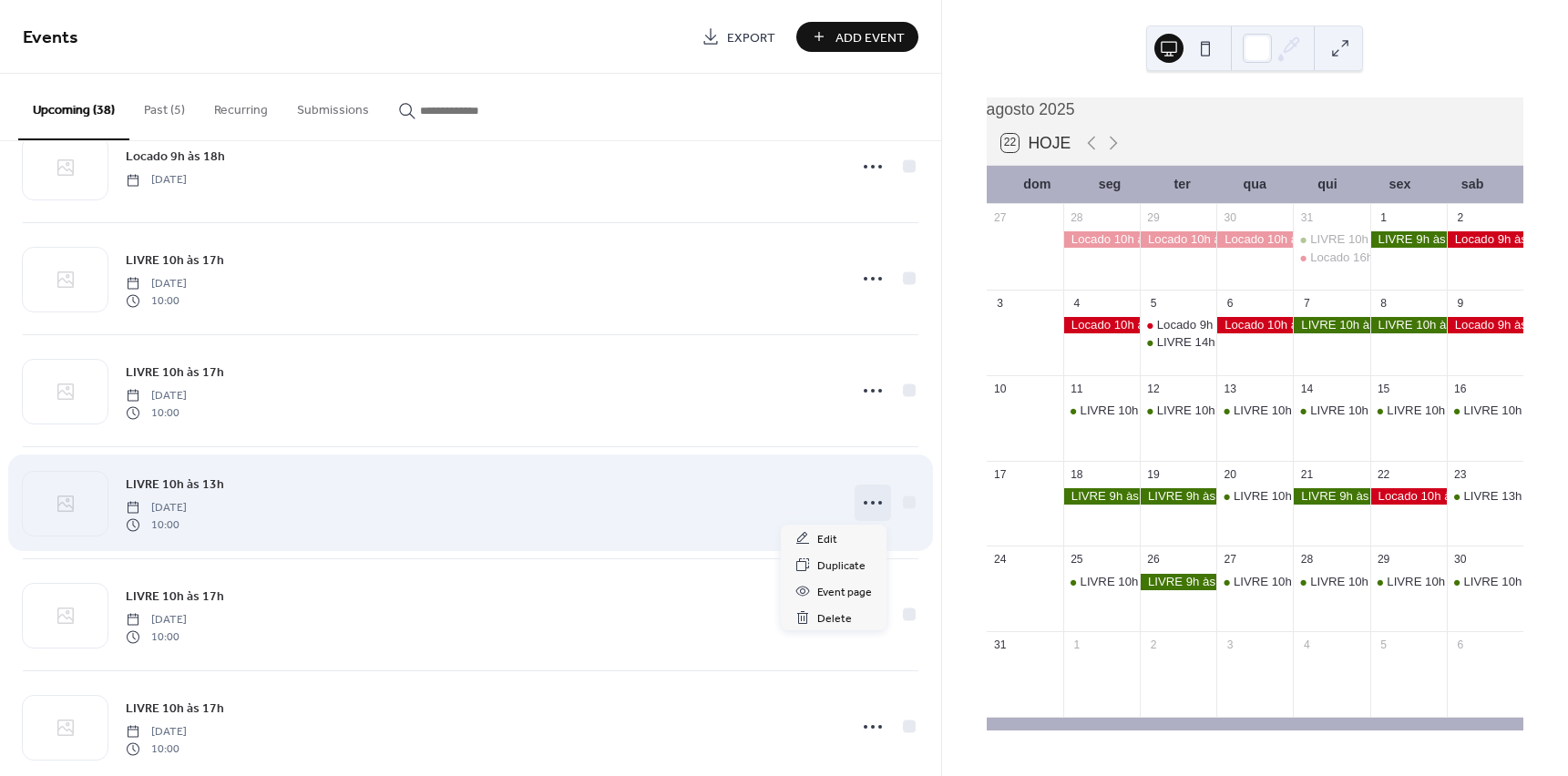 click 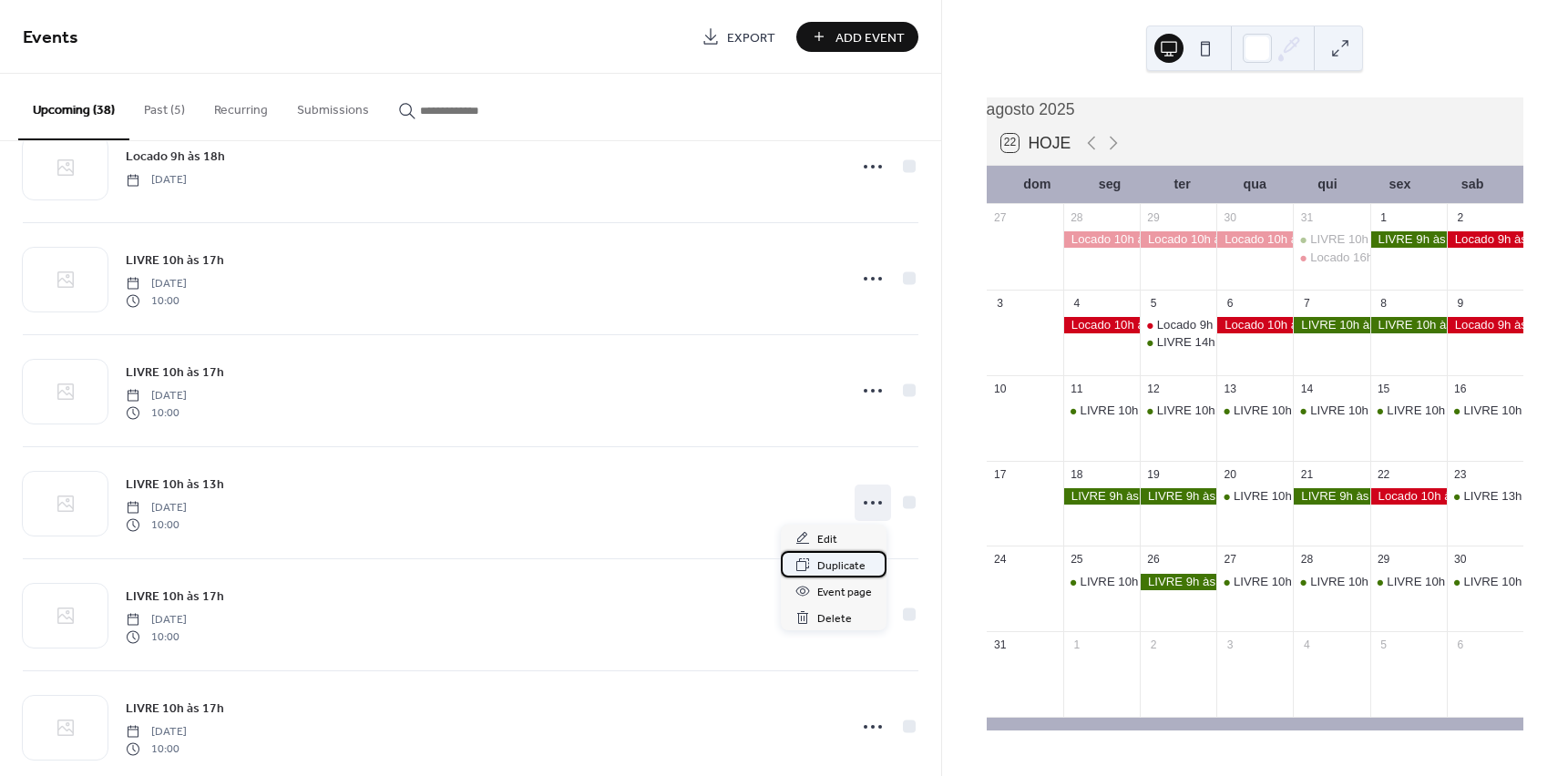 click on "Duplicate" at bounding box center [841, 566] 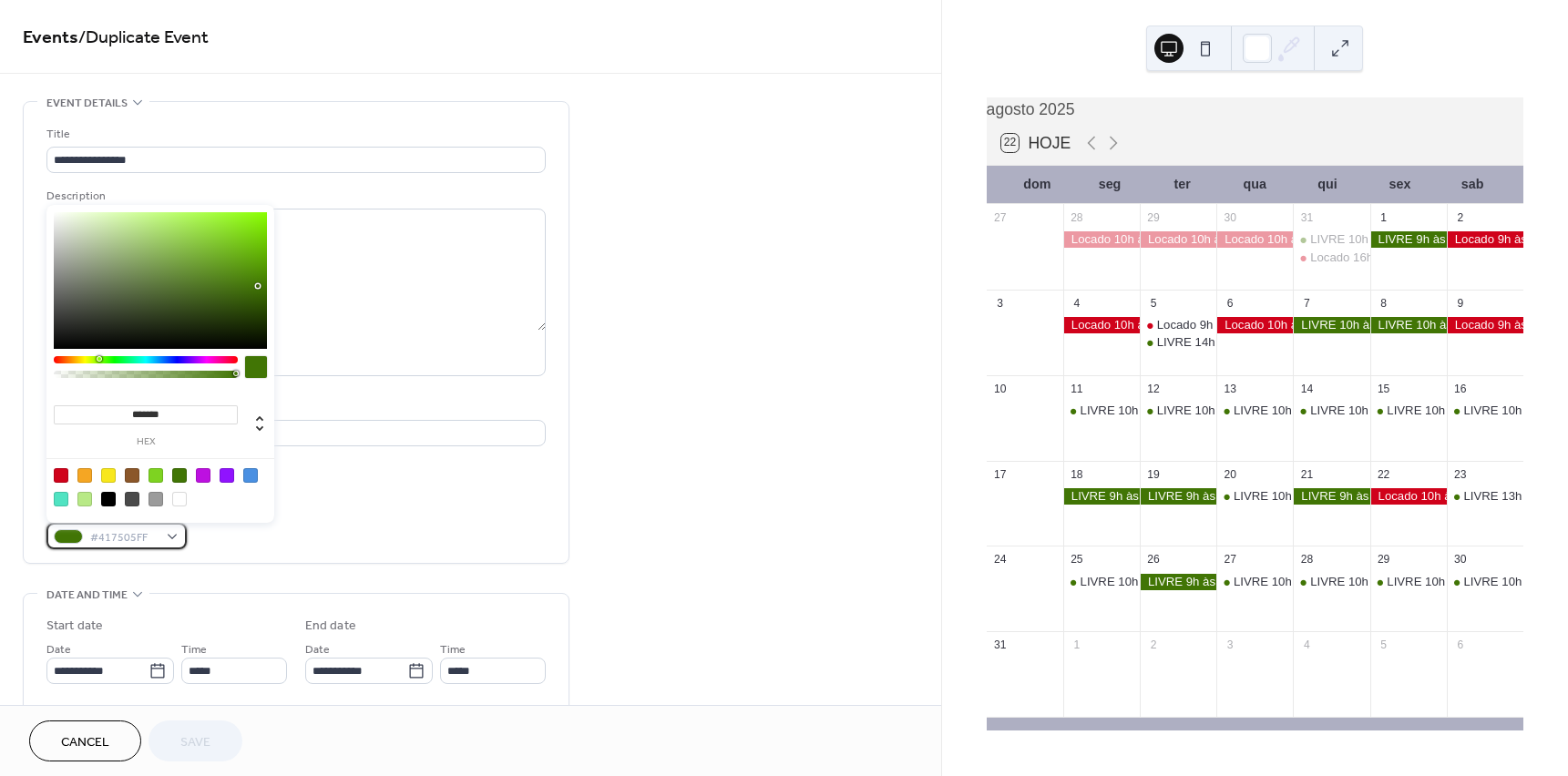 click on "#417505FF" at bounding box center (117, 536) 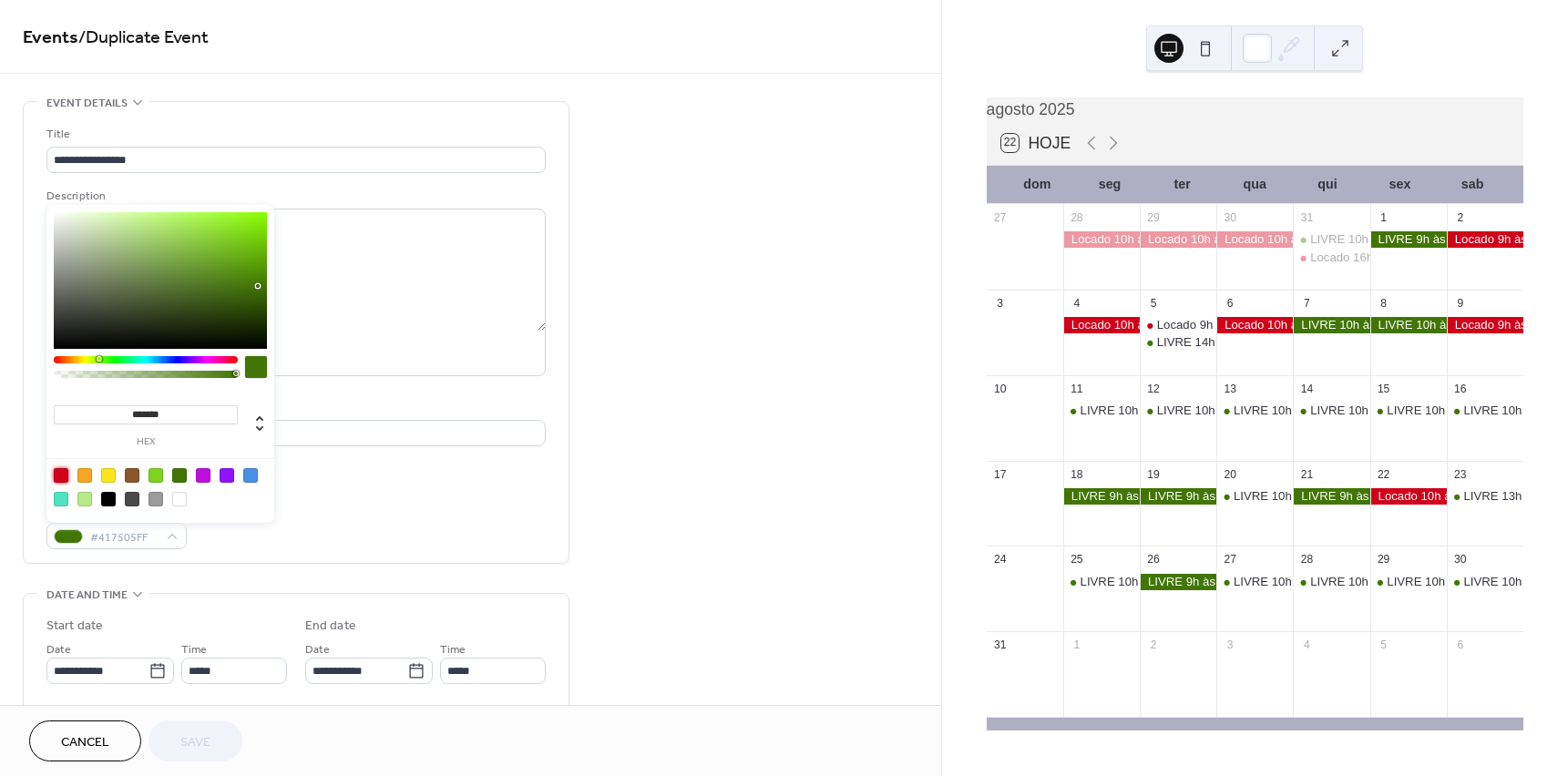 click at bounding box center (61, 475) 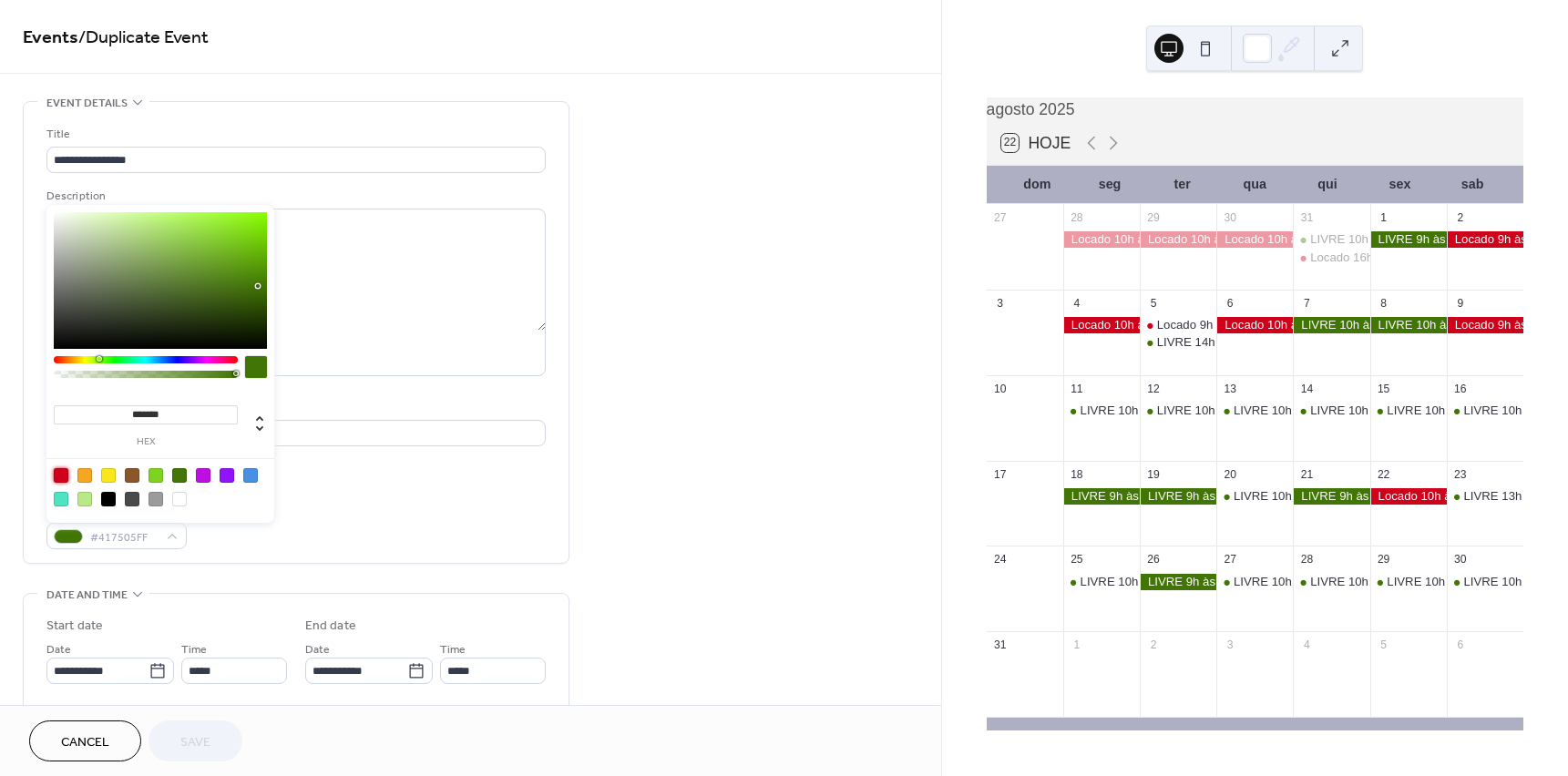 type on "*******" 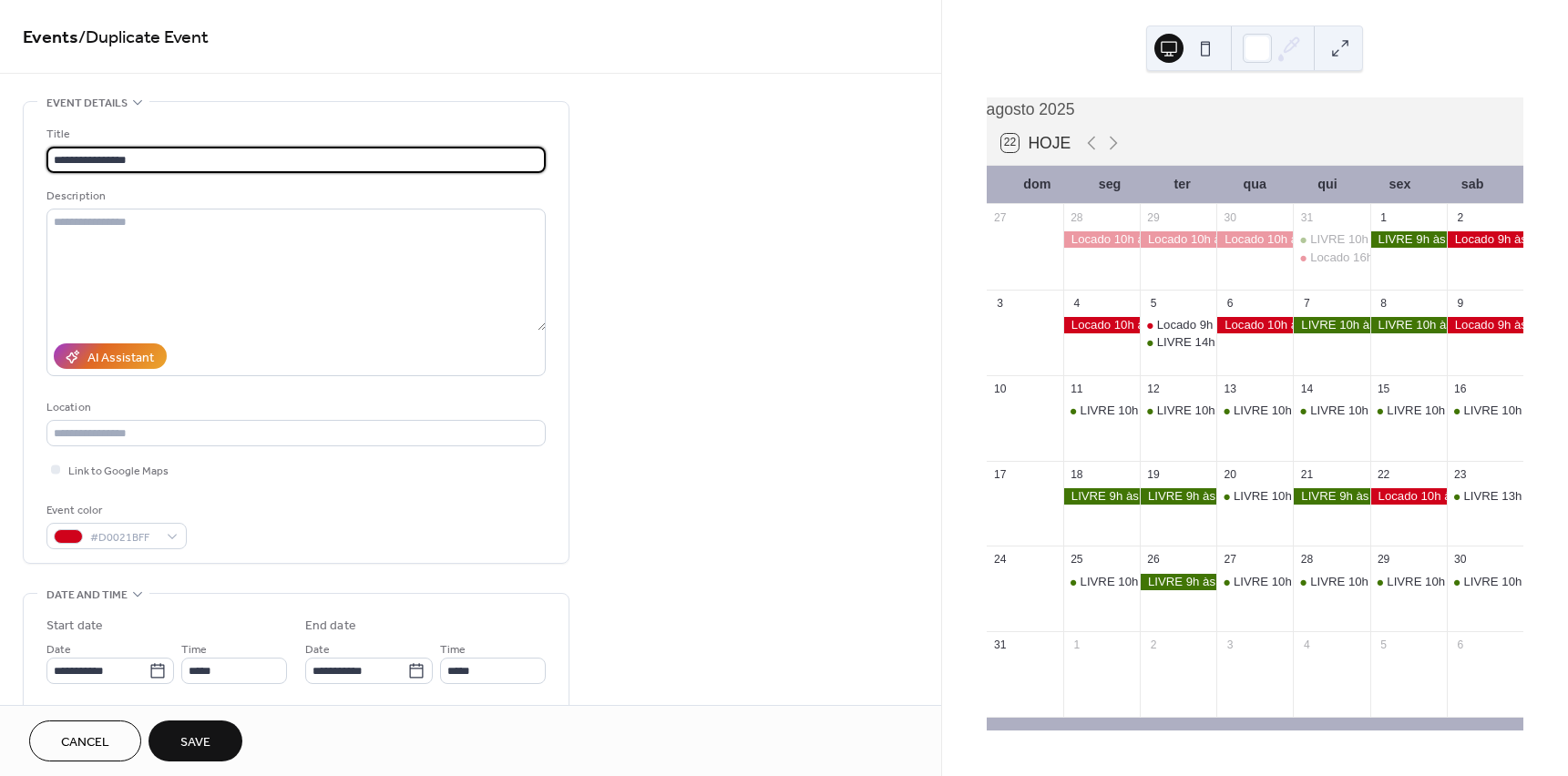 drag, startPoint x: 159, startPoint y: 163, endPoint x: 2, endPoint y: 168, distance: 157.0796 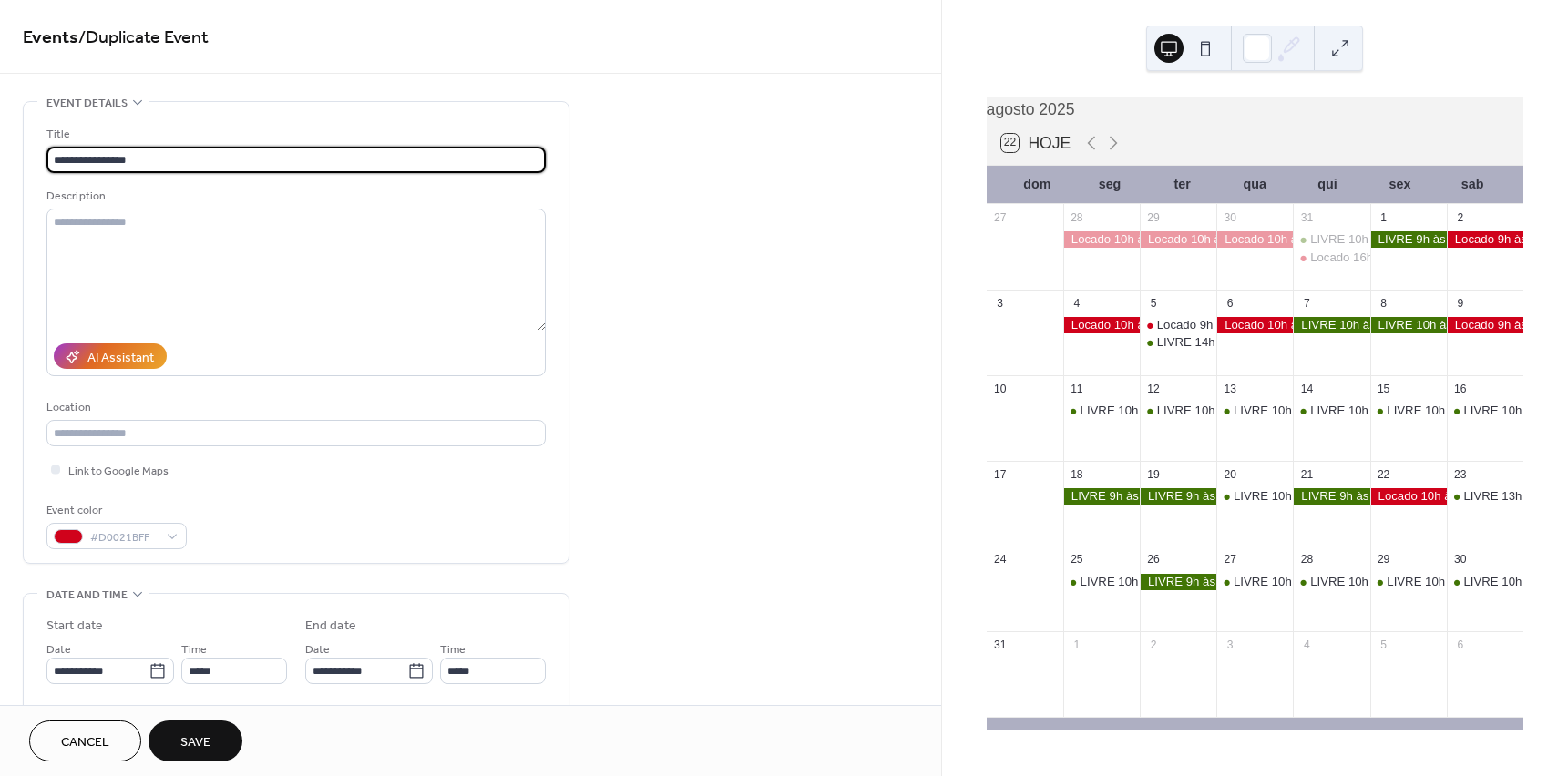 click on "**********" at bounding box center (470, 656) 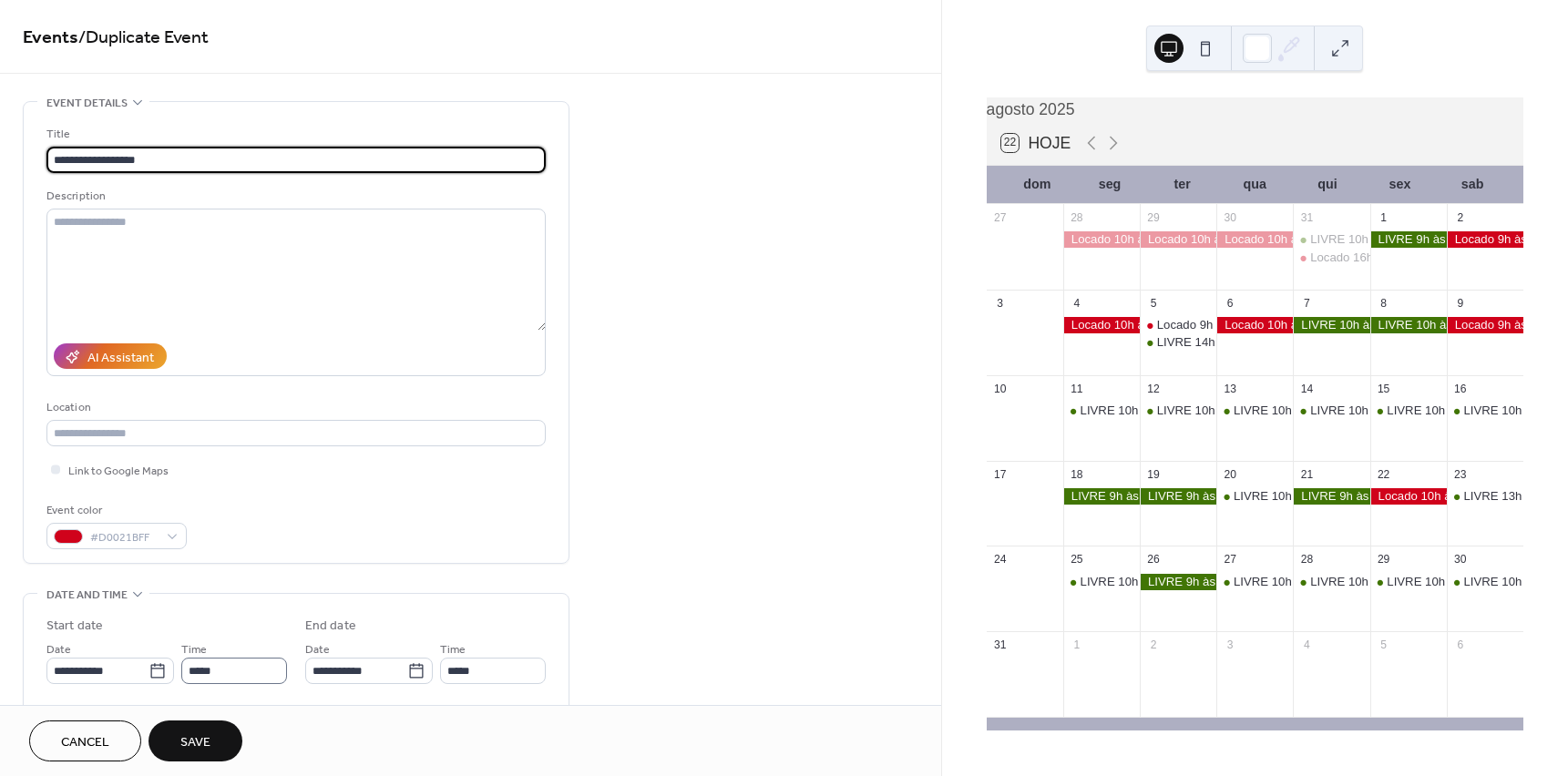 type on "**********" 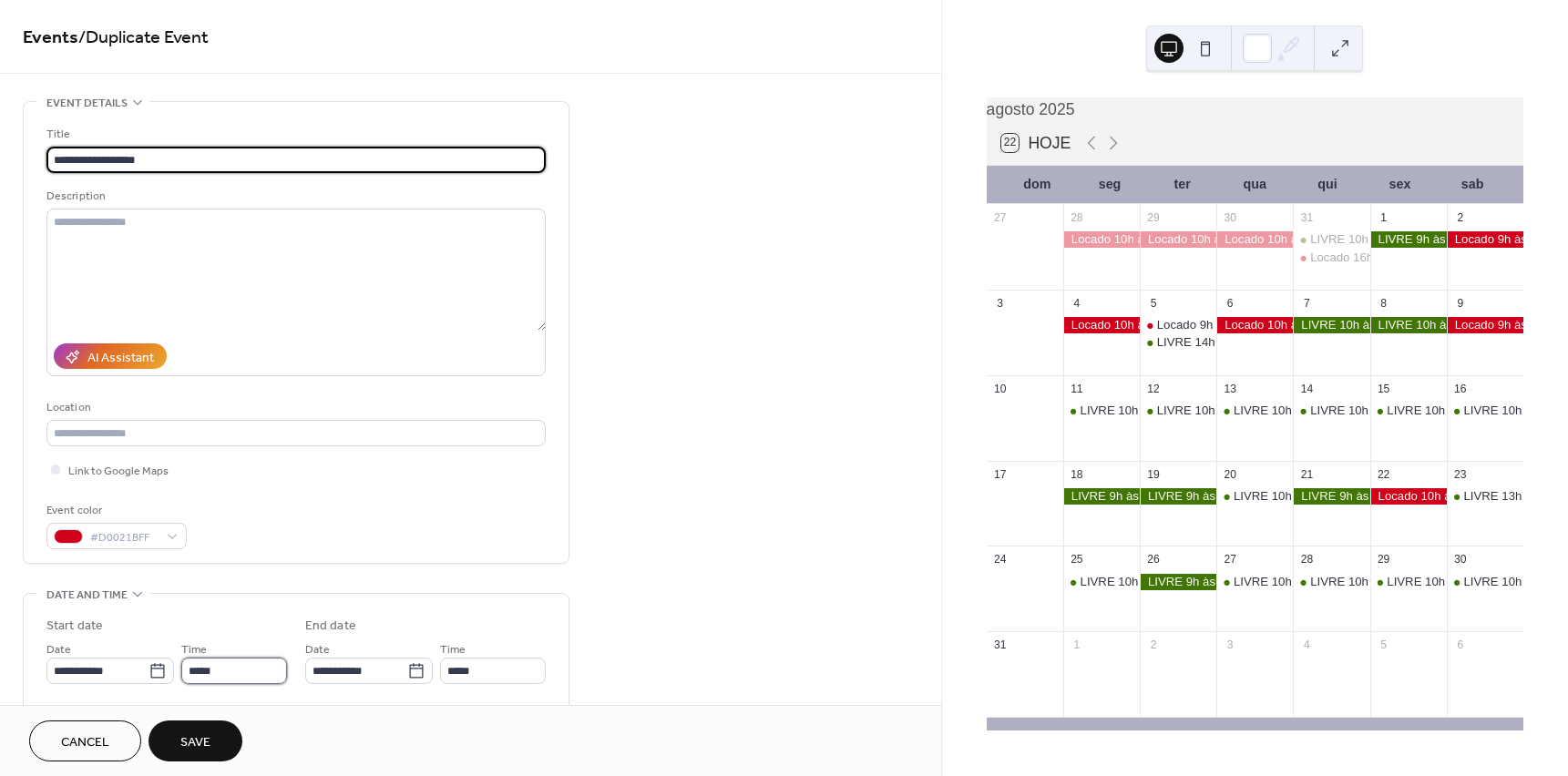 click on "*****" at bounding box center (234, 670) 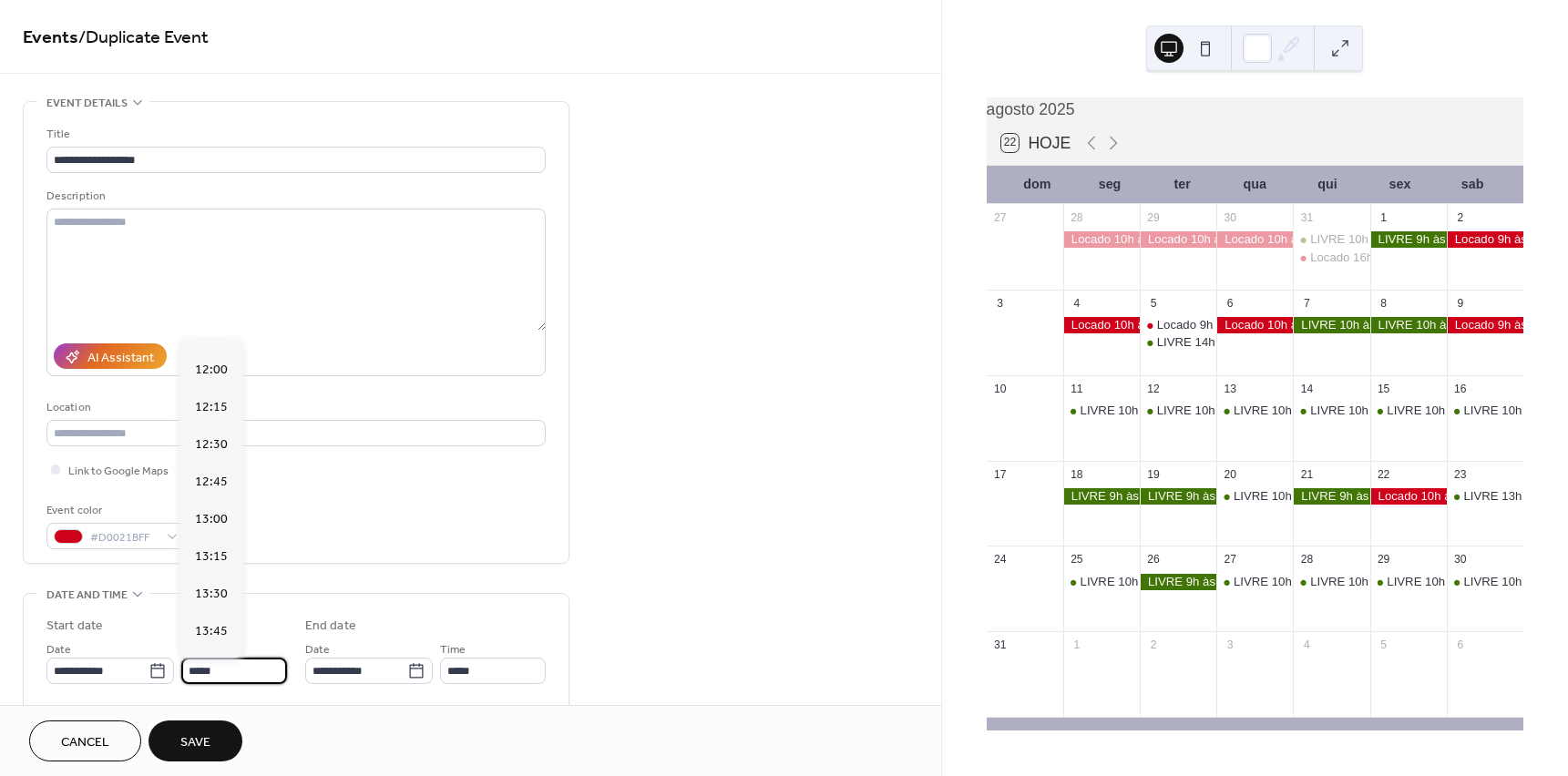 scroll, scrollTop: 1949, scrollLeft: 0, axis: vertical 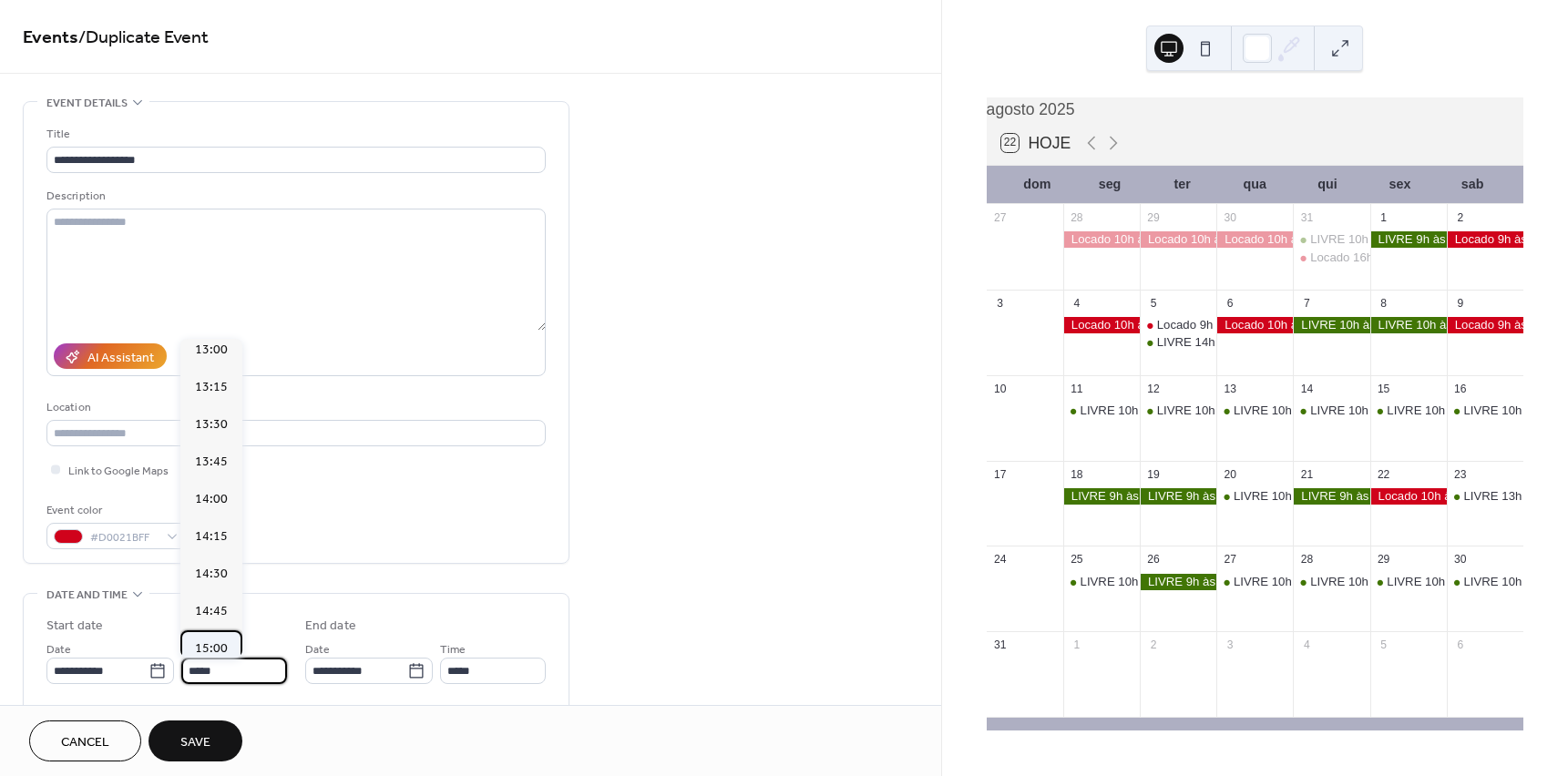 click on "15:00" at bounding box center (211, 648) 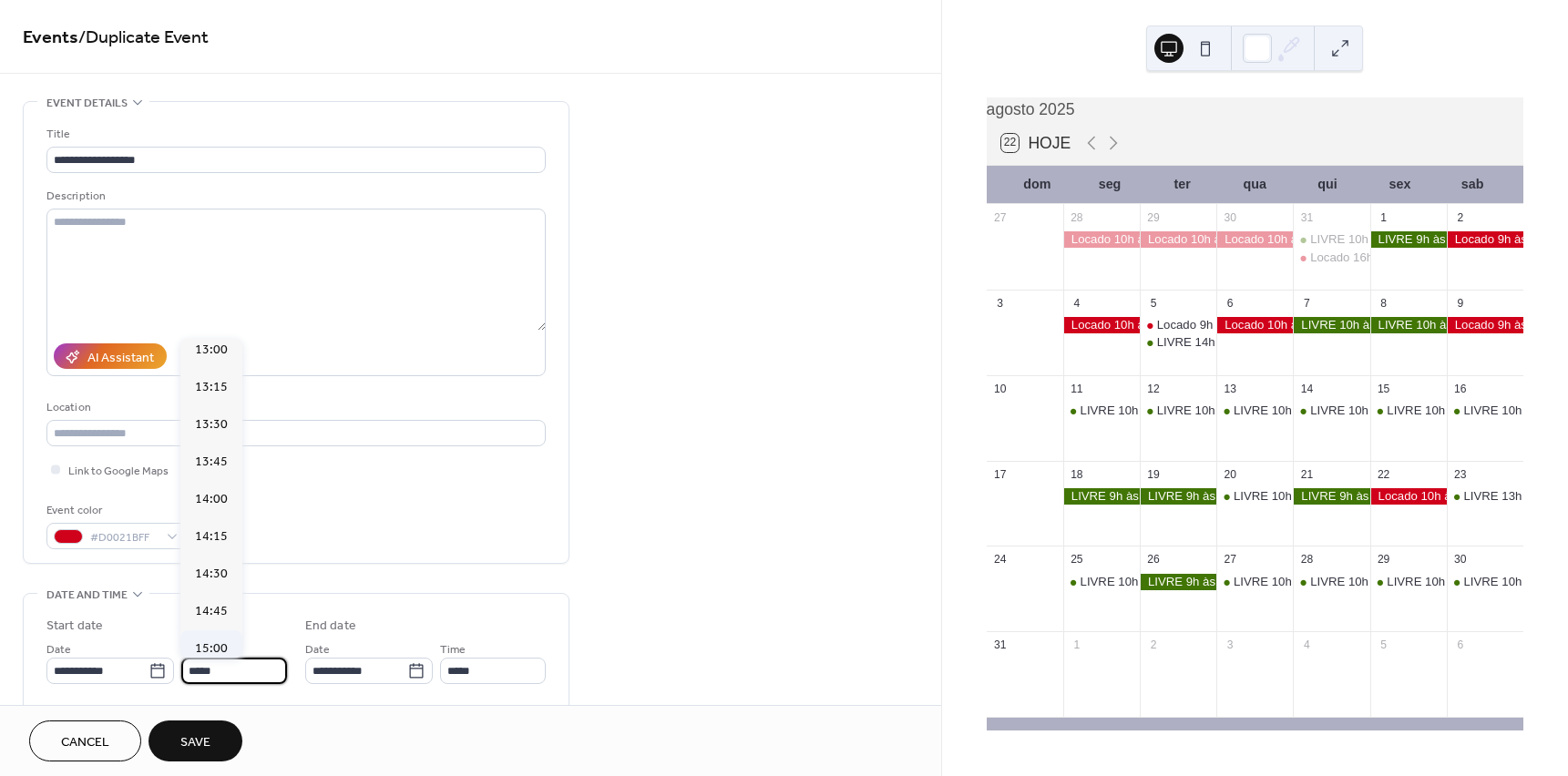 type on "*****" 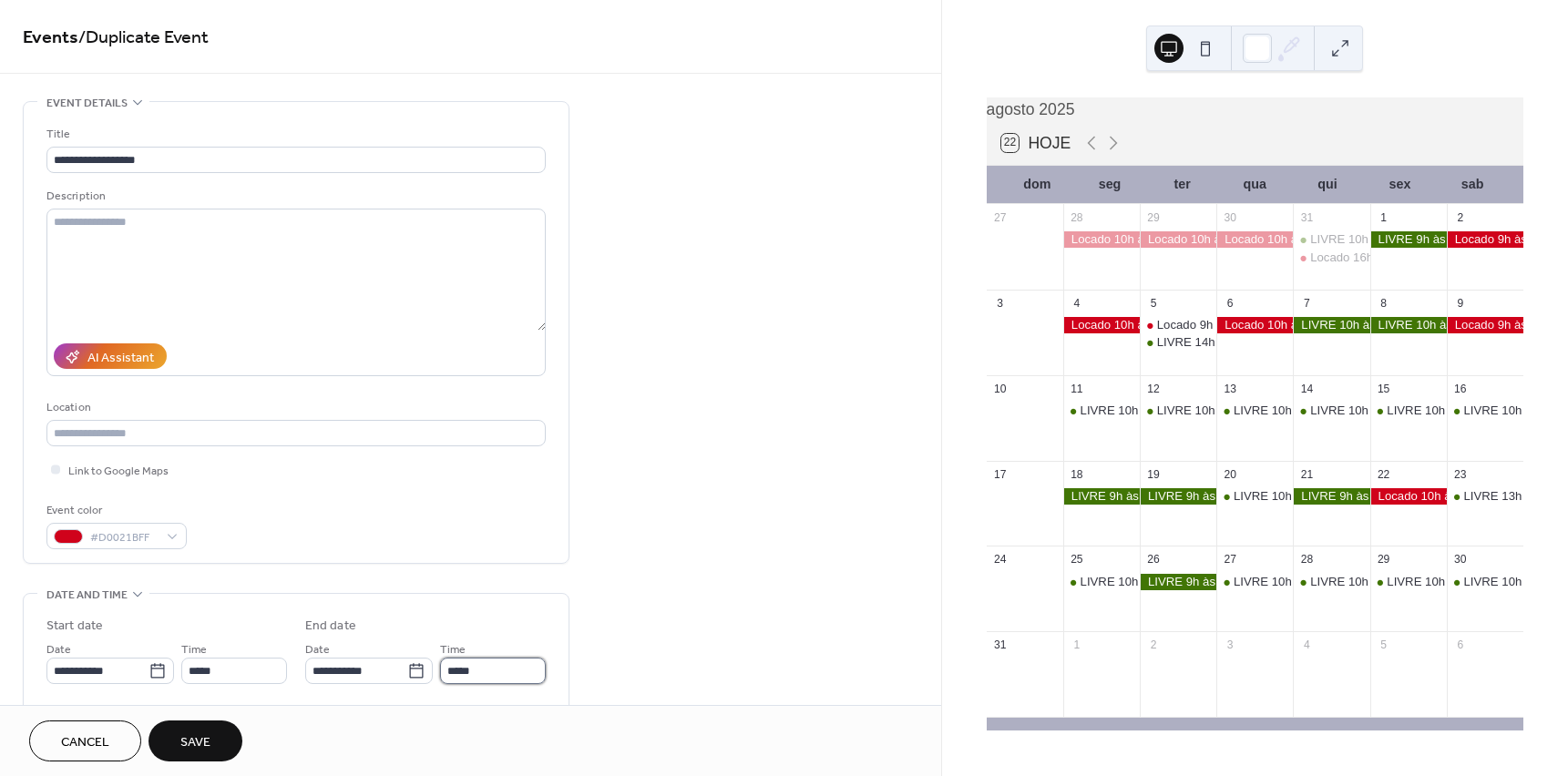 click on "*****" at bounding box center [493, 670] 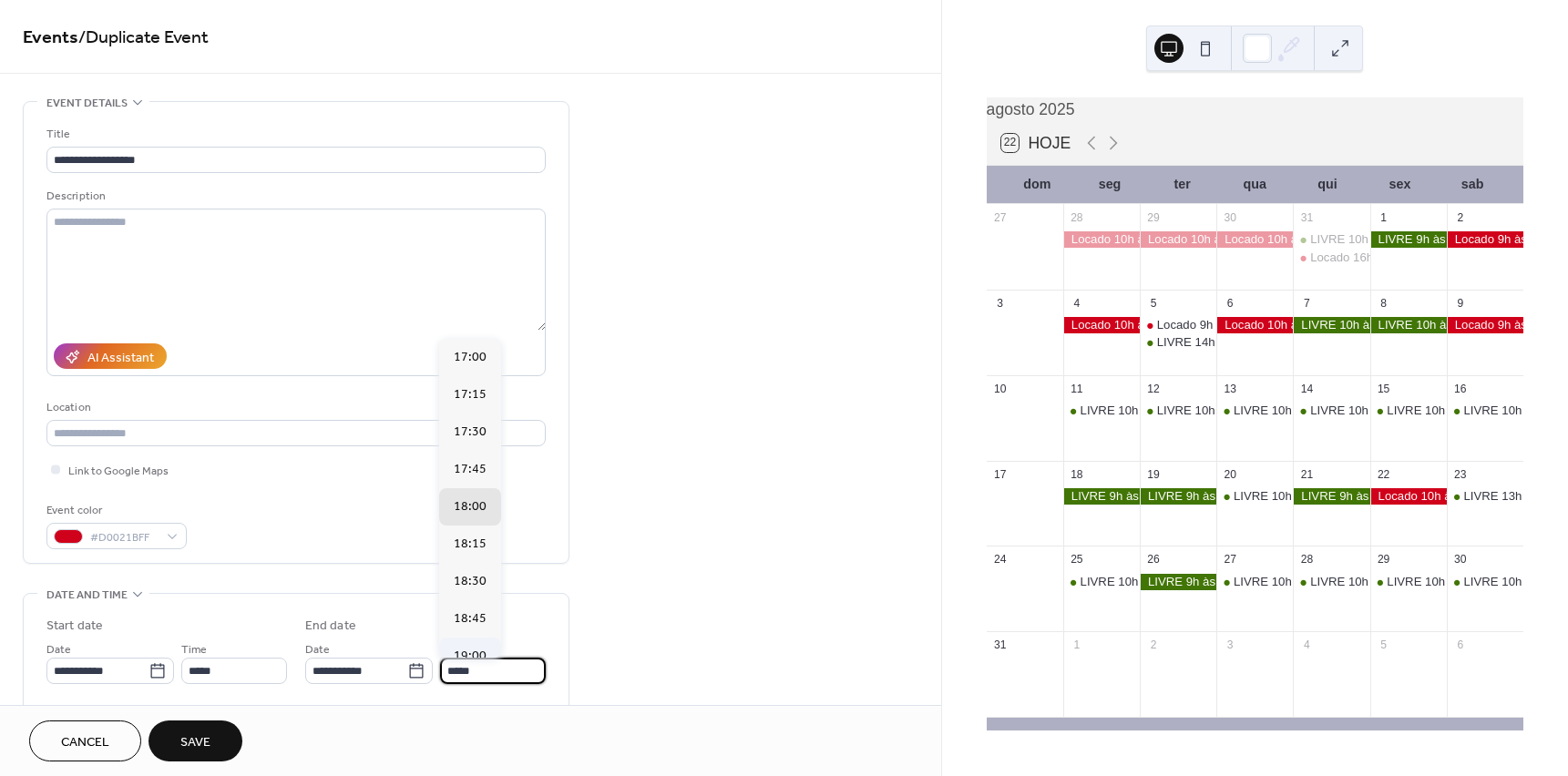 scroll, scrollTop: 229, scrollLeft: 0, axis: vertical 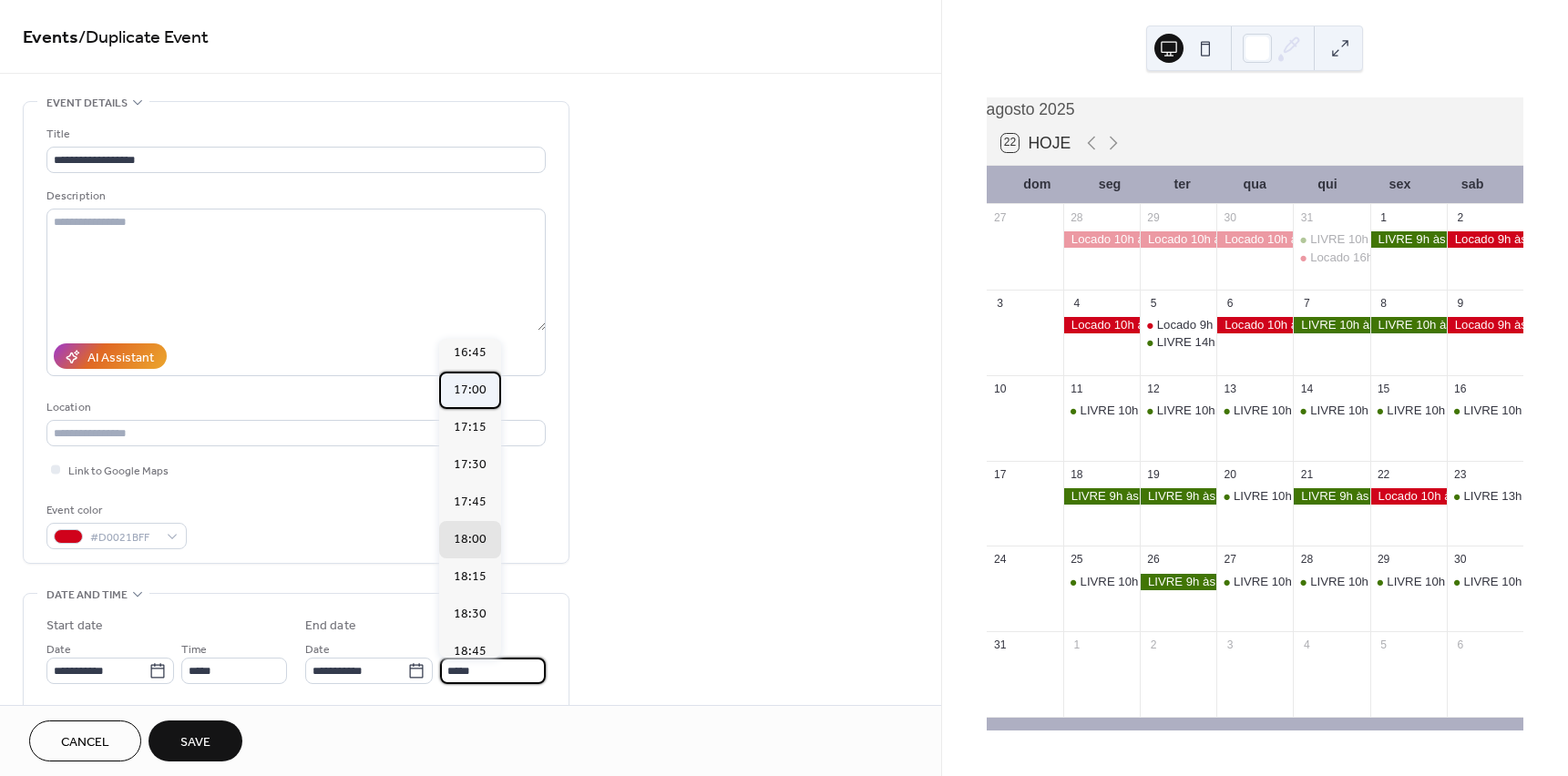click on "17:00" at bounding box center [470, 390] 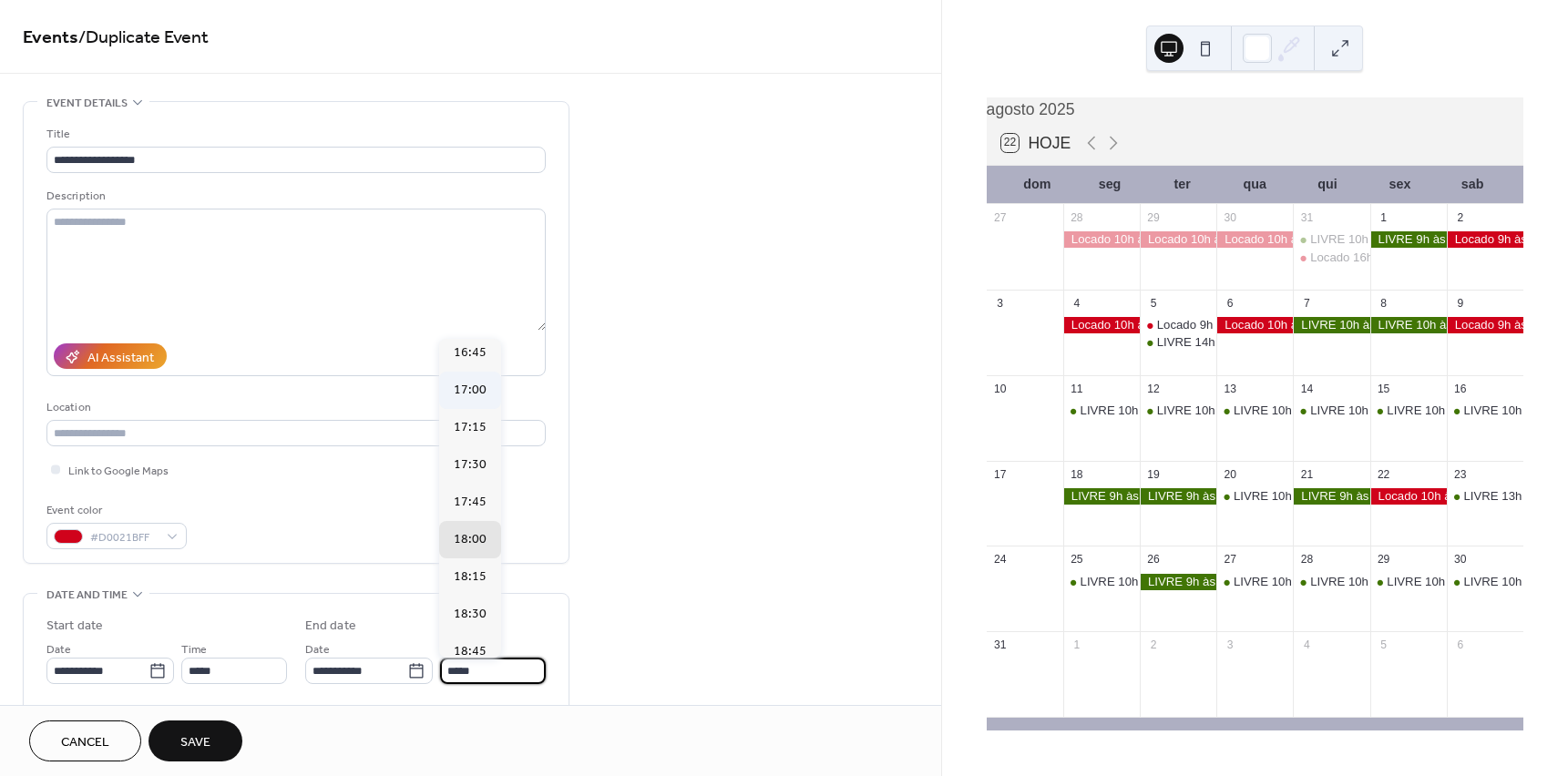 type on "*****" 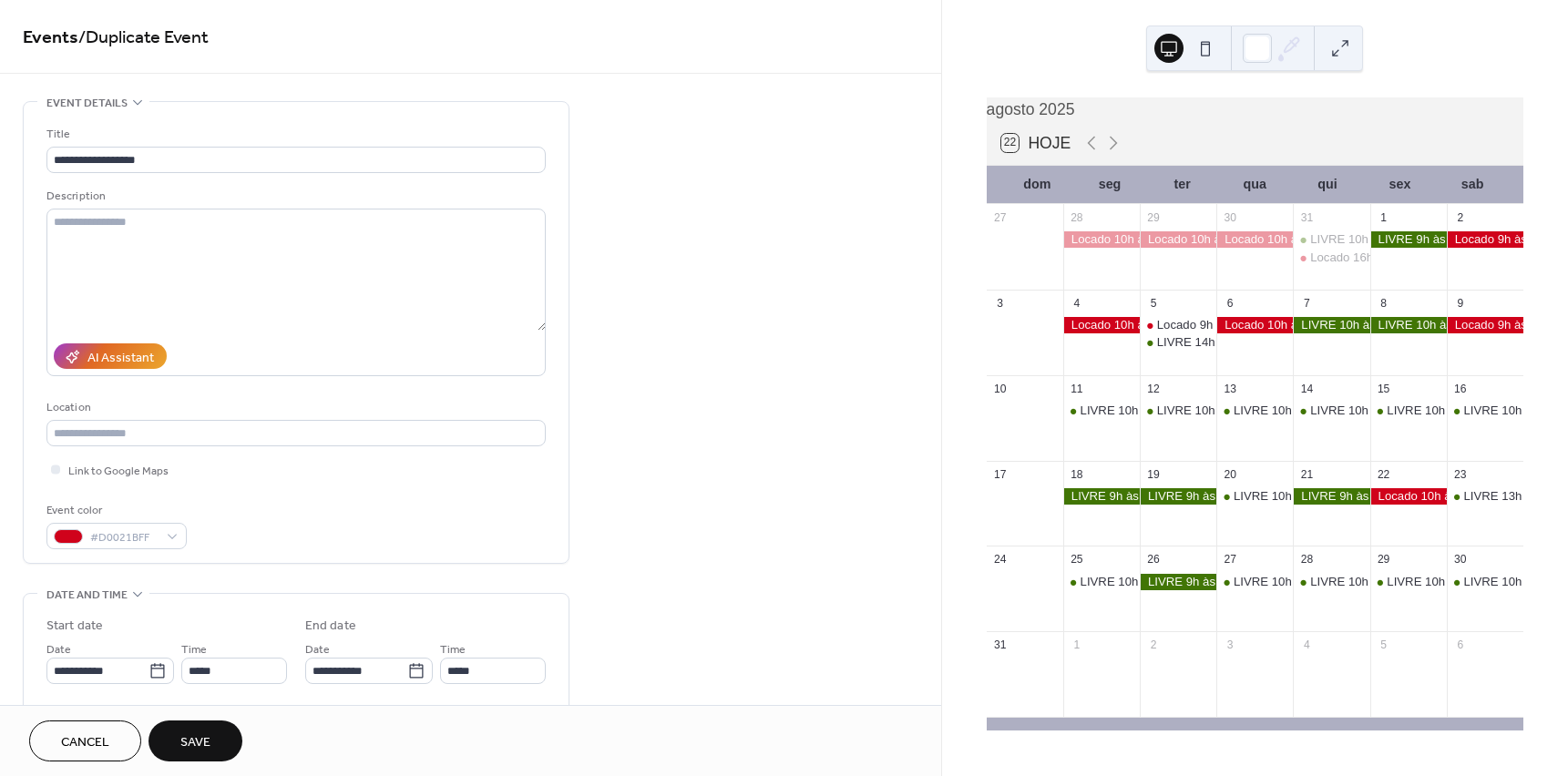 click on "Save" at bounding box center [195, 742] 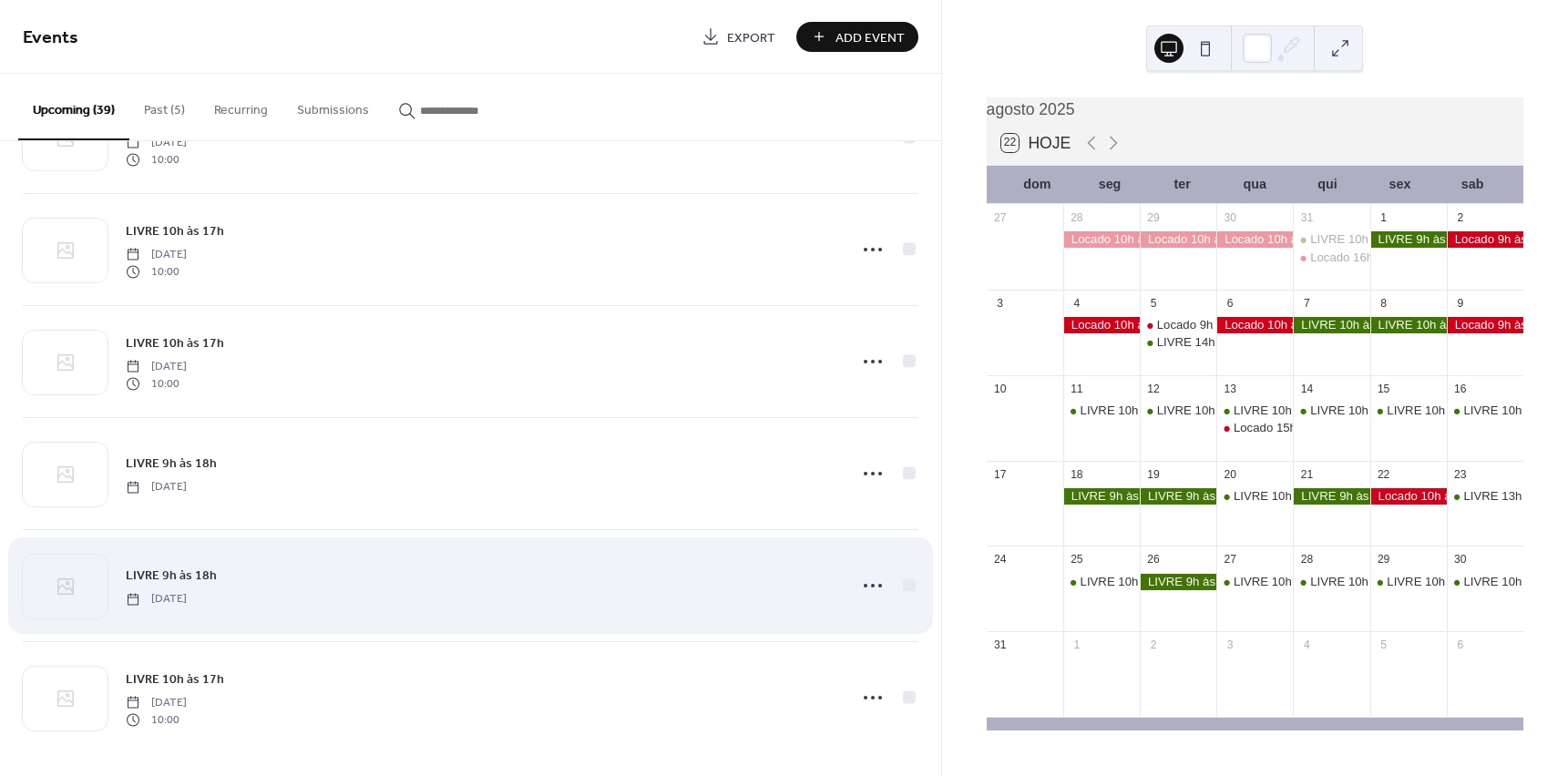 scroll, scrollTop: 2780, scrollLeft: 0, axis: vertical 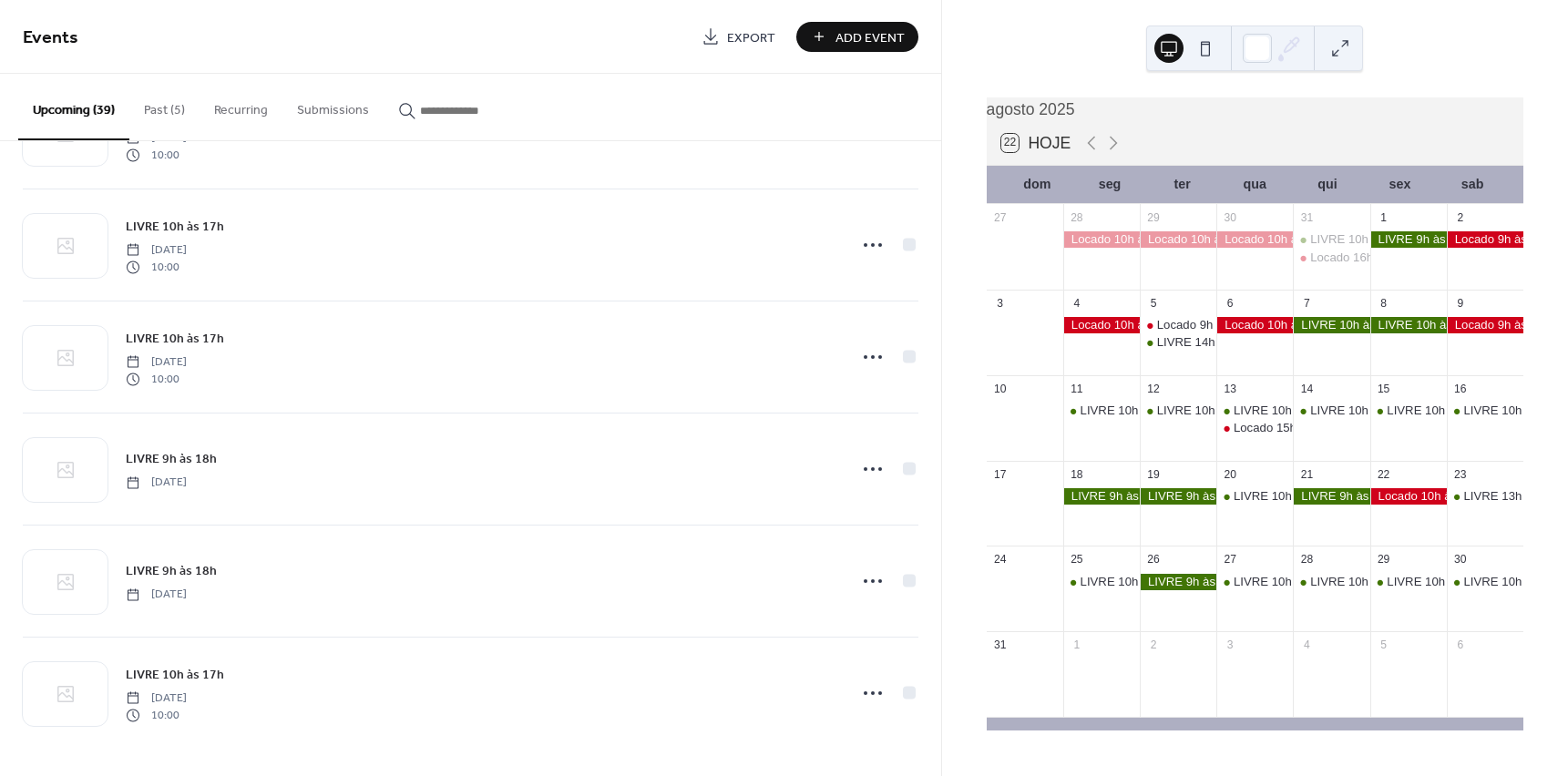 click on "Upcoming (39)" at bounding box center (74, 107) 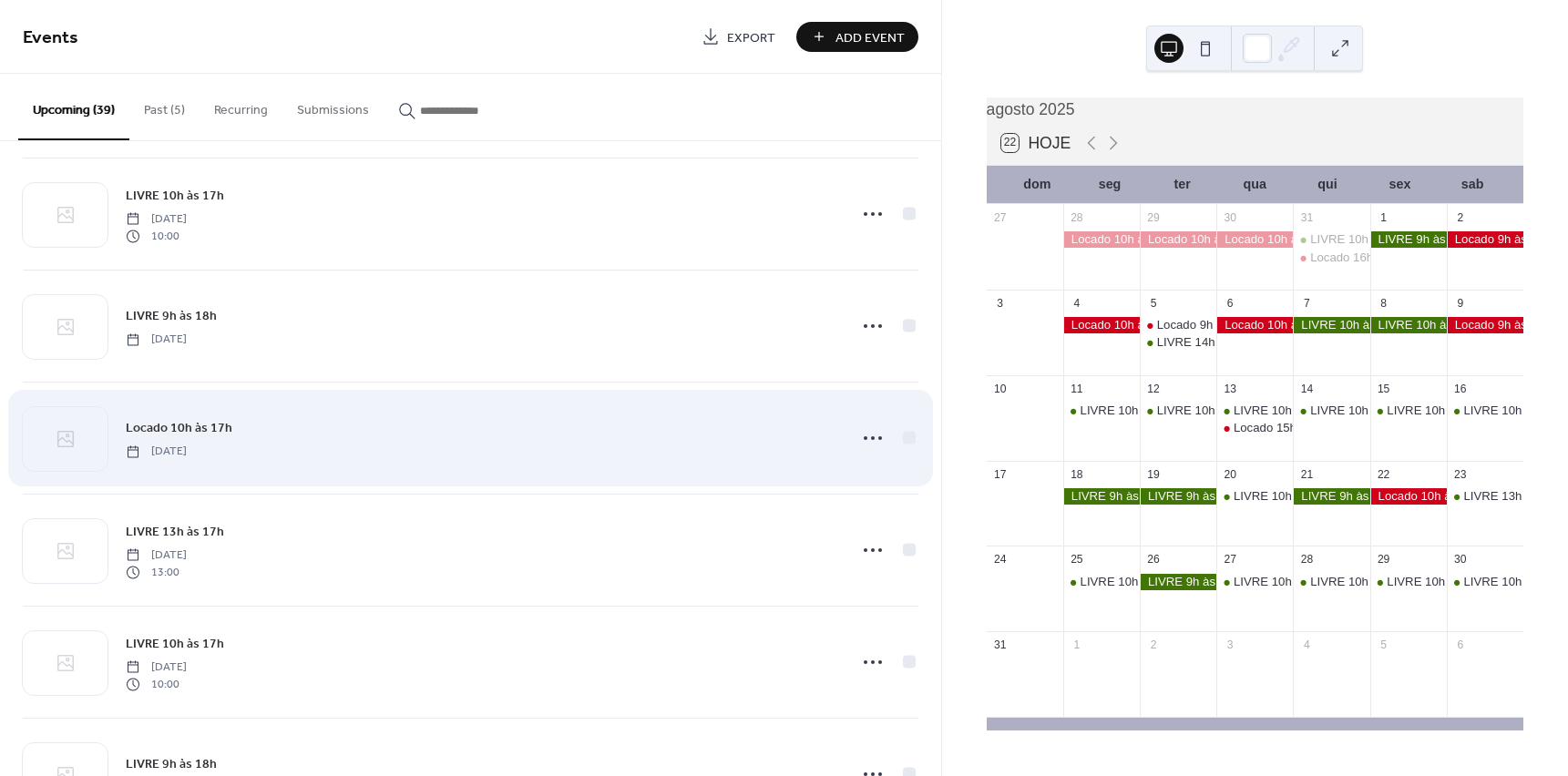 scroll, scrollTop: 3235, scrollLeft: 0, axis: vertical 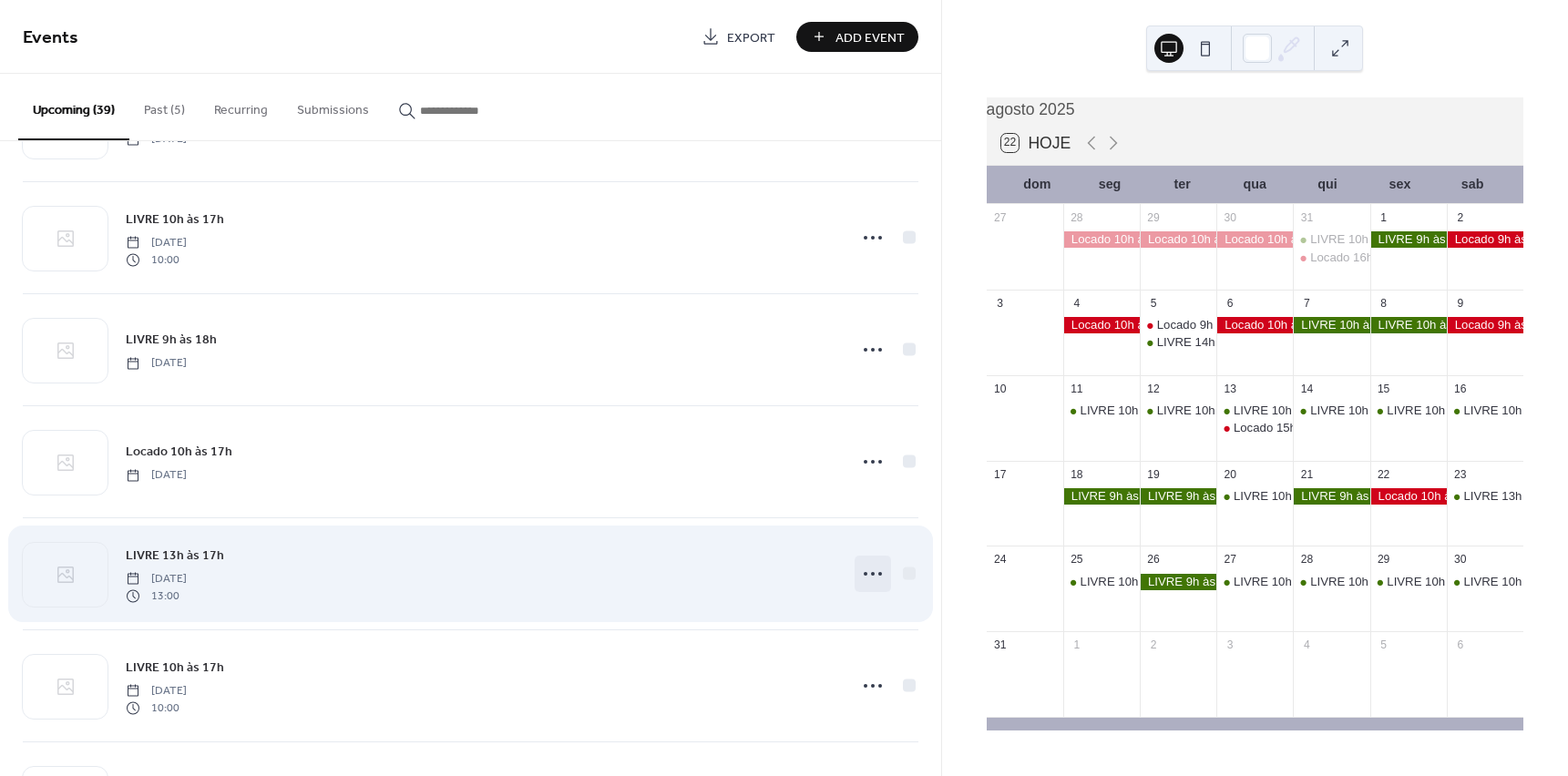 click 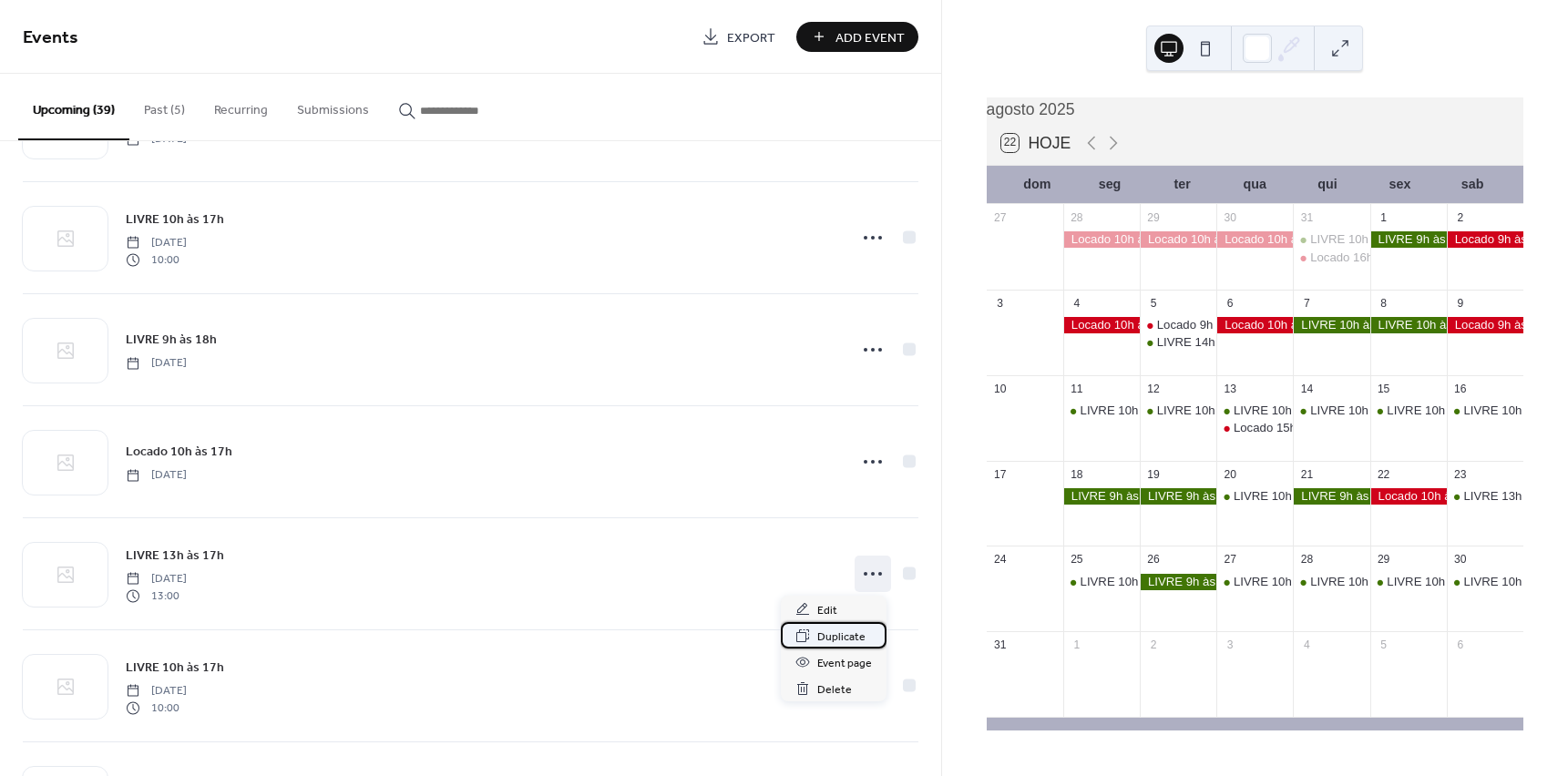 click on "Duplicate" at bounding box center [834, 635] 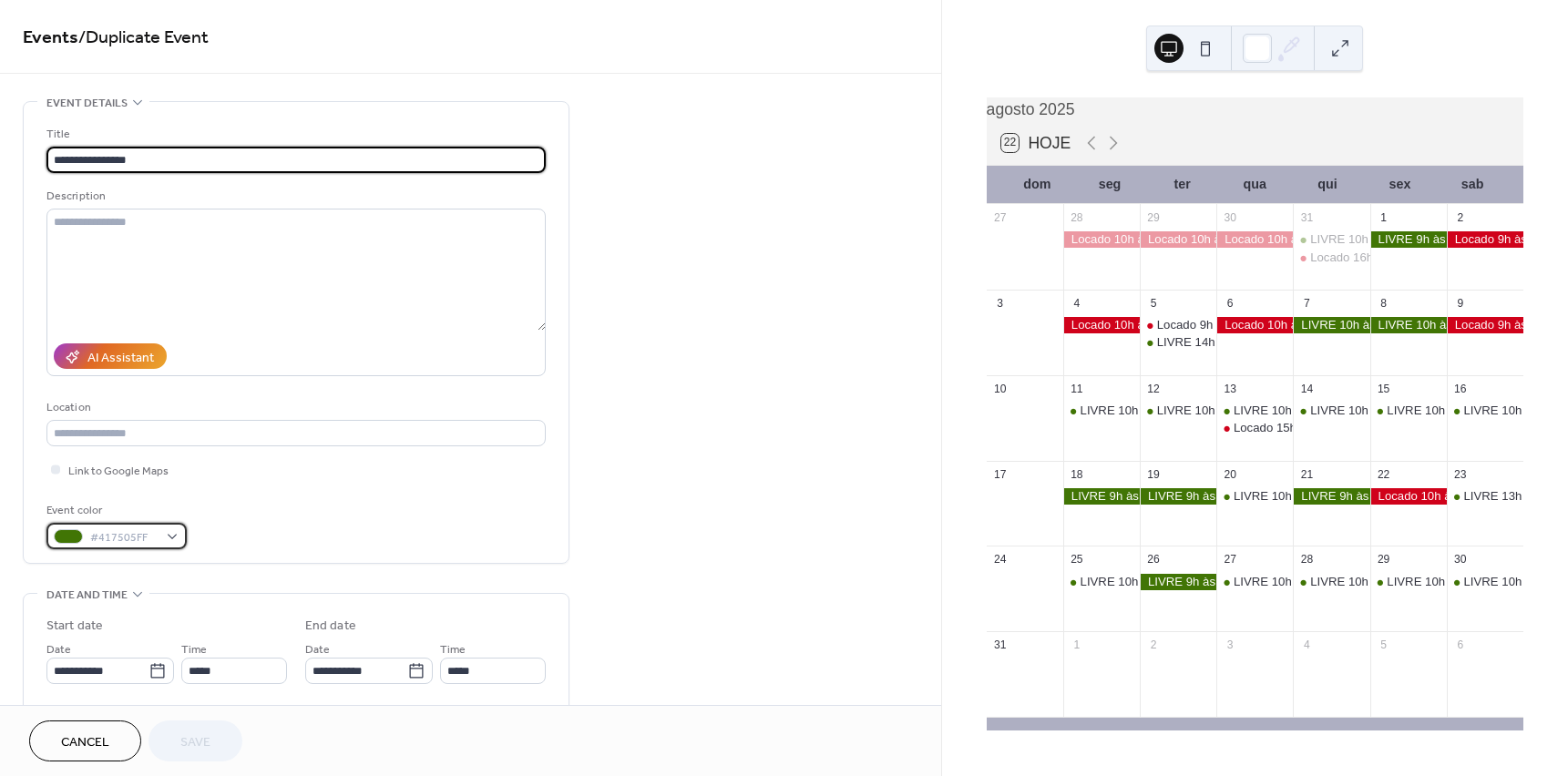 click on "#417505FF" at bounding box center (124, 537) 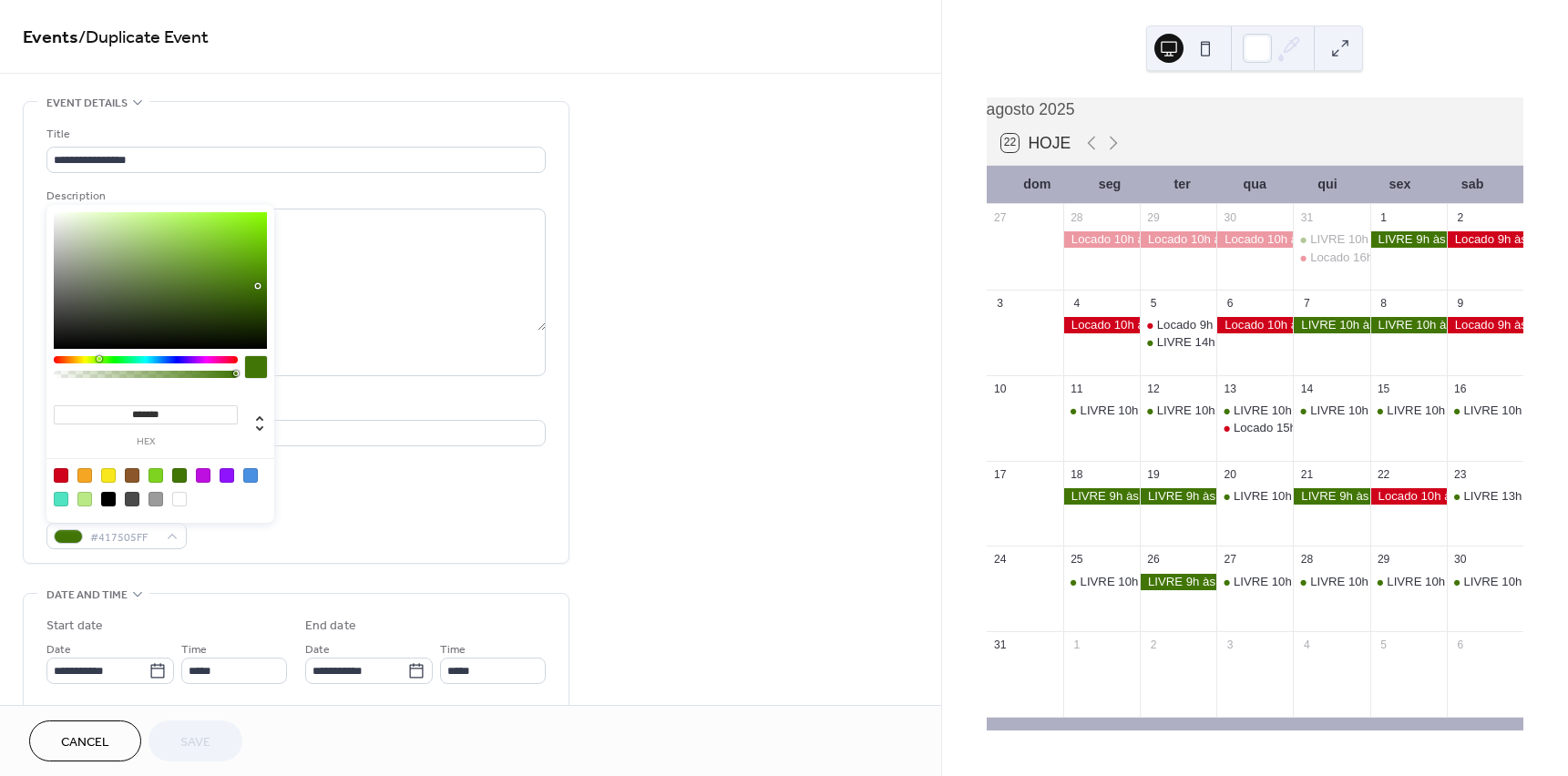 click at bounding box center [61, 475] 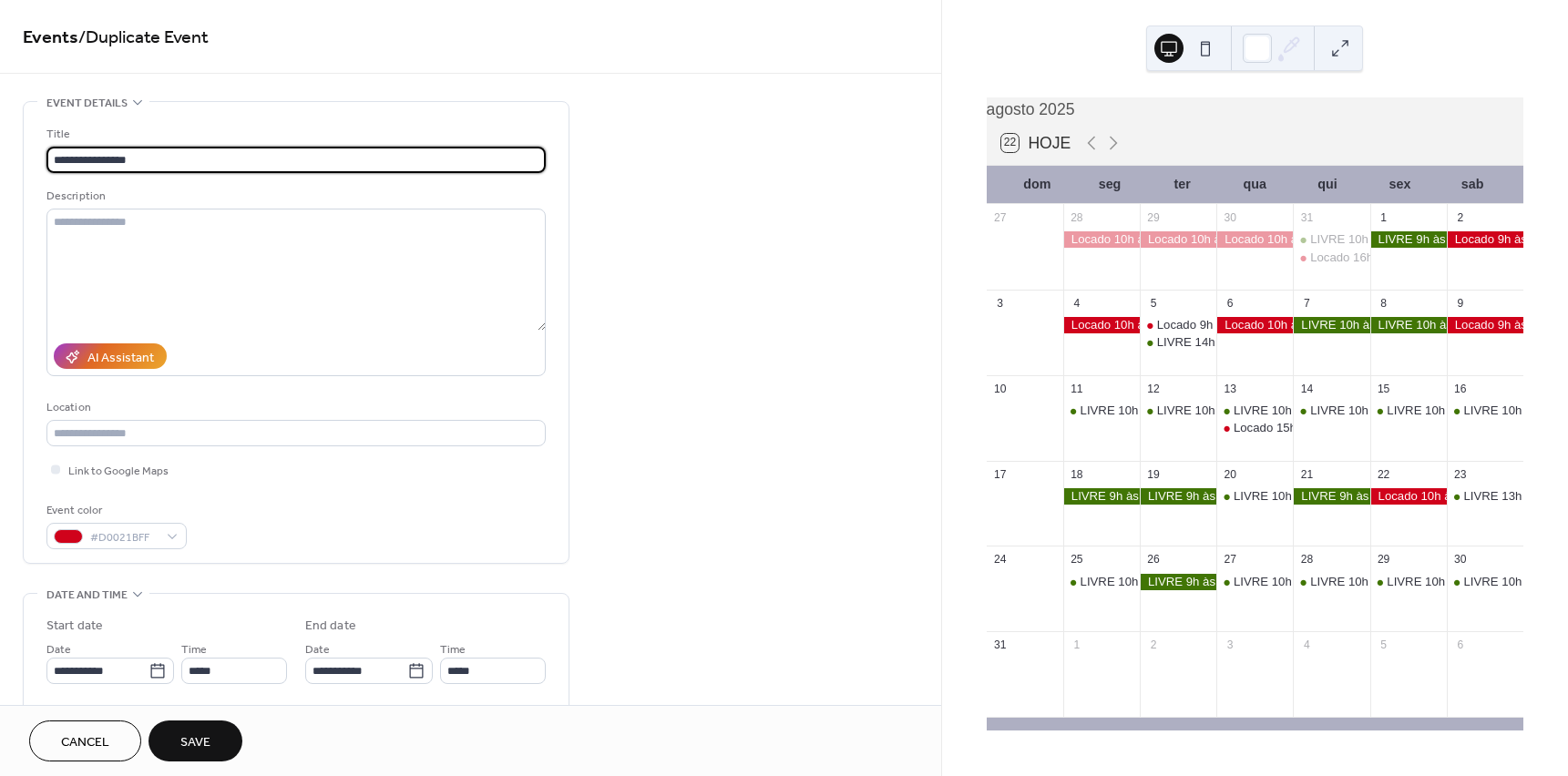 drag, startPoint x: 164, startPoint y: 153, endPoint x: -36, endPoint y: 160, distance: 200.1225 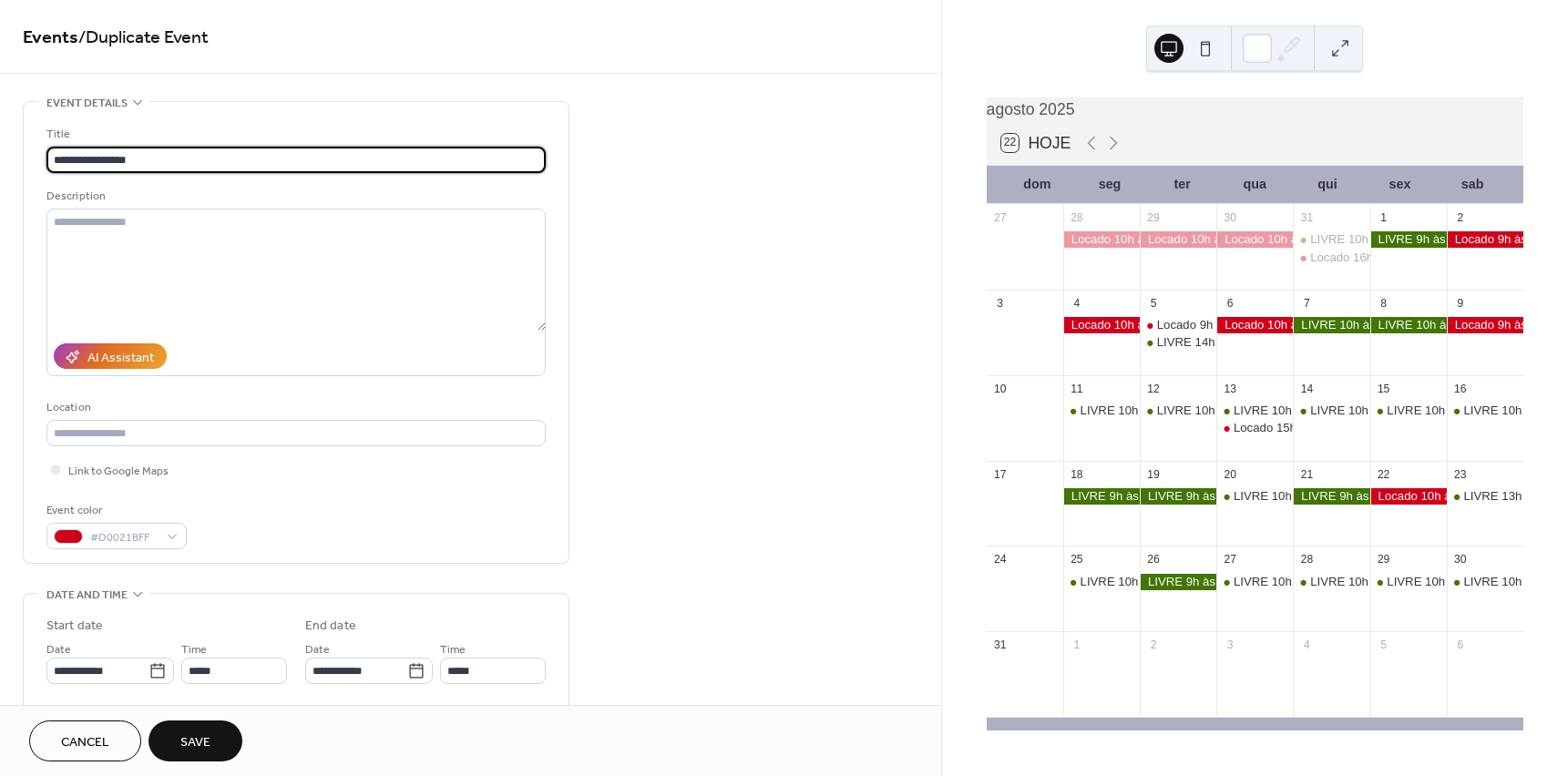click on "**********" at bounding box center (784, 388) 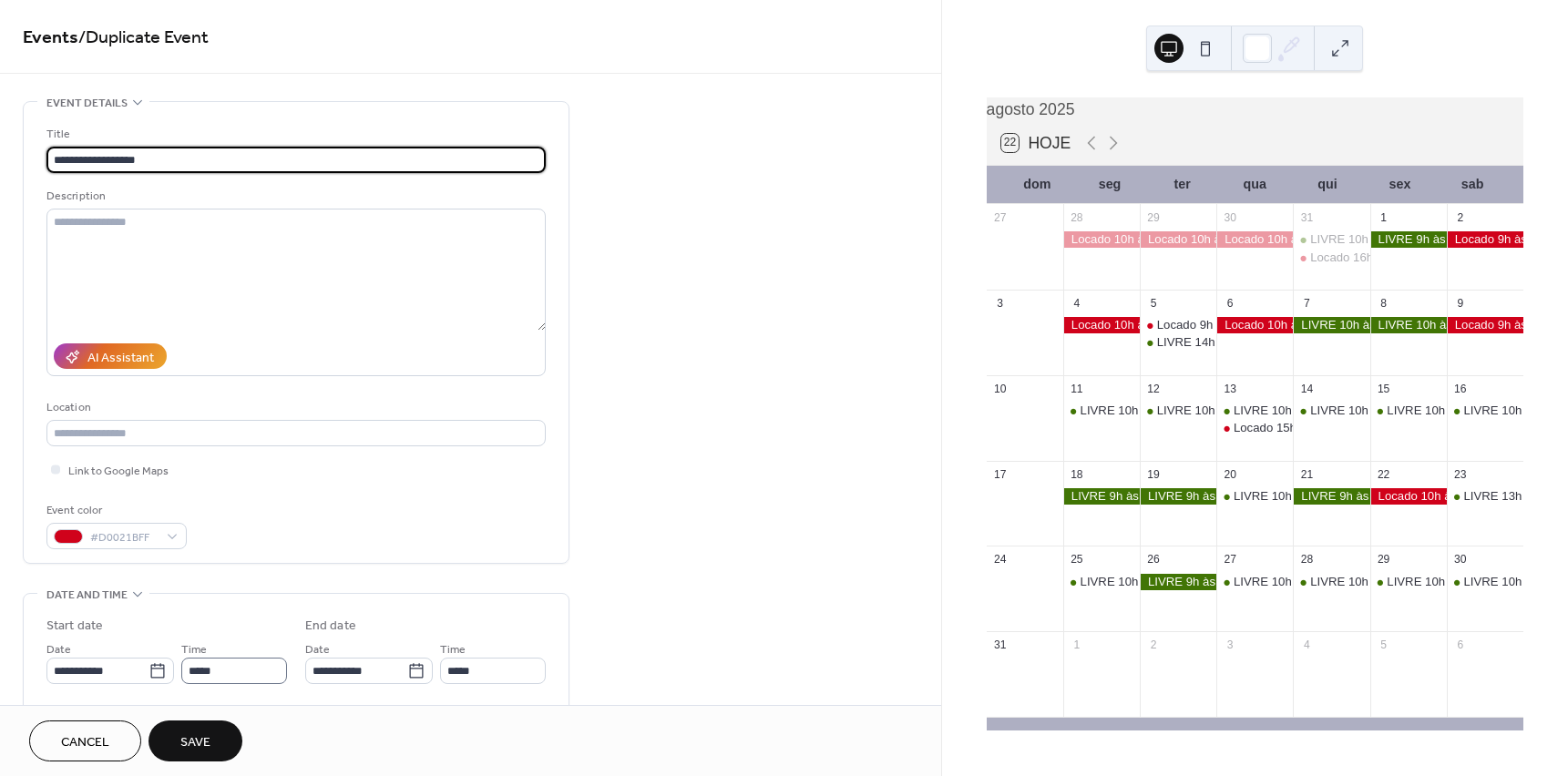 type on "**********" 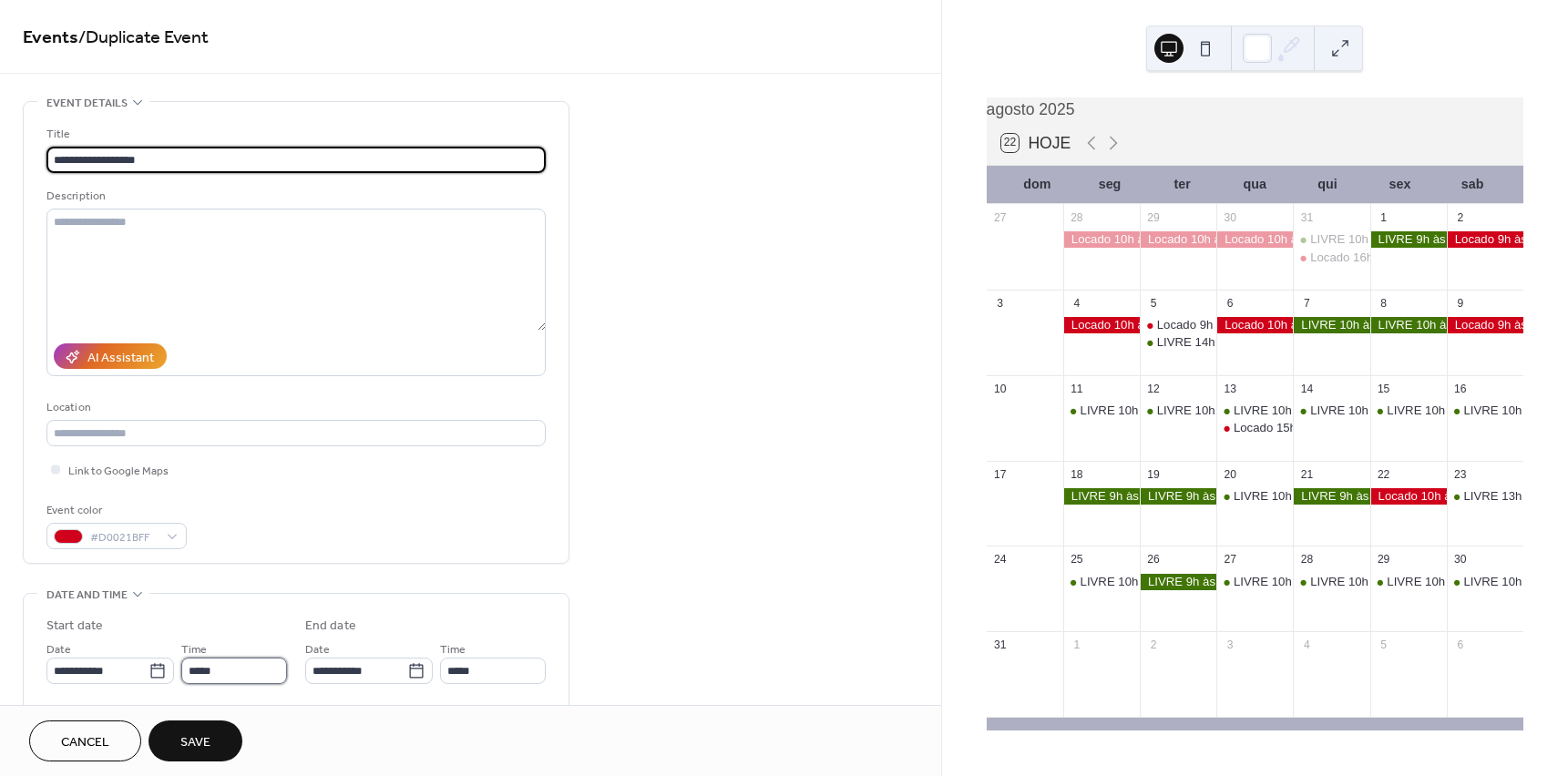 click on "*****" at bounding box center (234, 670) 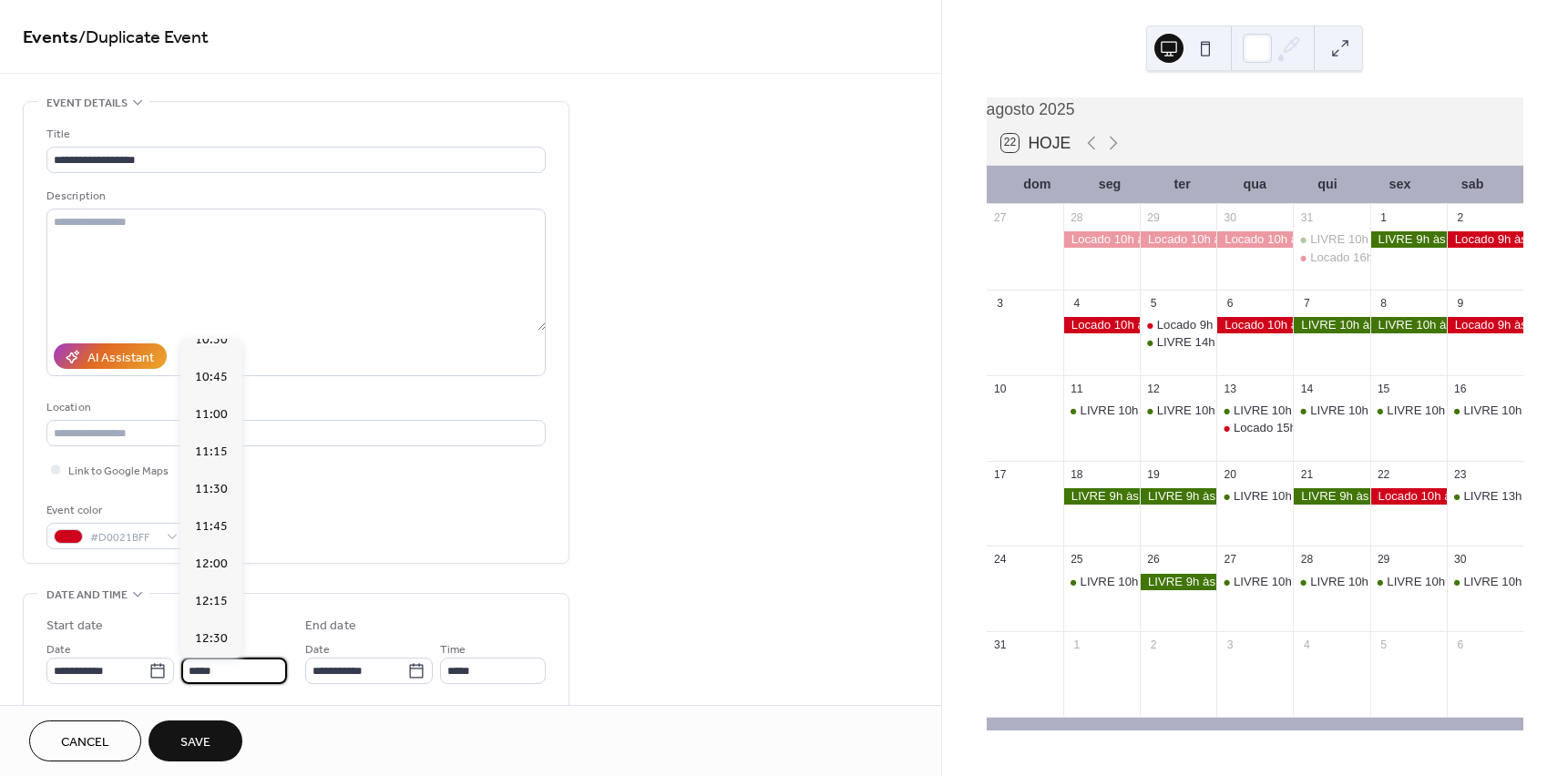 scroll, scrollTop: 1486, scrollLeft: 0, axis: vertical 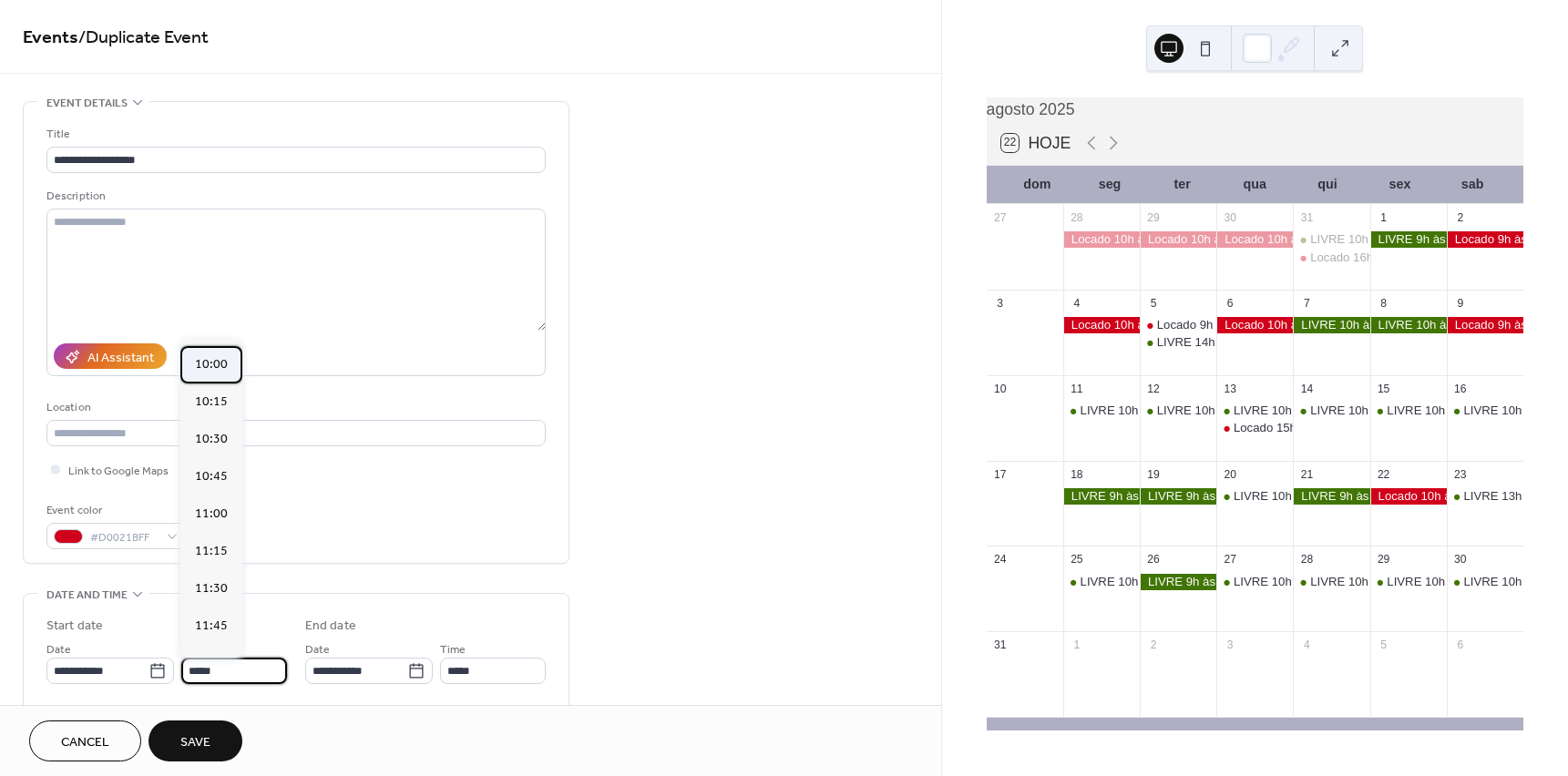 click on "10:00" at bounding box center (211, 364) 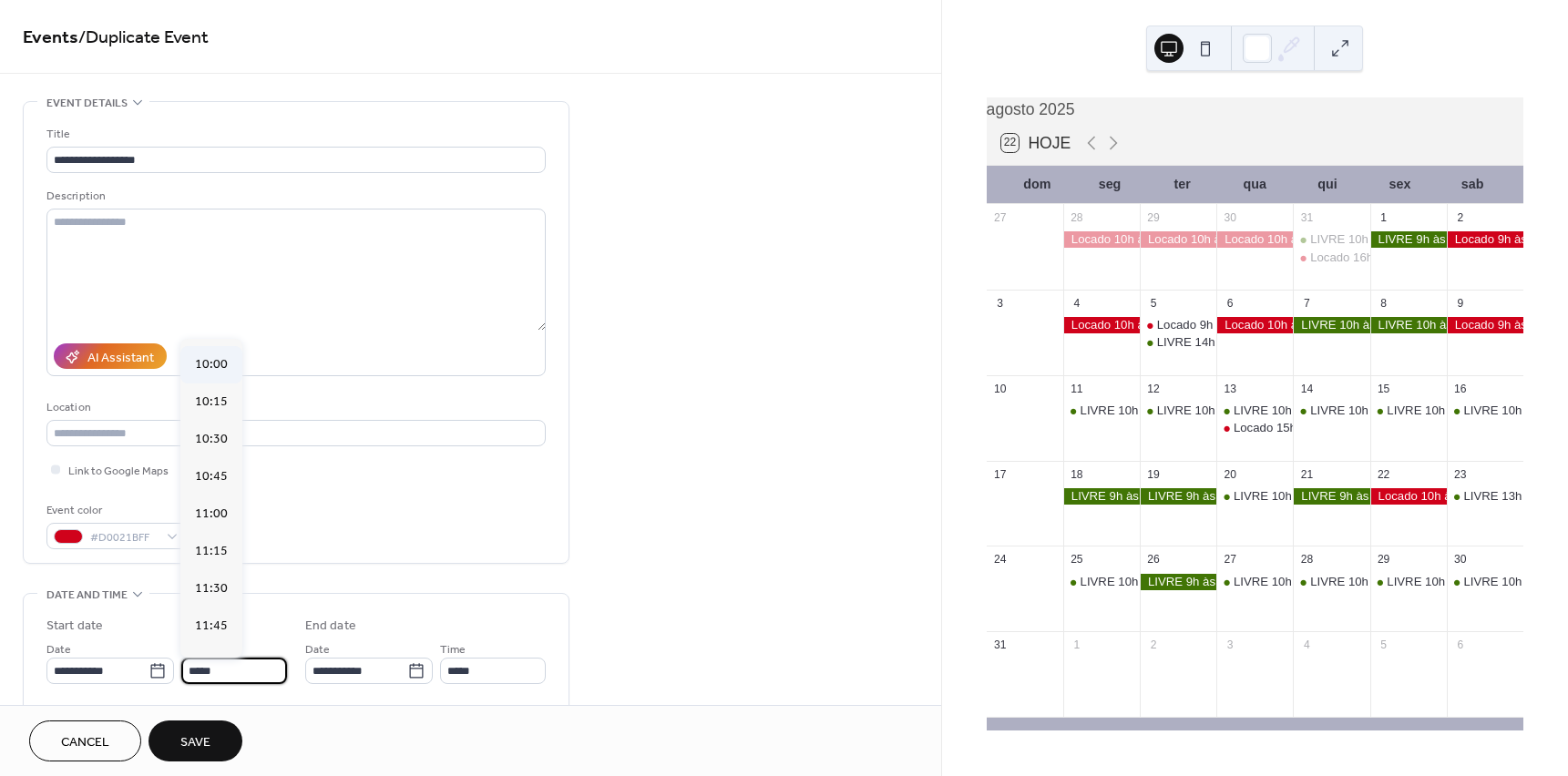 type on "*****" 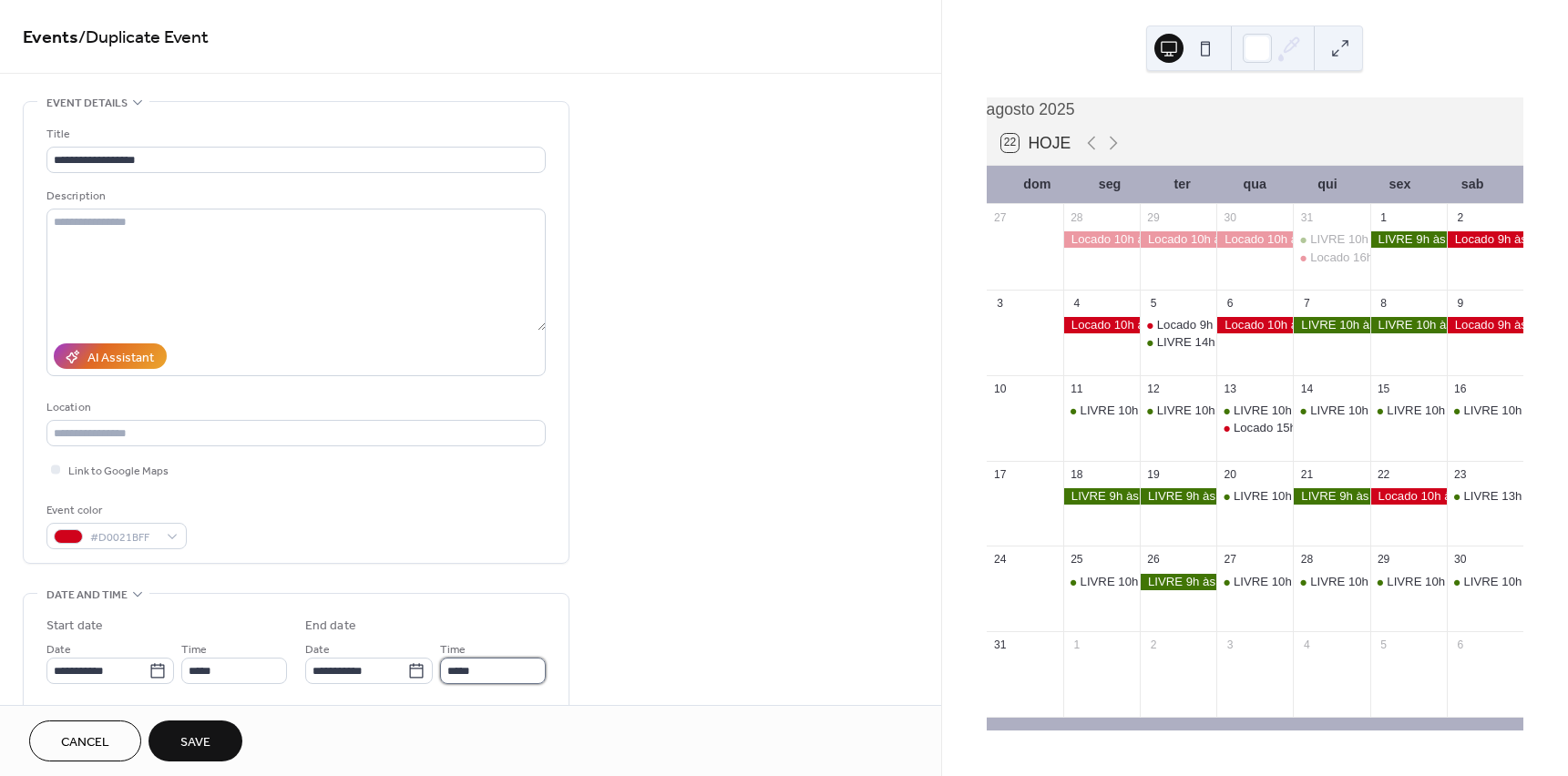 click on "*****" at bounding box center [493, 670] 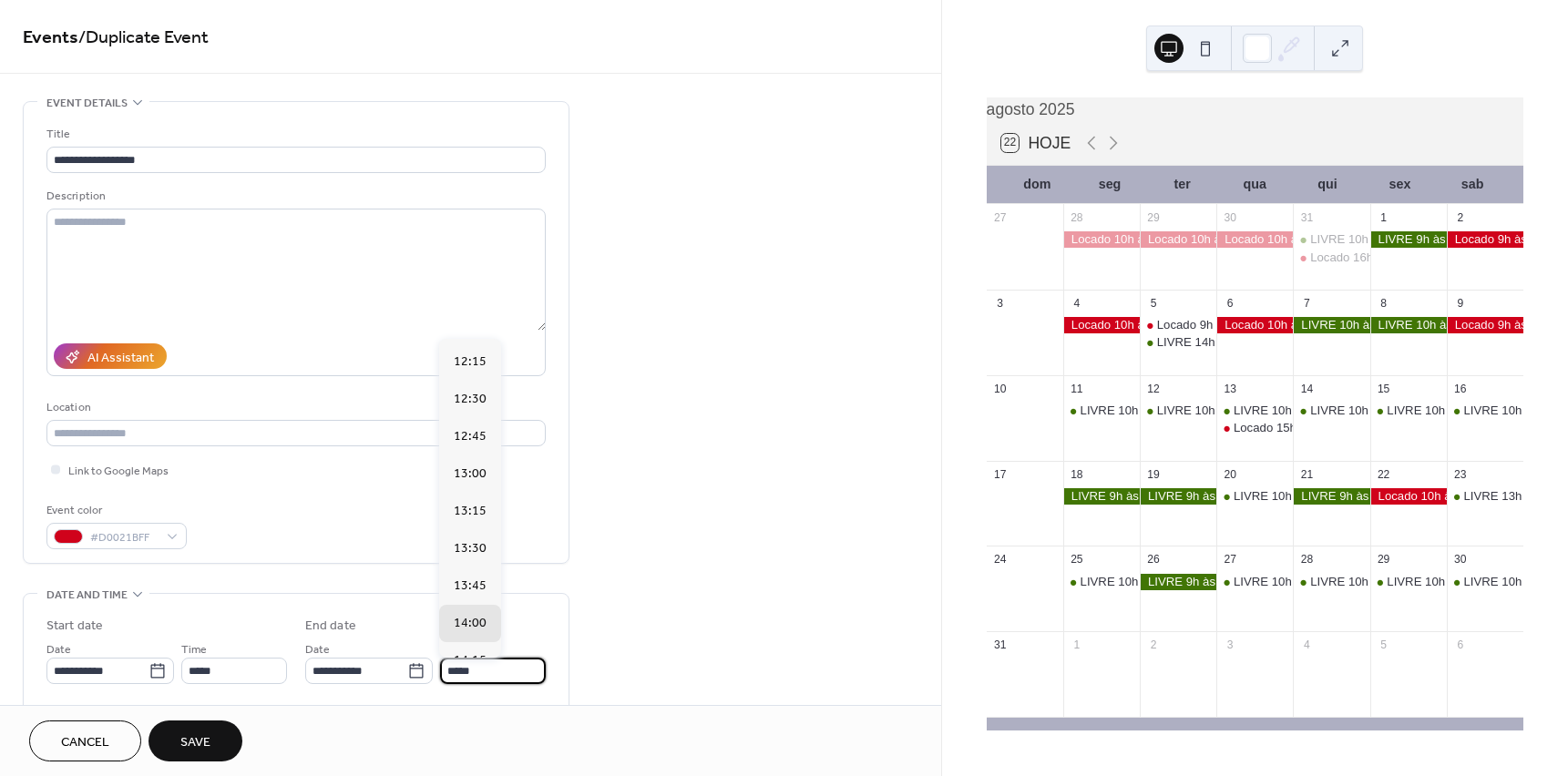 scroll, scrollTop: 287, scrollLeft: 0, axis: vertical 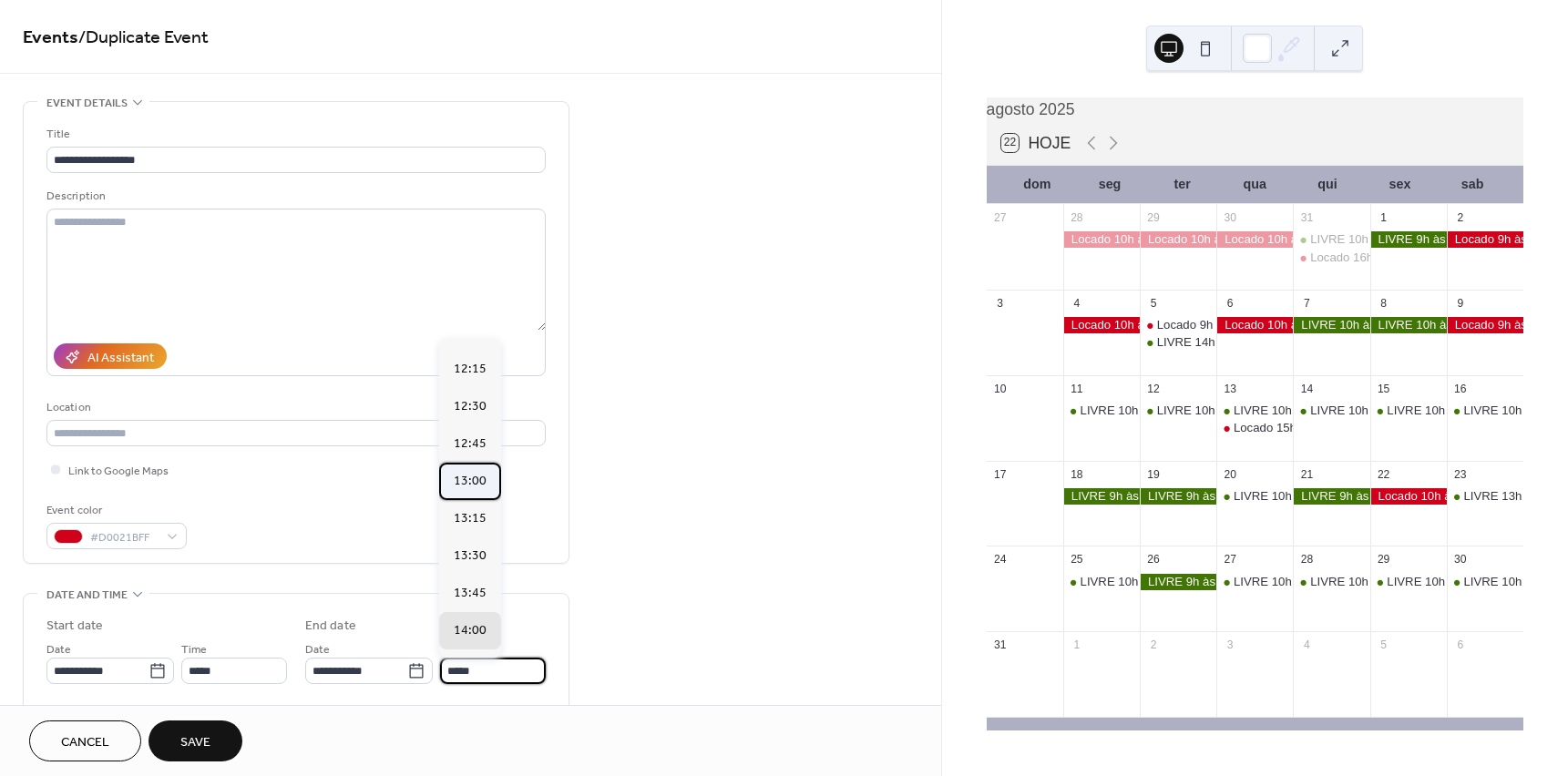 click on "13:00" at bounding box center (470, 481) 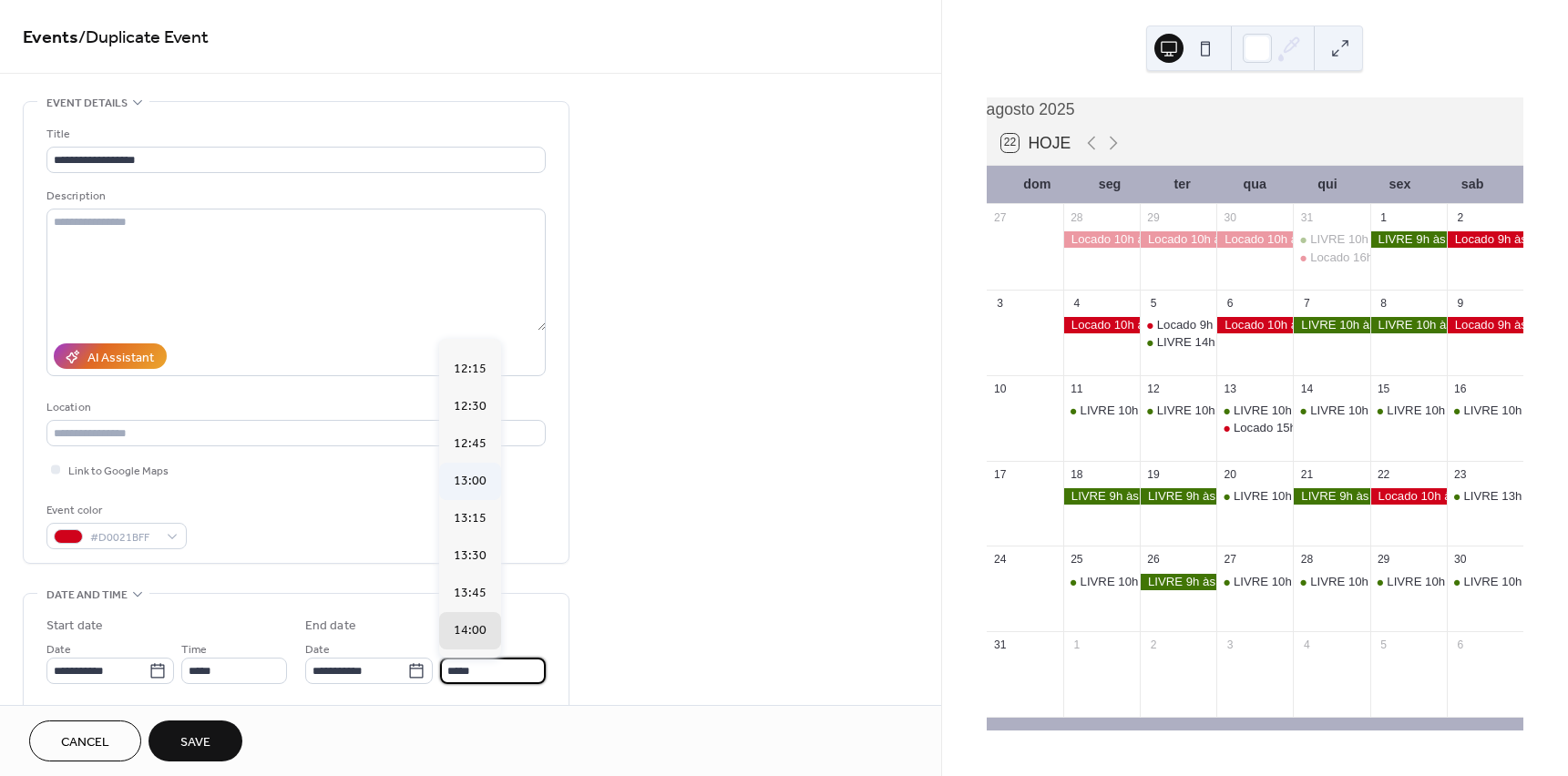 type on "*****" 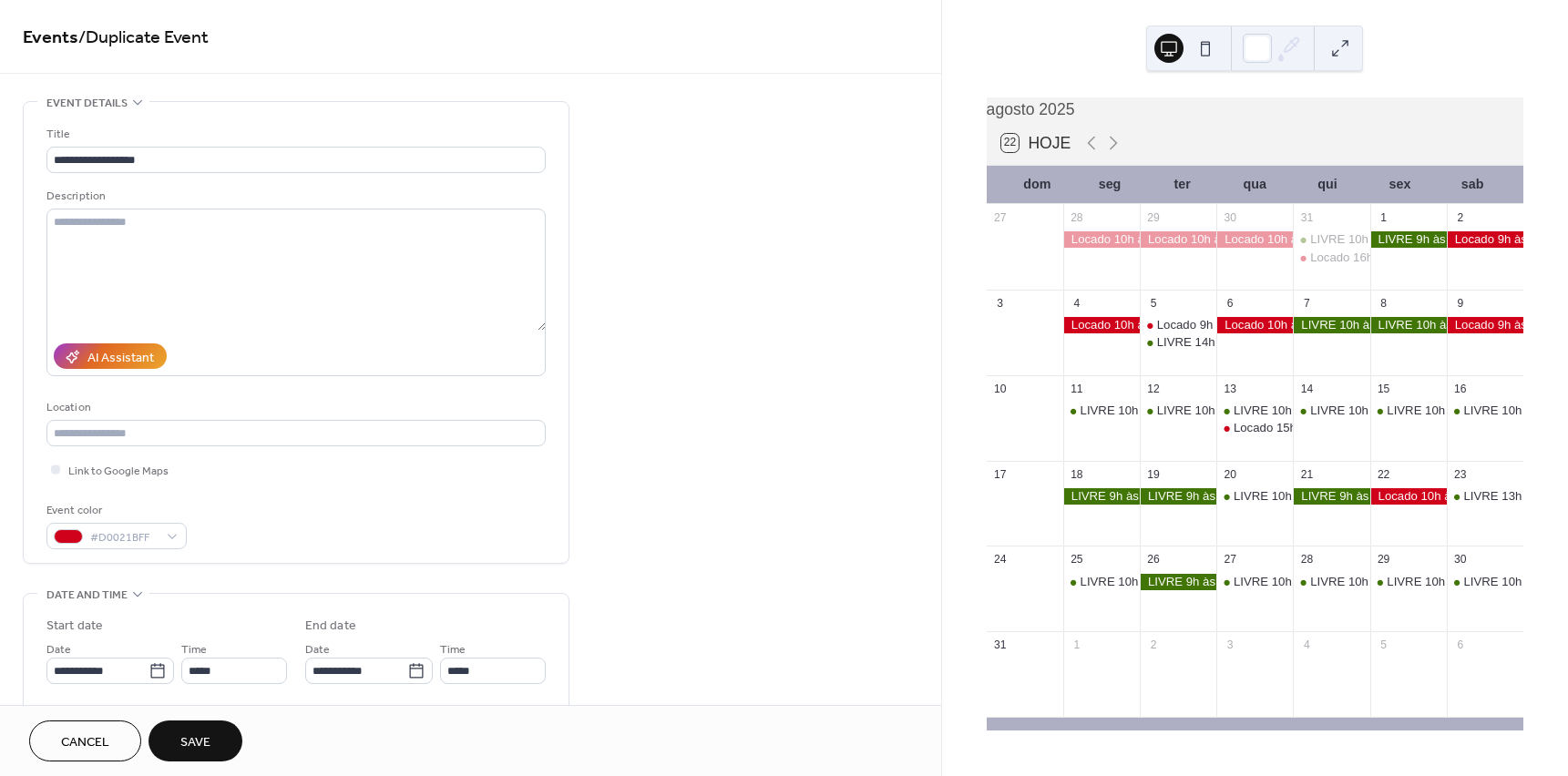 click on "Save" at bounding box center (195, 742) 